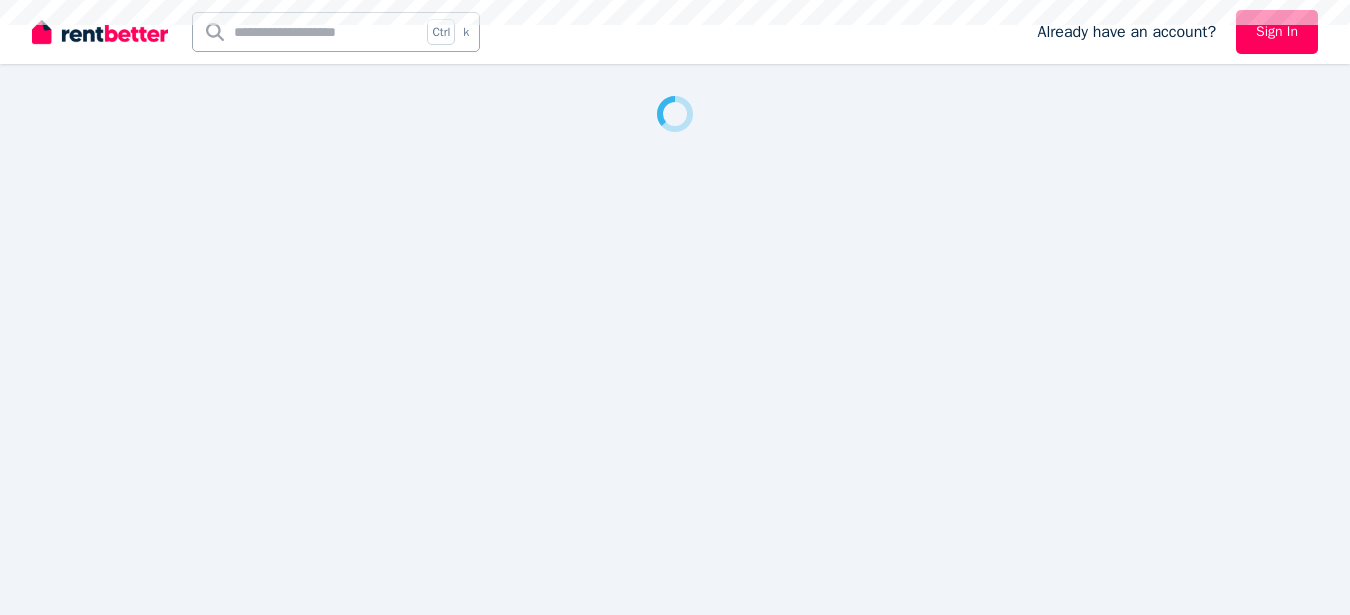 scroll, scrollTop: 0, scrollLeft: 0, axis: both 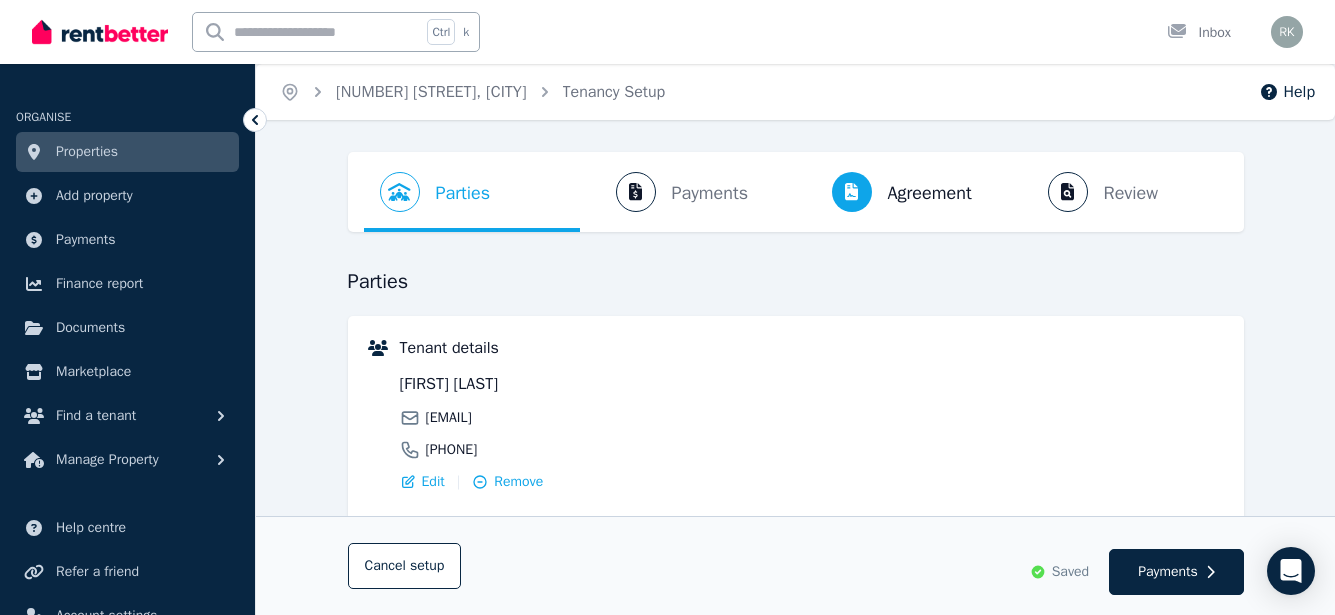 click on "Properties" at bounding box center [87, 152] 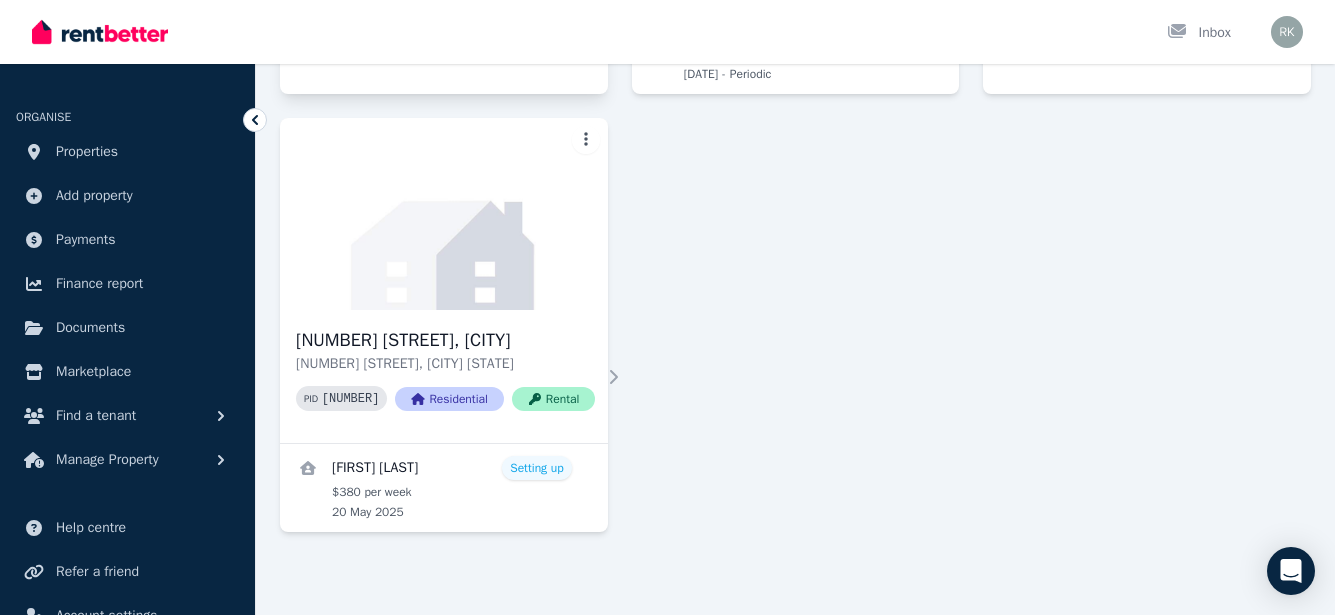 scroll, scrollTop: 621, scrollLeft: 0, axis: vertical 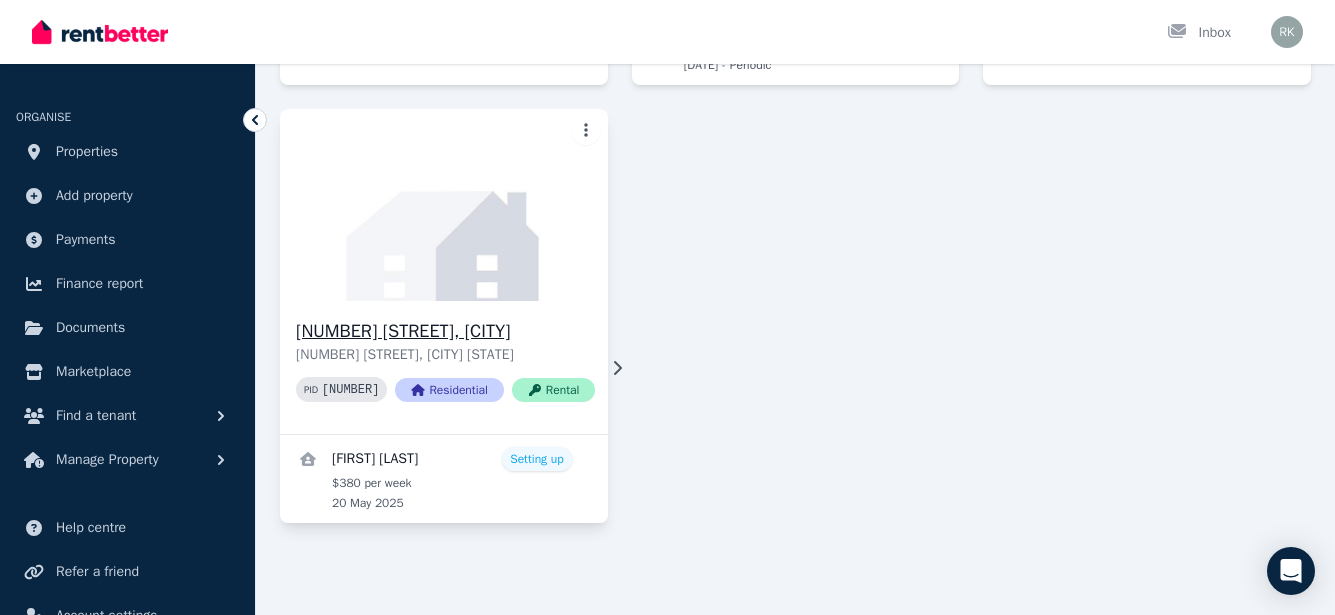 click on "[NUMBER][STREET], [CITY]" at bounding box center (445, 331) 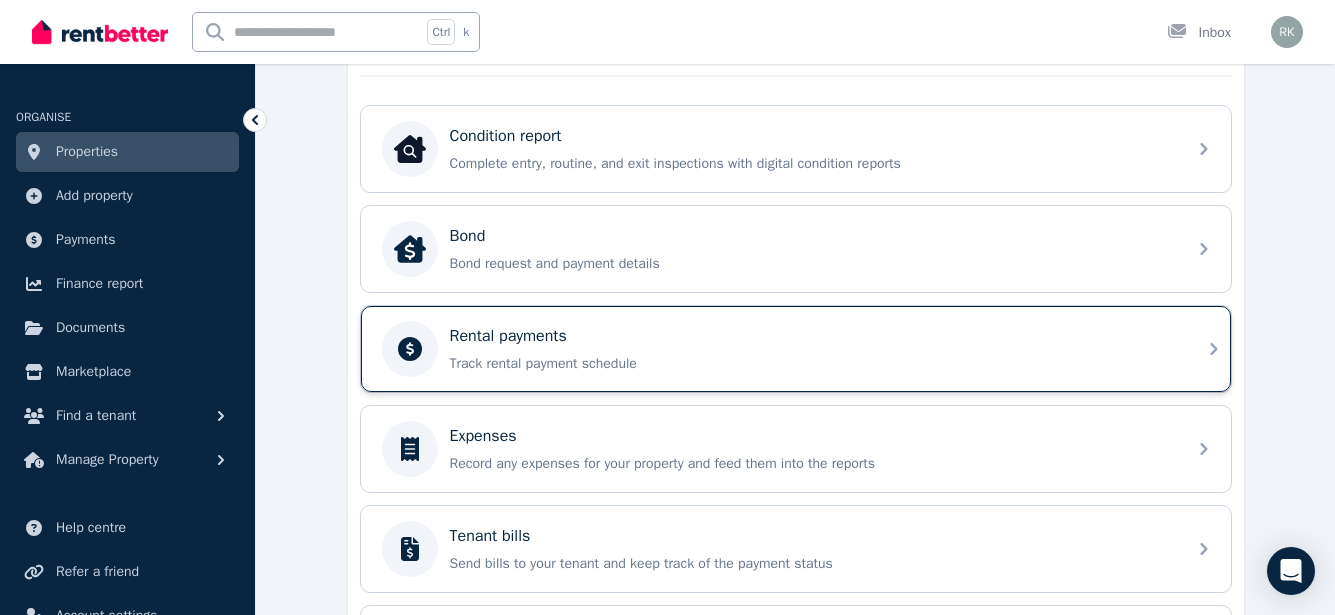 scroll, scrollTop: 600, scrollLeft: 0, axis: vertical 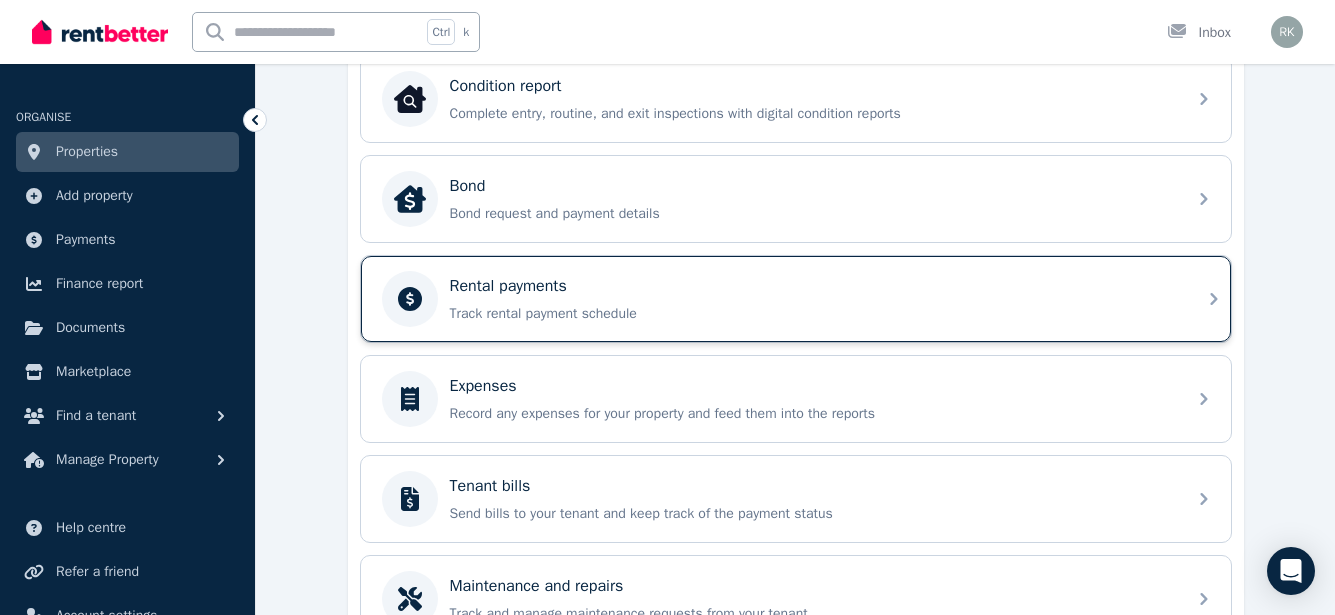 click on "Rental payments Track rental payment schedule" at bounding box center (812, 299) 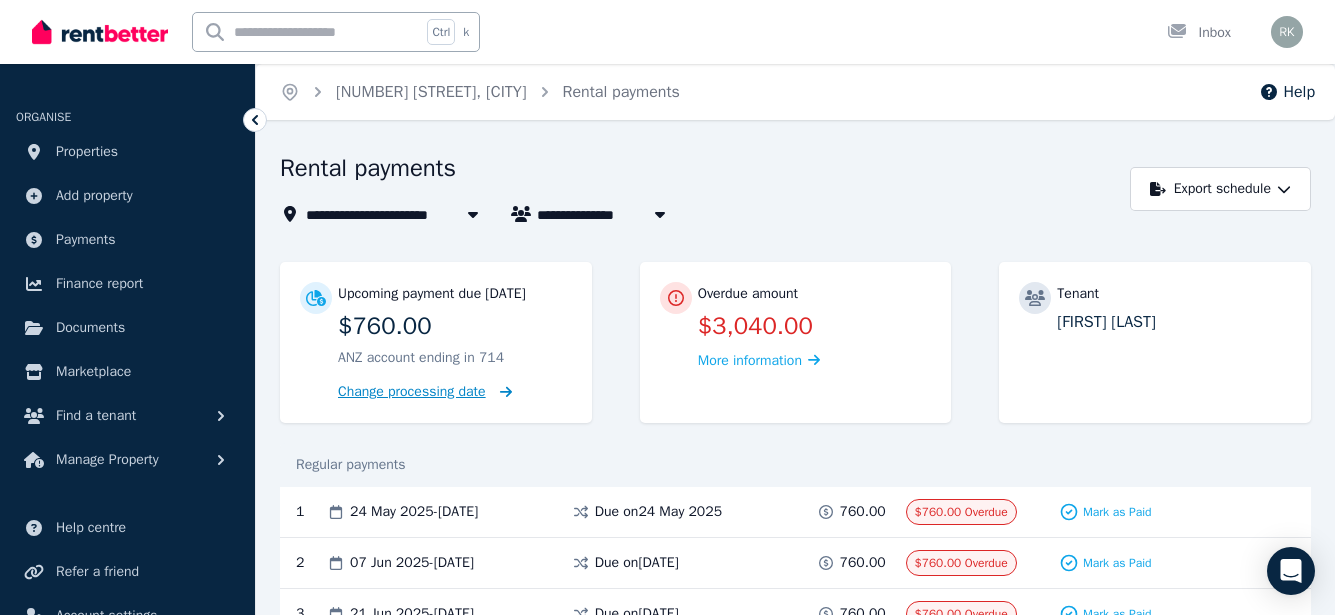 click on "Change processing date" at bounding box center (412, 392) 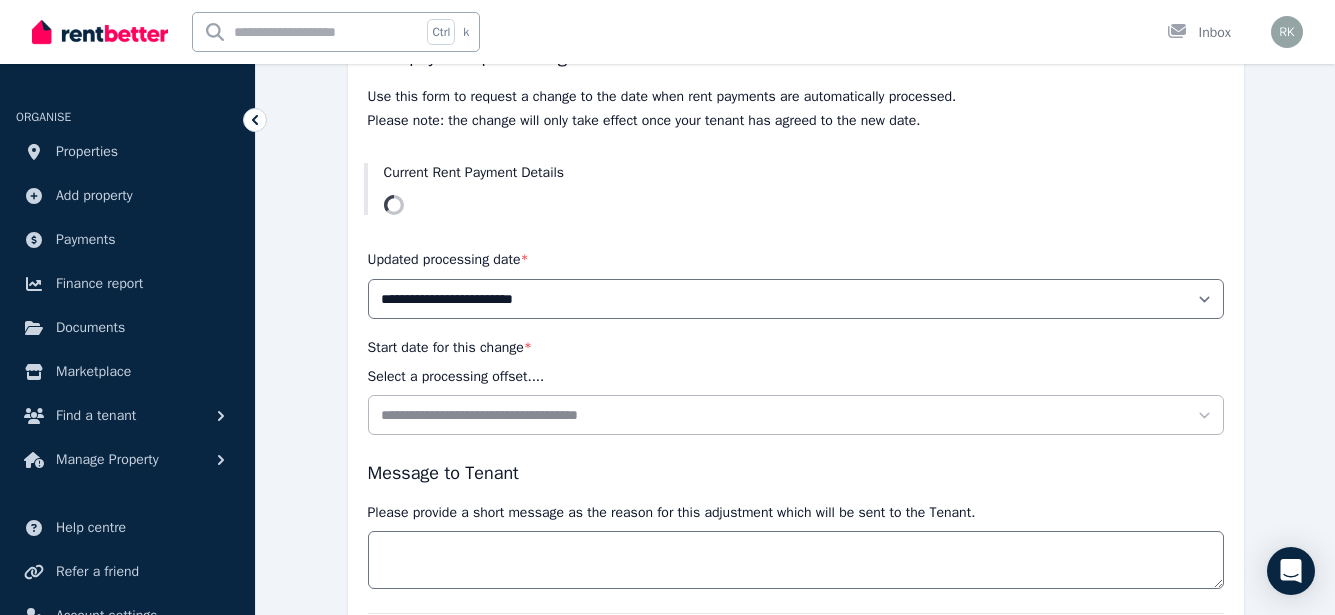 scroll, scrollTop: 200, scrollLeft: 0, axis: vertical 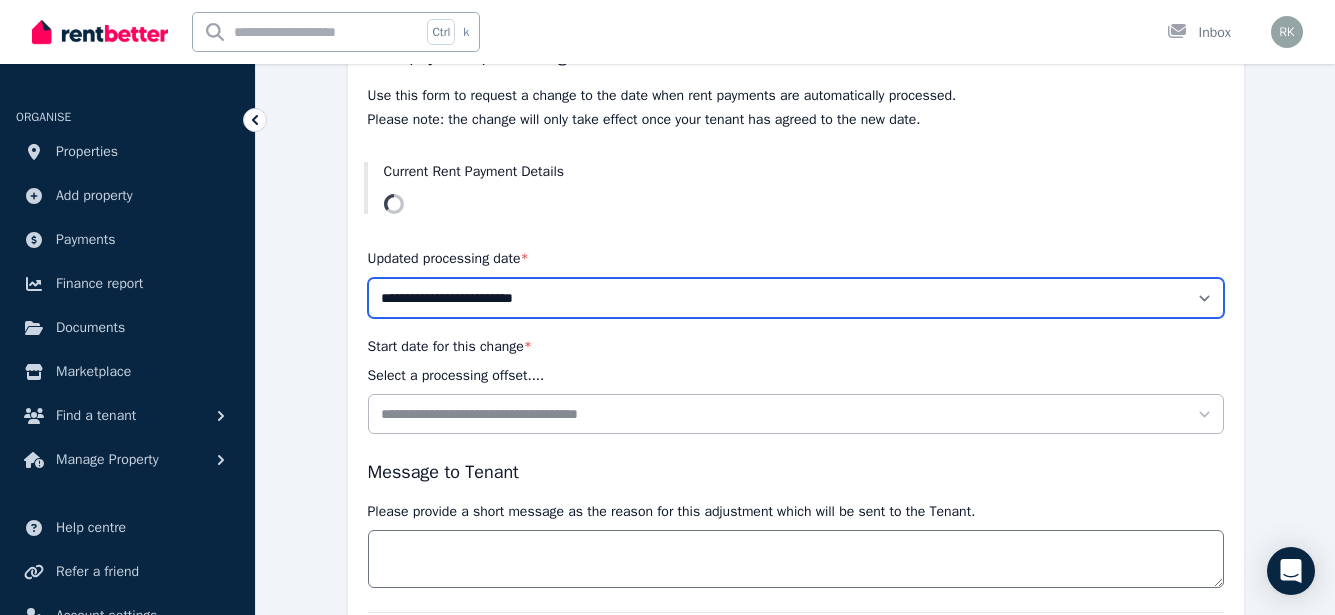 click on "**********" at bounding box center [796, 298] 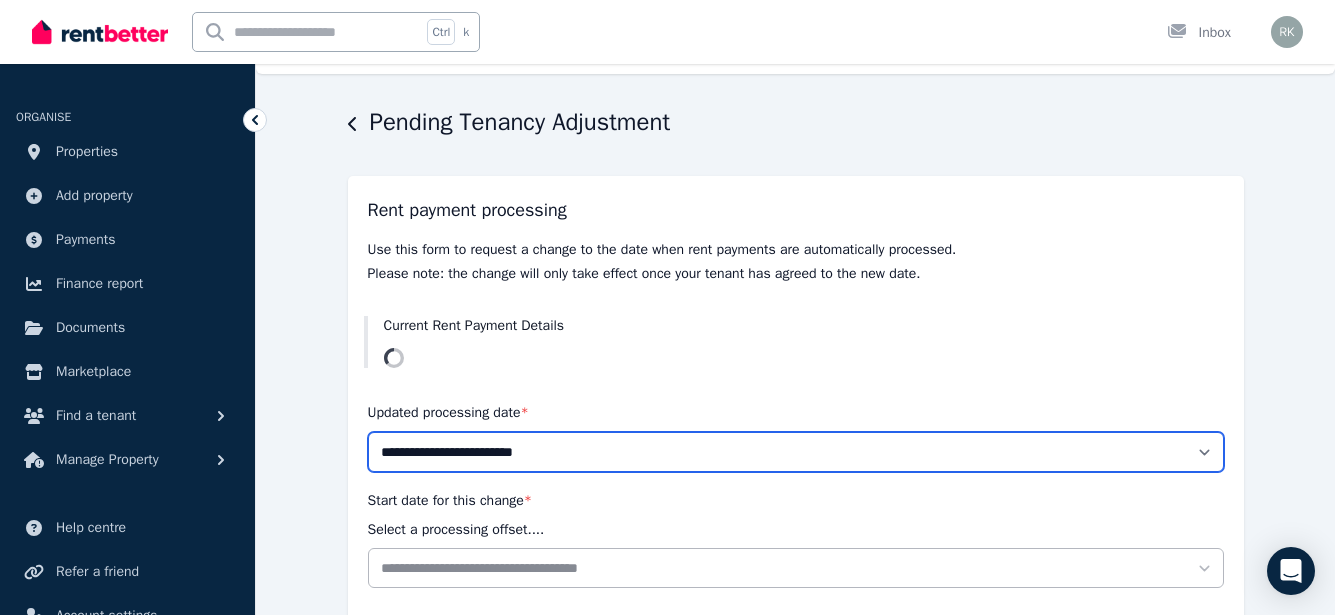 scroll, scrollTop: 0, scrollLeft: 0, axis: both 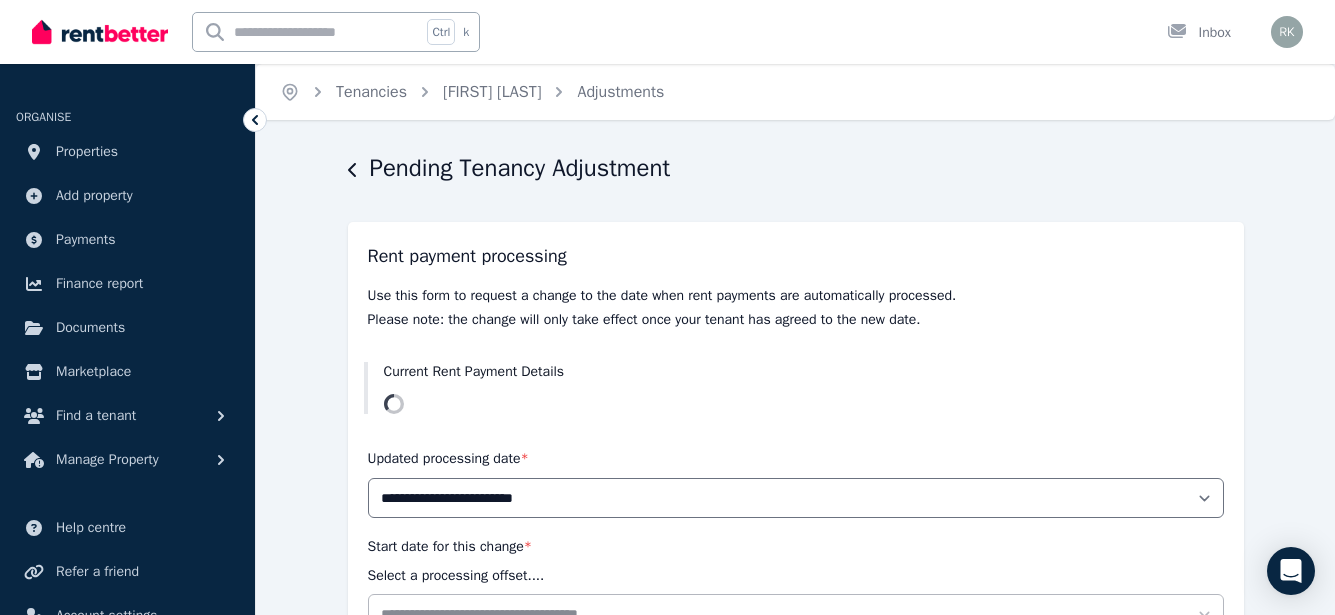 click 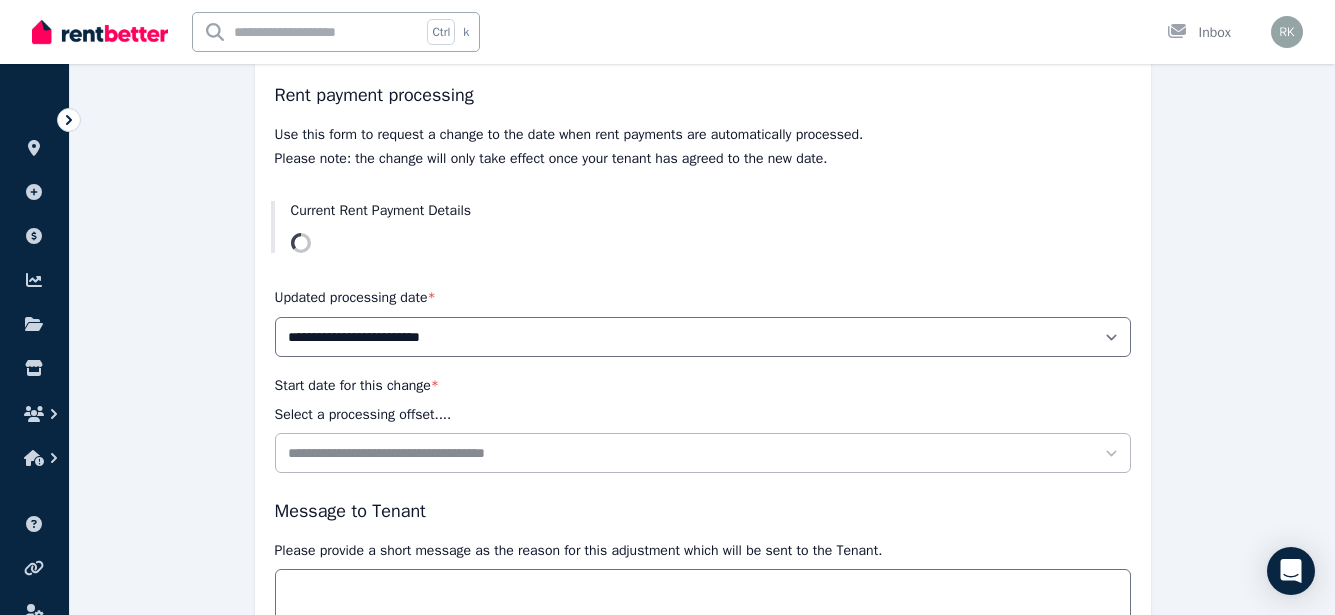scroll, scrollTop: 295, scrollLeft: 0, axis: vertical 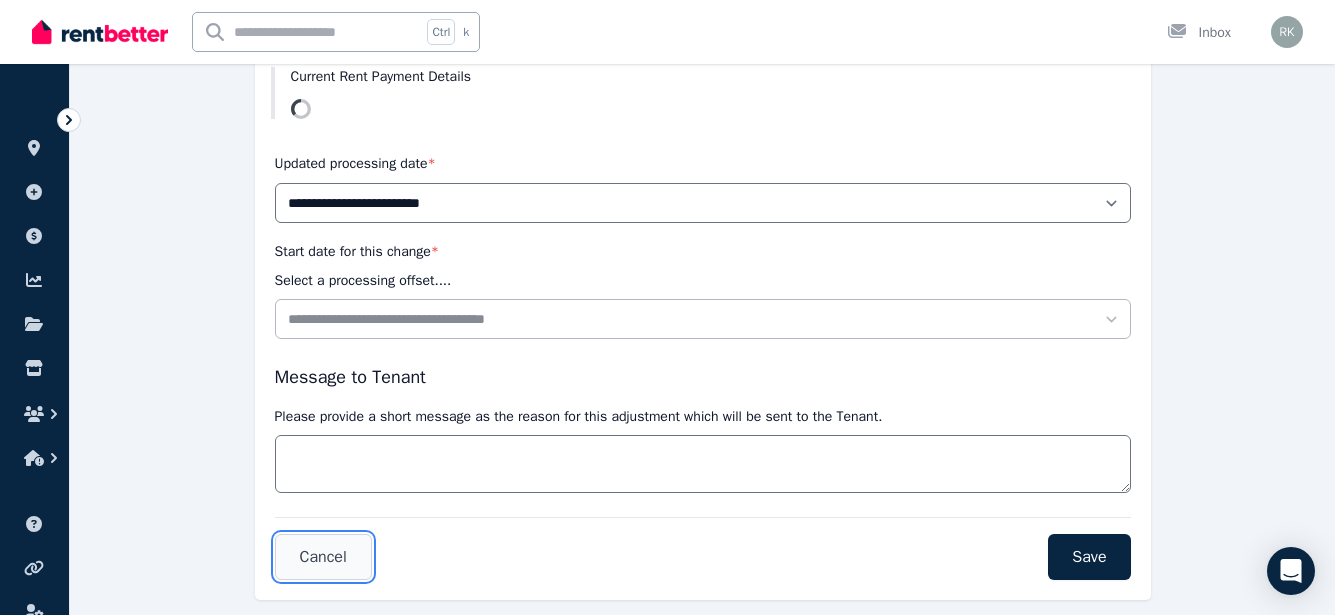 click on "Cancel" at bounding box center [323, 557] 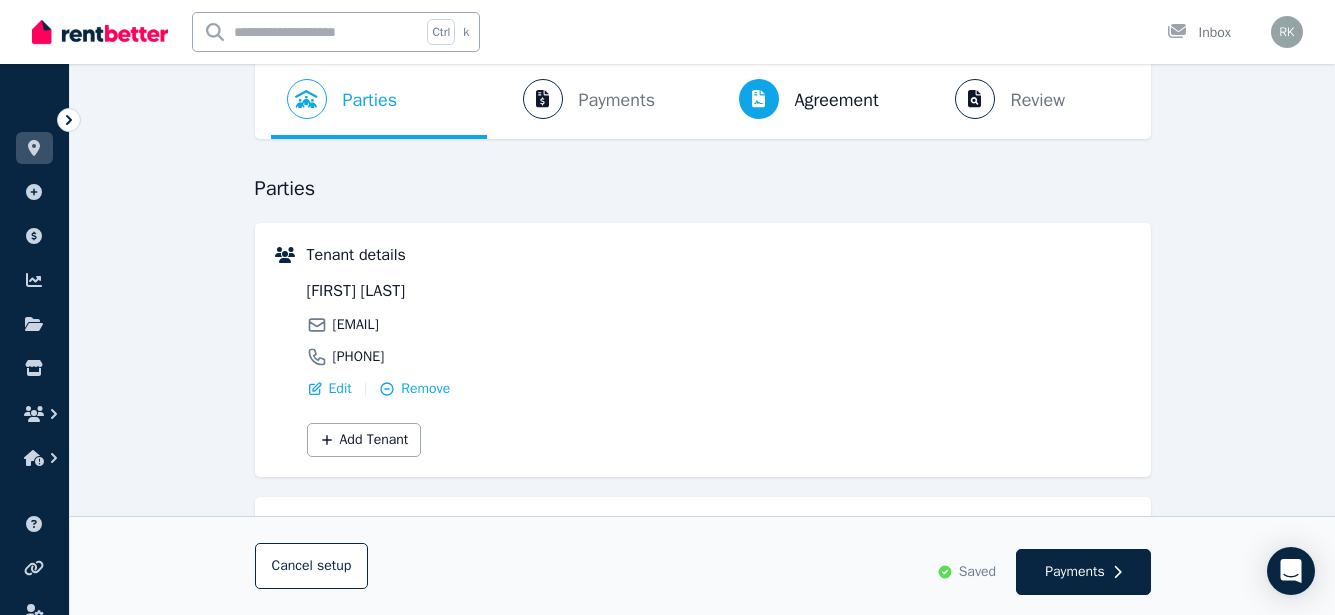 scroll, scrollTop: 92, scrollLeft: 0, axis: vertical 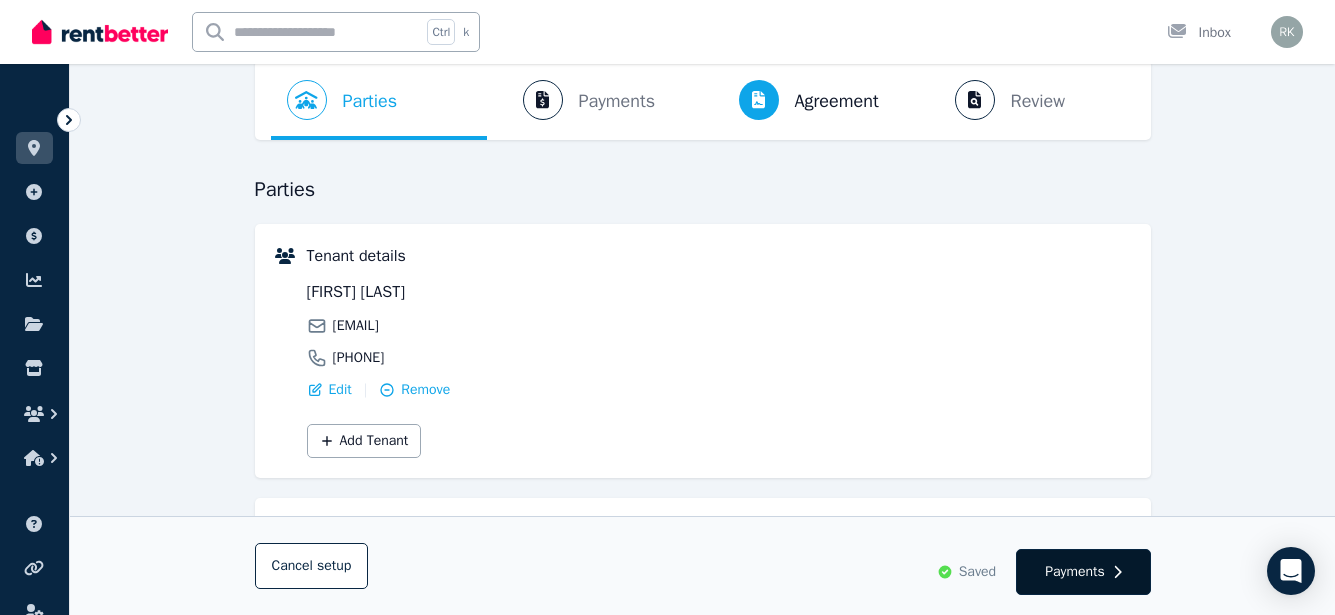 click on "Payments" at bounding box center [1075, 572] 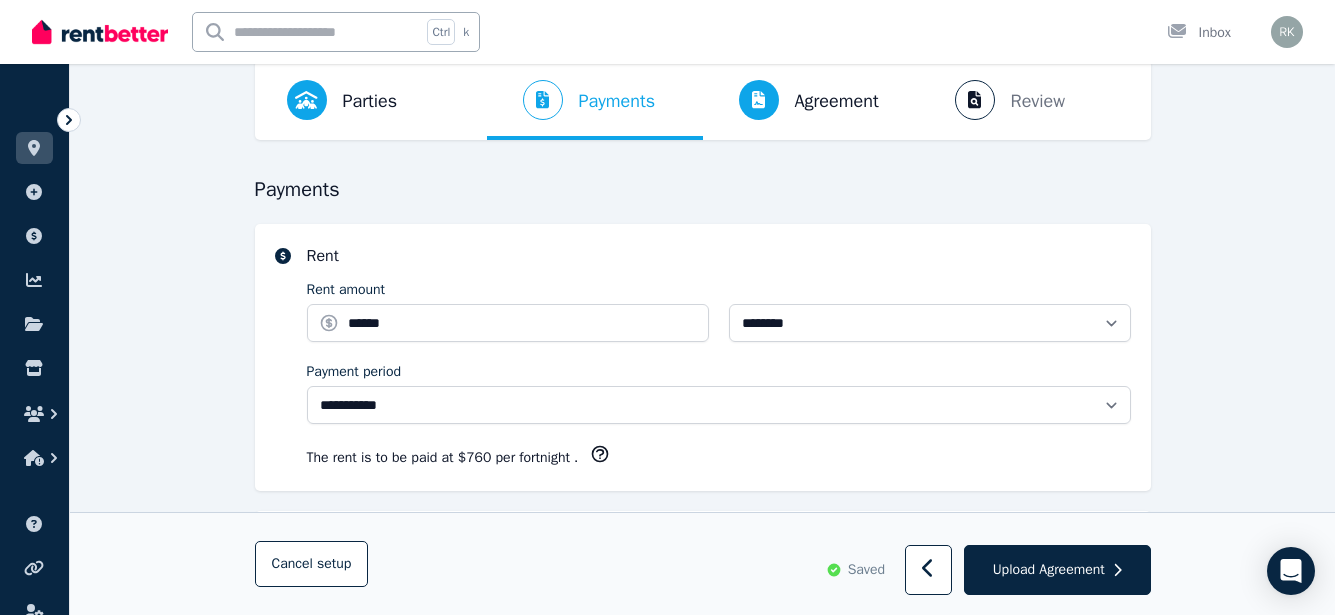 scroll, scrollTop: 0, scrollLeft: 0, axis: both 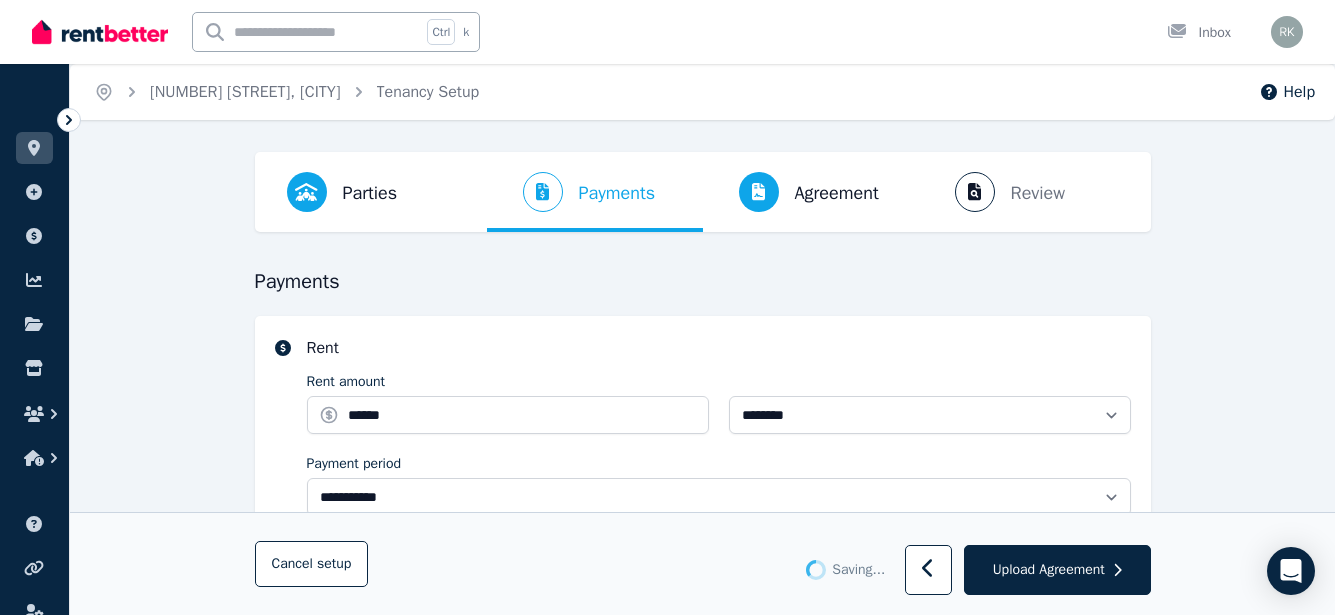 select on "**********" 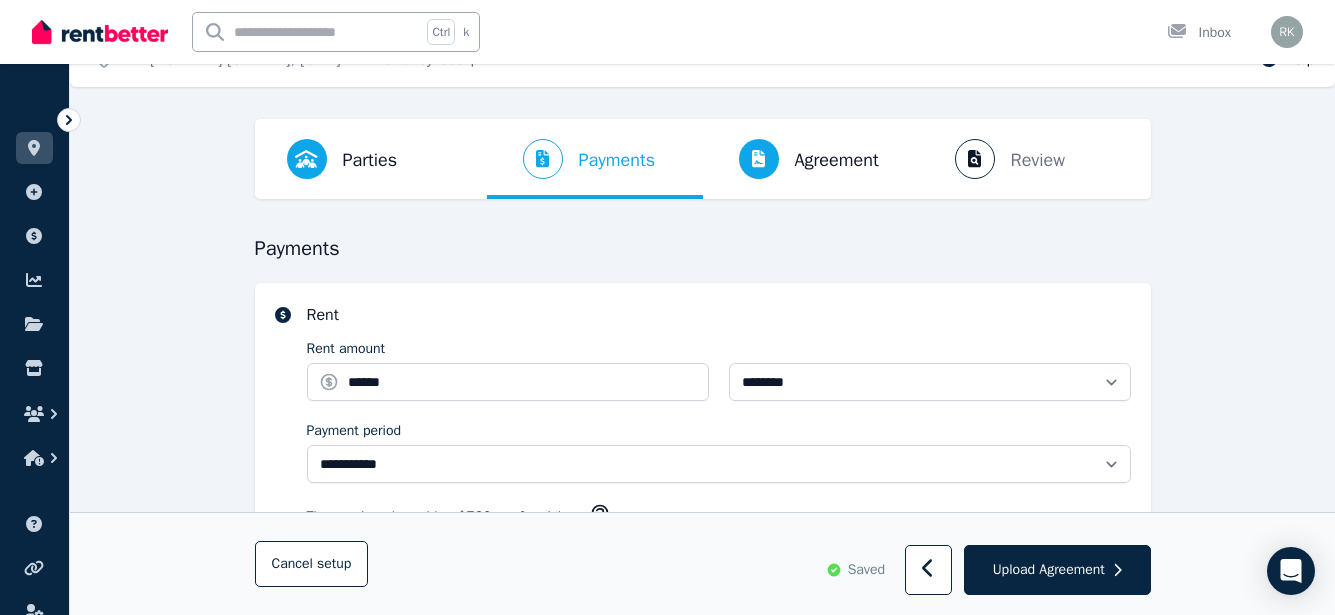 scroll, scrollTop: 0, scrollLeft: 0, axis: both 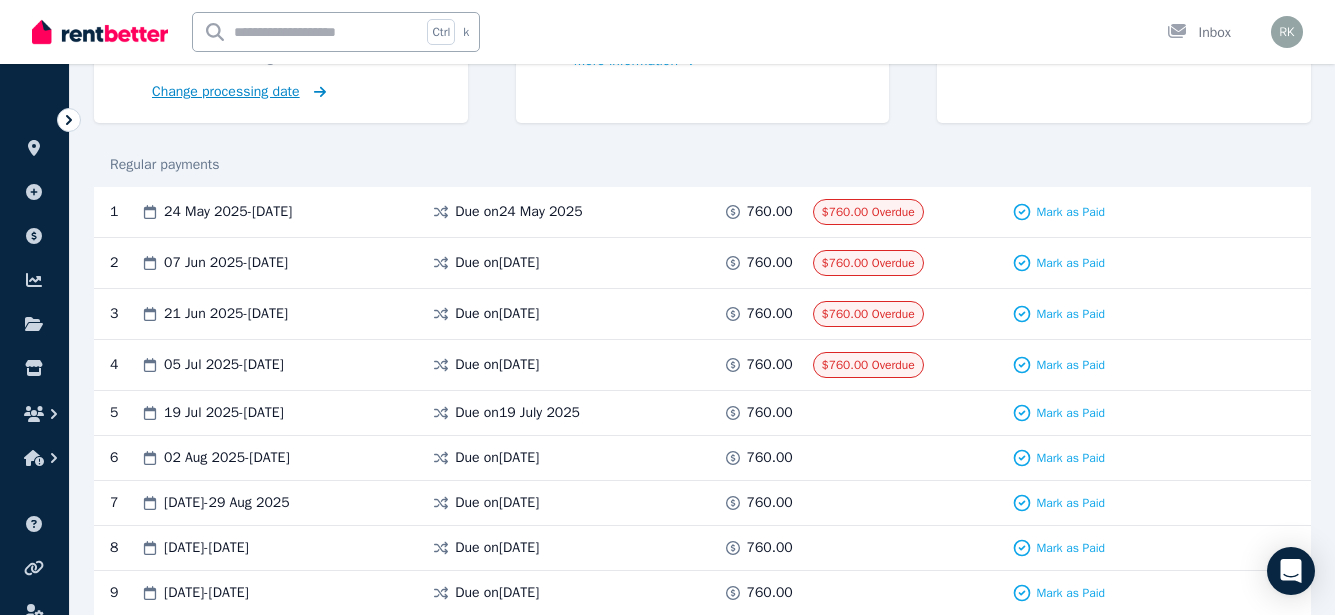 click 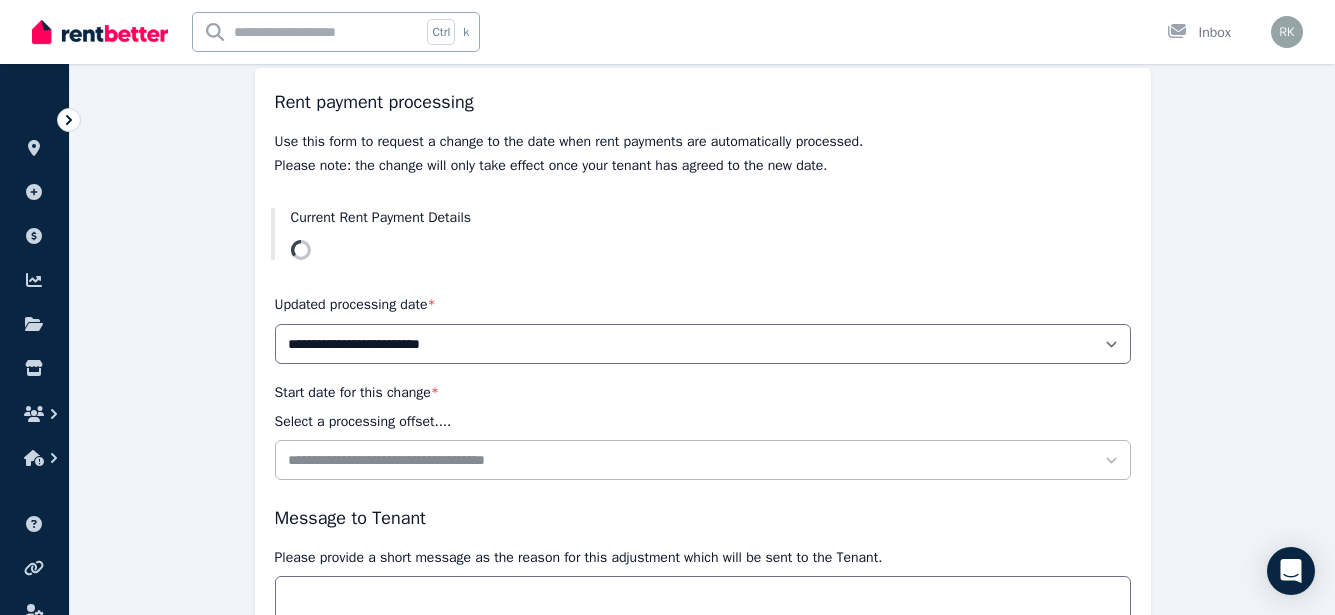 scroll, scrollTop: 200, scrollLeft: 0, axis: vertical 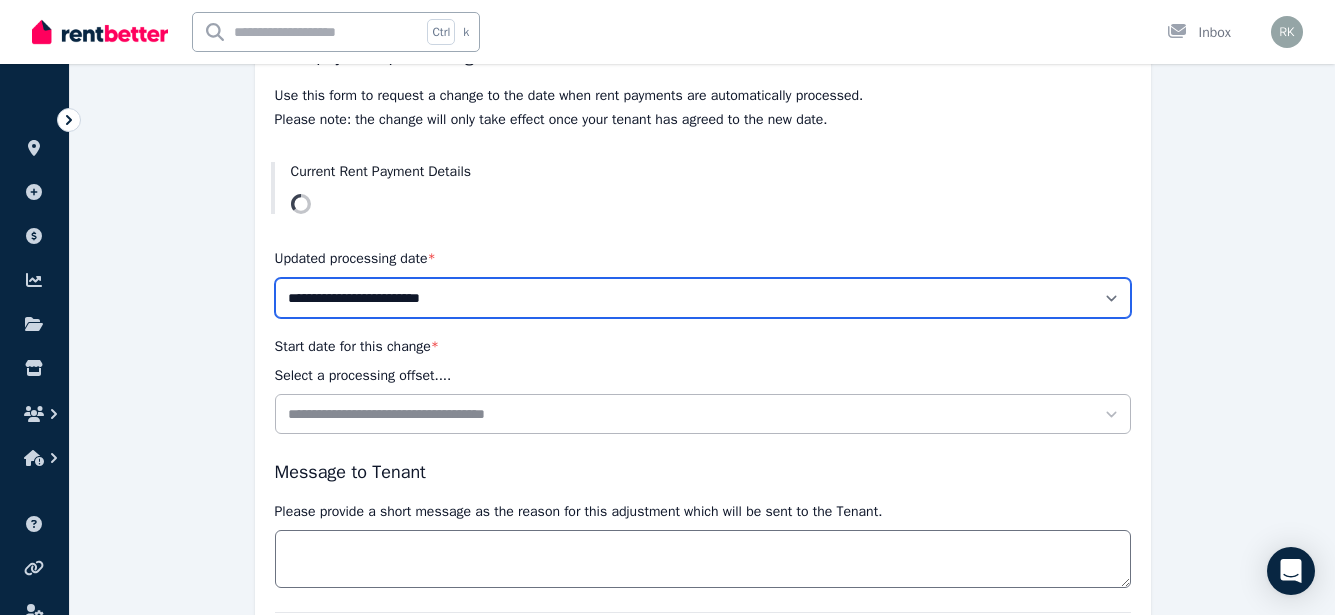 click on "**********" at bounding box center [703, 298] 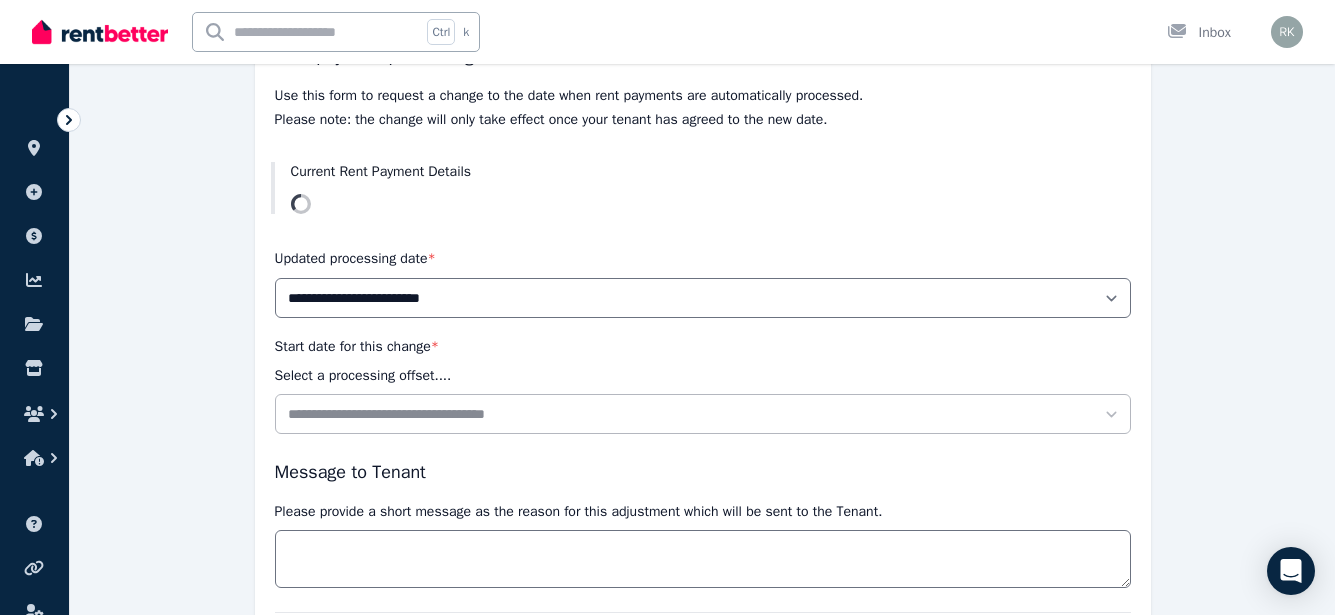 click on "Current Rent Payment Details" at bounding box center [703, 188] 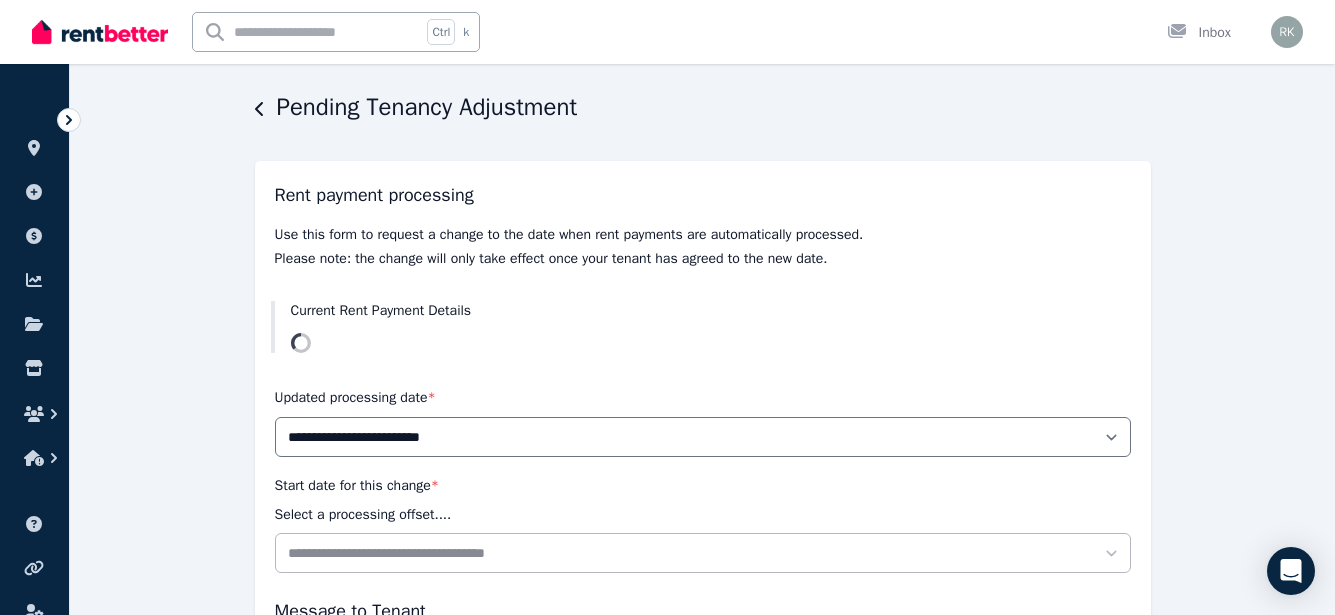 scroll, scrollTop: 0, scrollLeft: 0, axis: both 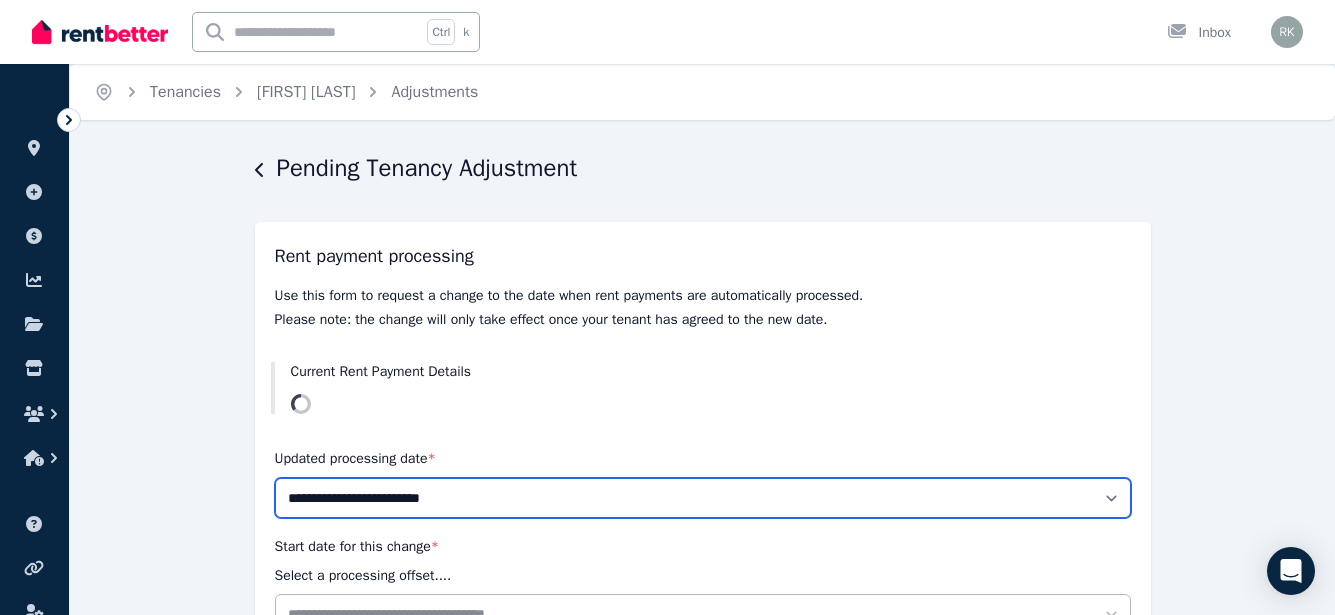 click on "**********" at bounding box center [703, 498] 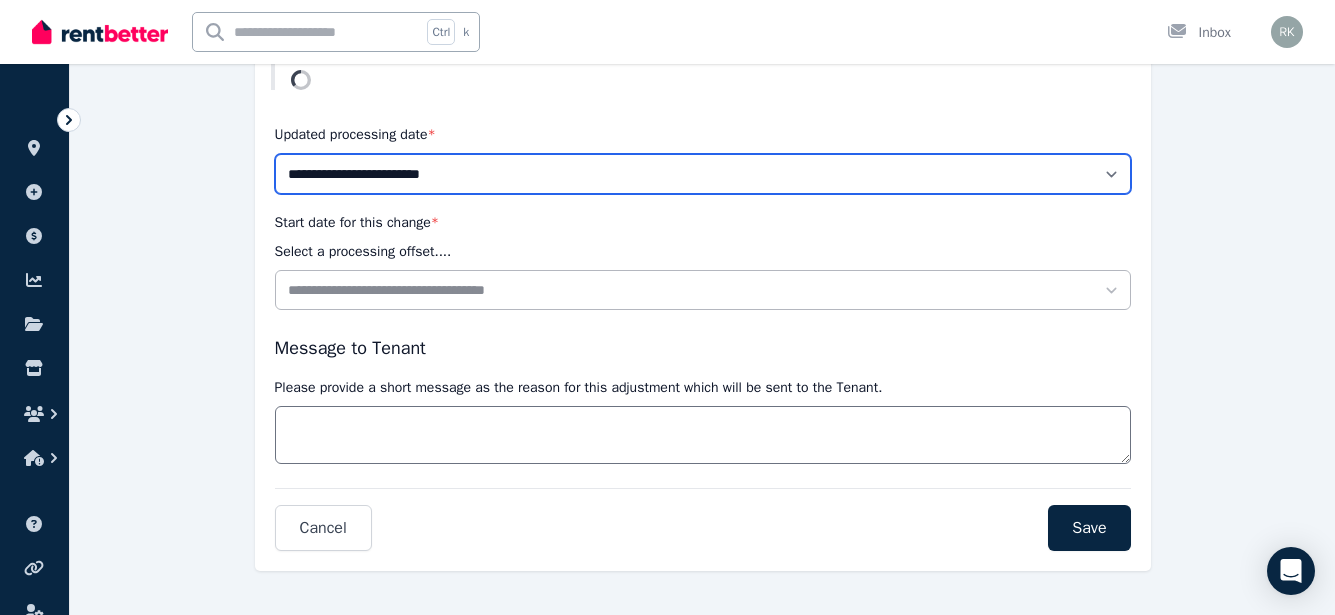 scroll, scrollTop: 336, scrollLeft: 0, axis: vertical 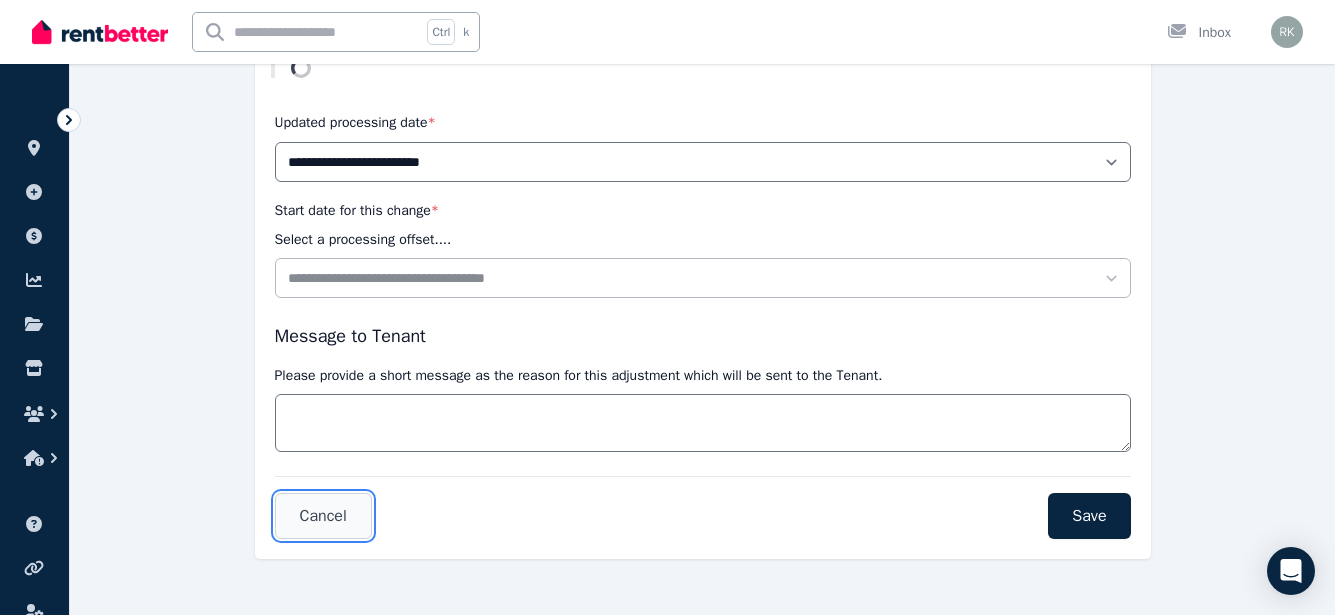 click on "Cancel" at bounding box center [323, 516] 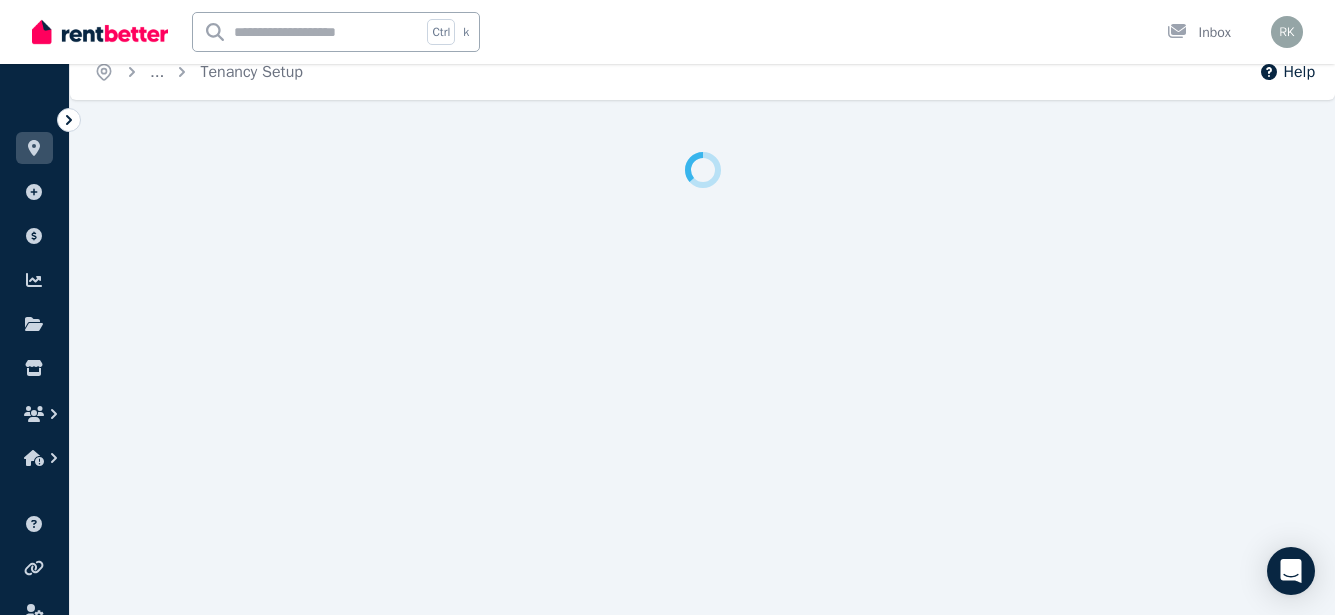 scroll, scrollTop: 0, scrollLeft: 0, axis: both 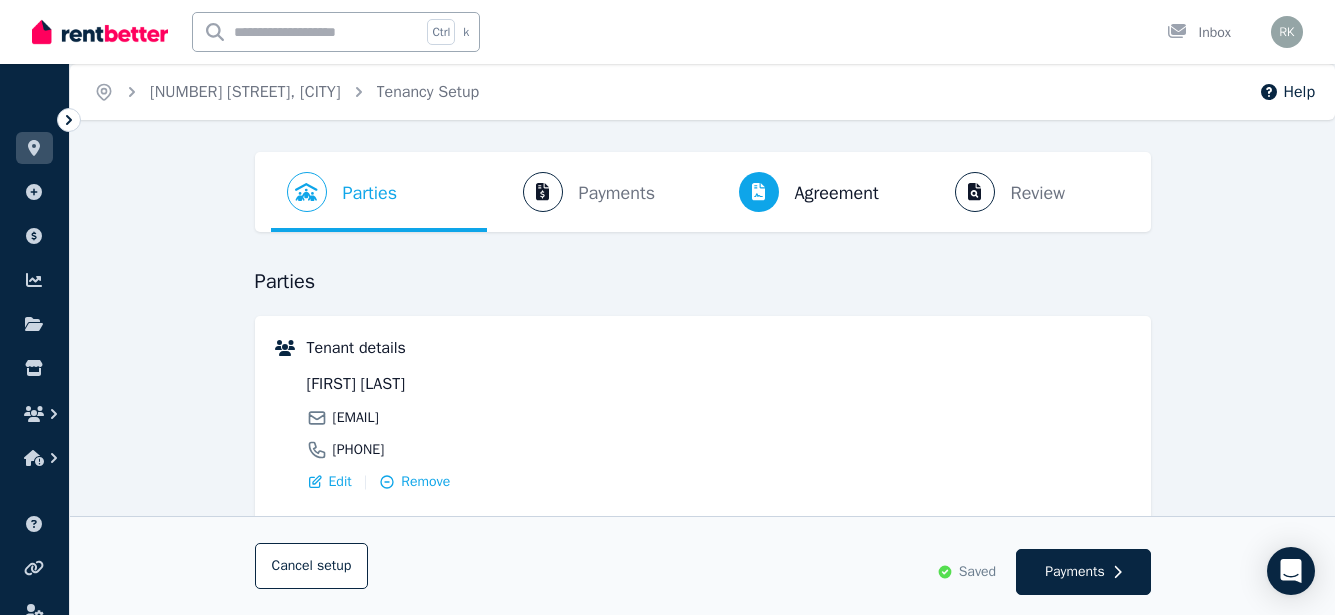 click on "Parties Rental provider and tenant details Payments Bond and rental payments Agreement Lease agreement Review Send tenancy details" at bounding box center [703, 192] 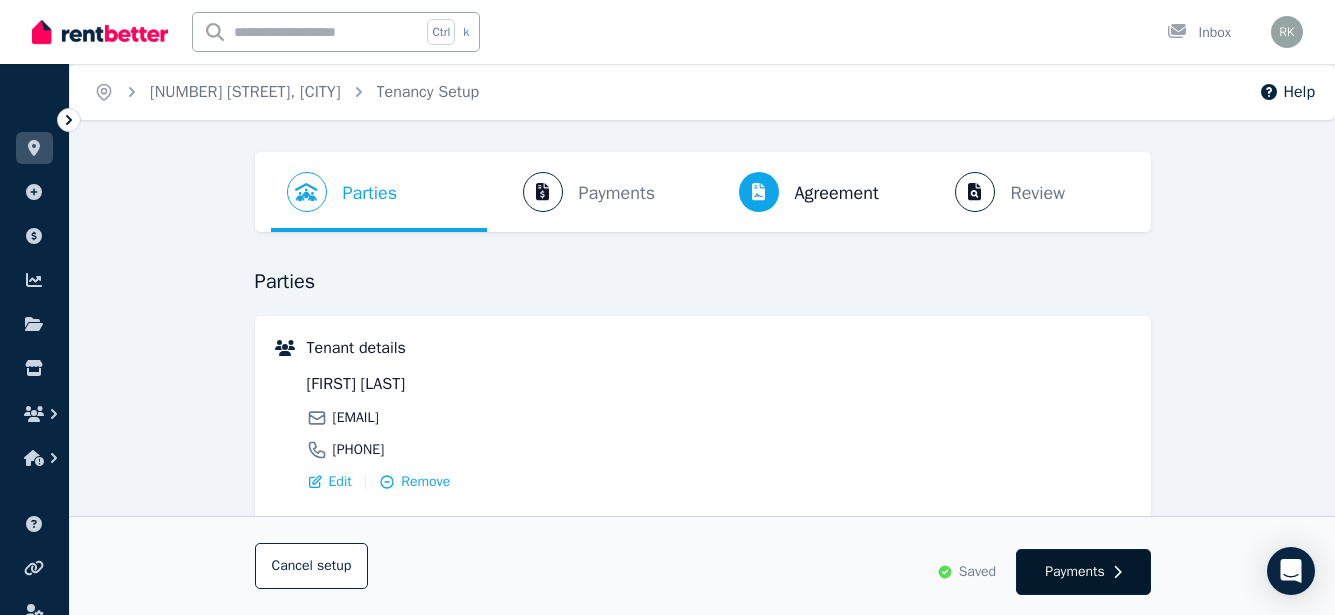 click on "Payments" at bounding box center (1075, 572) 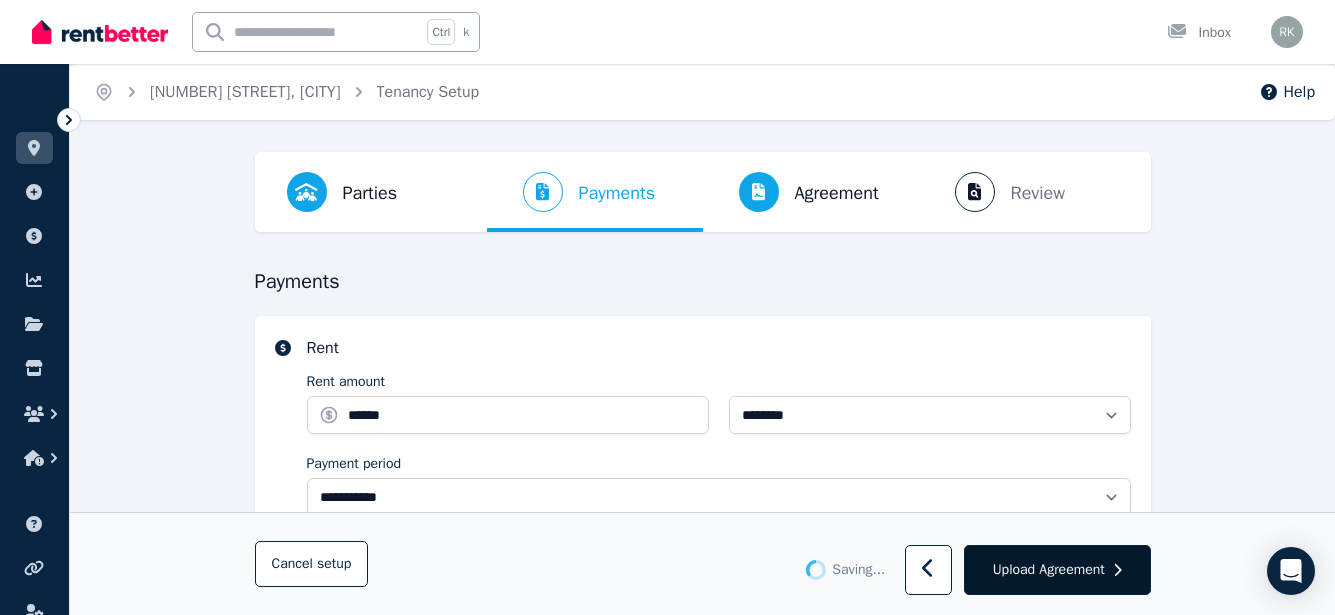select on "**********" 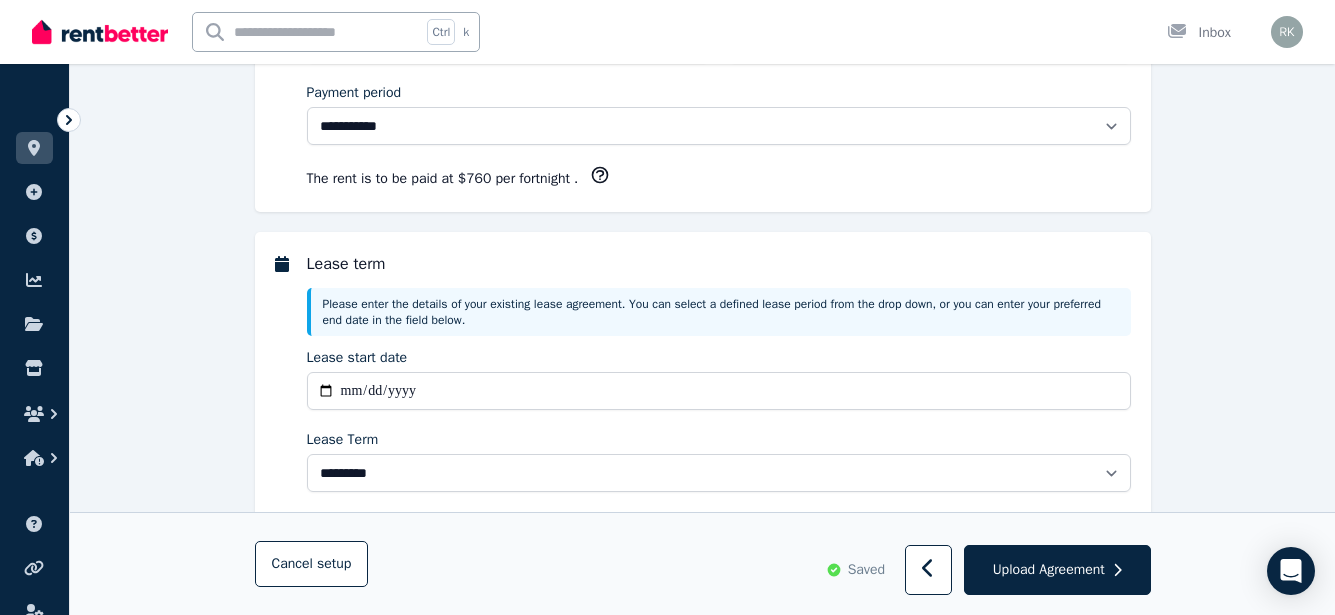 scroll, scrollTop: 400, scrollLeft: 0, axis: vertical 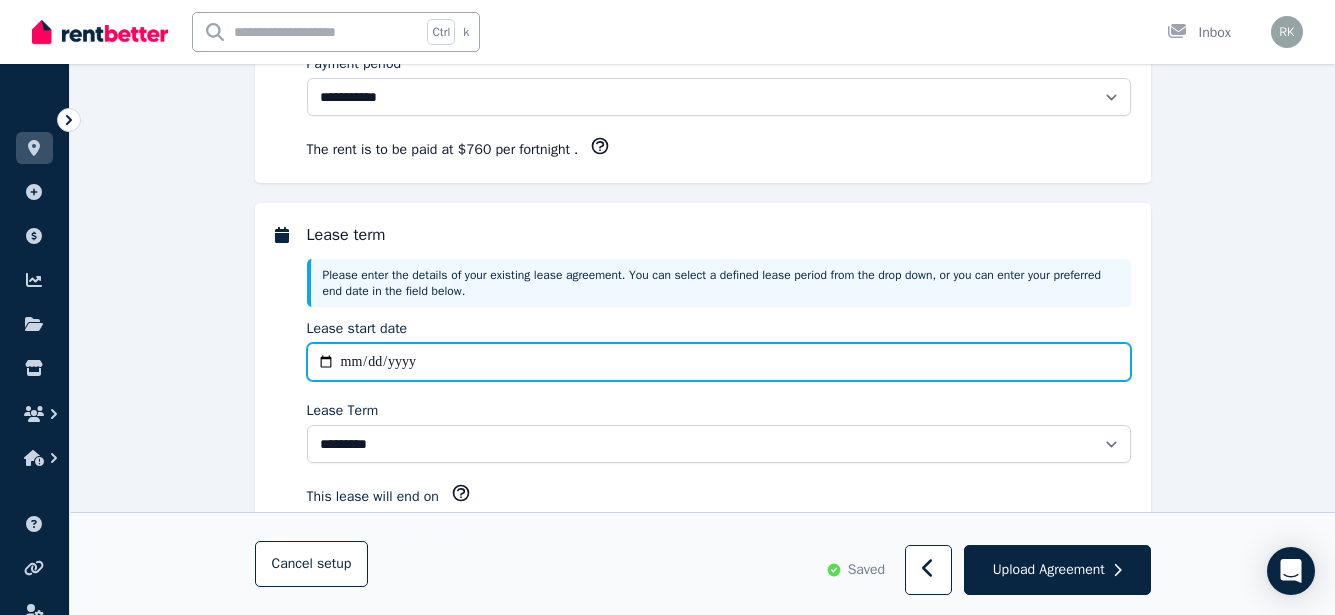 click on "**********" at bounding box center (719, 362) 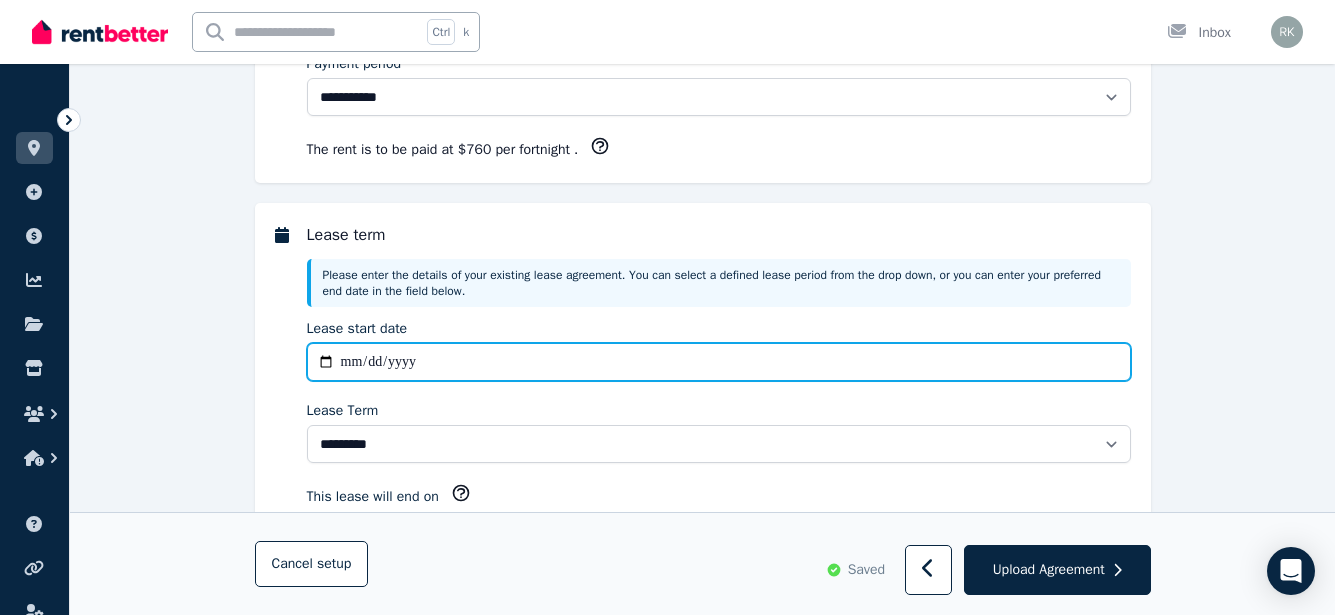 type on "**********" 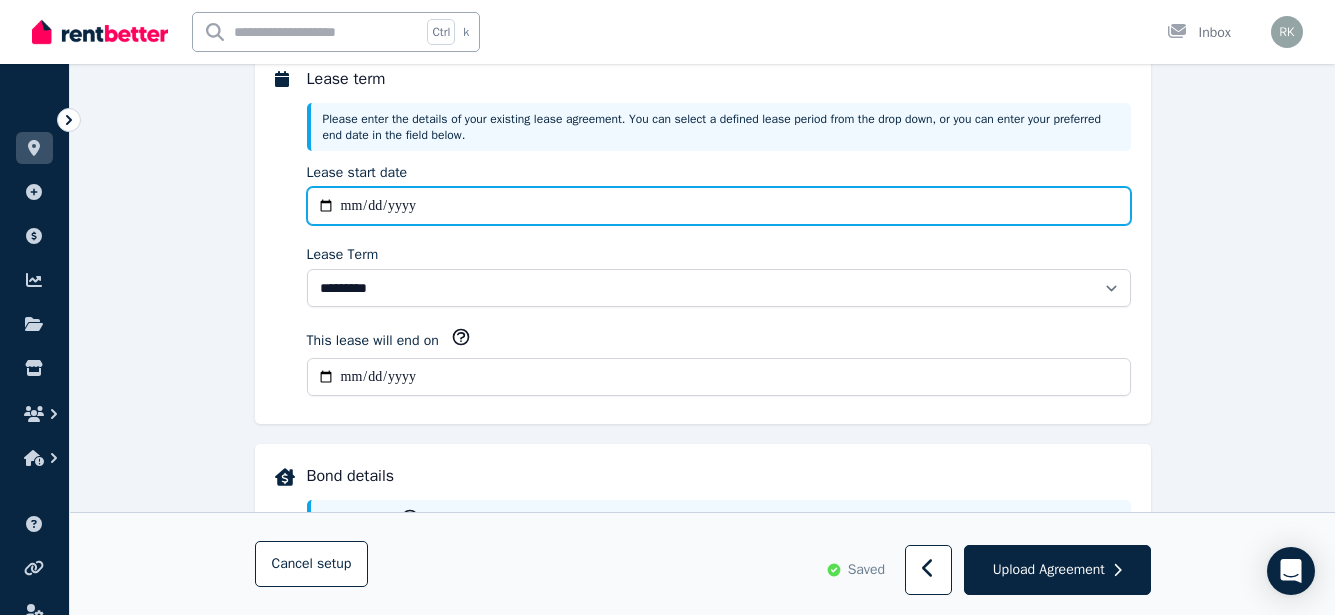 scroll, scrollTop: 600, scrollLeft: 0, axis: vertical 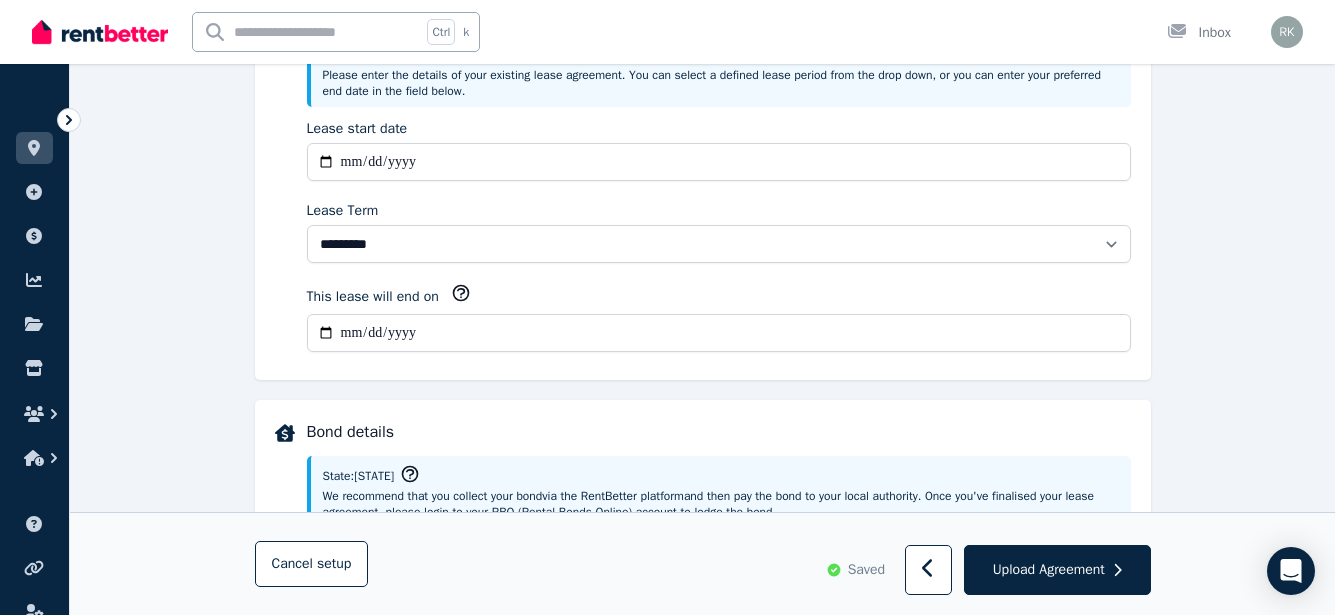 click on "**********" at bounding box center [719, 333] 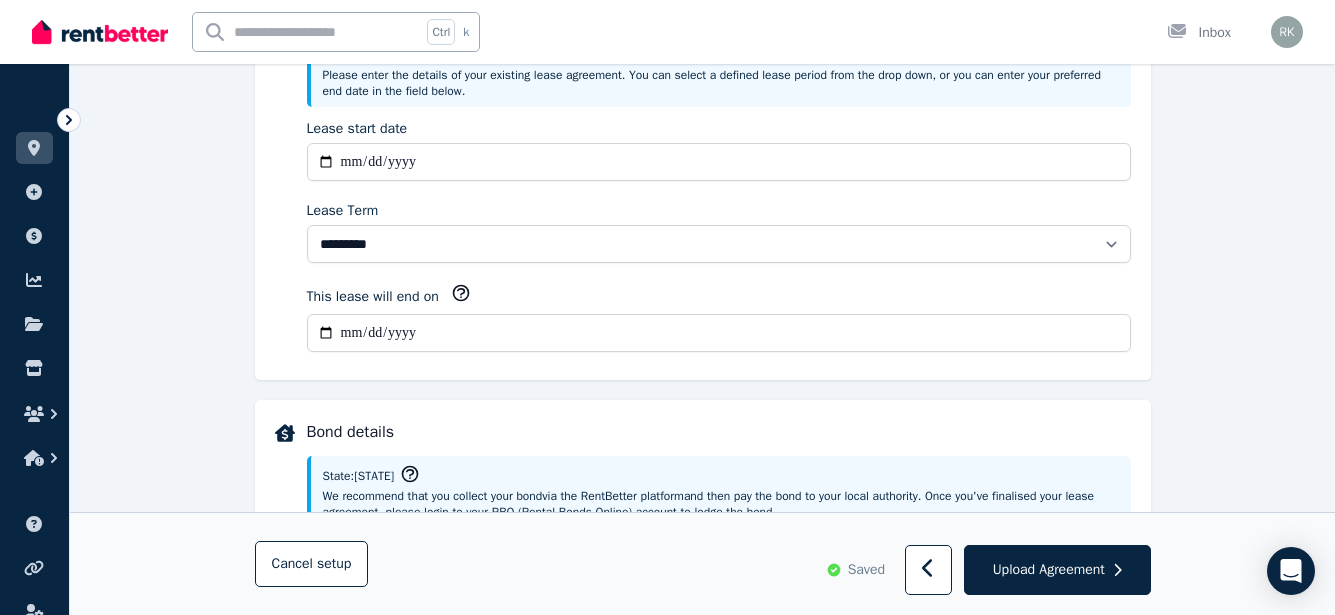type on "**********" 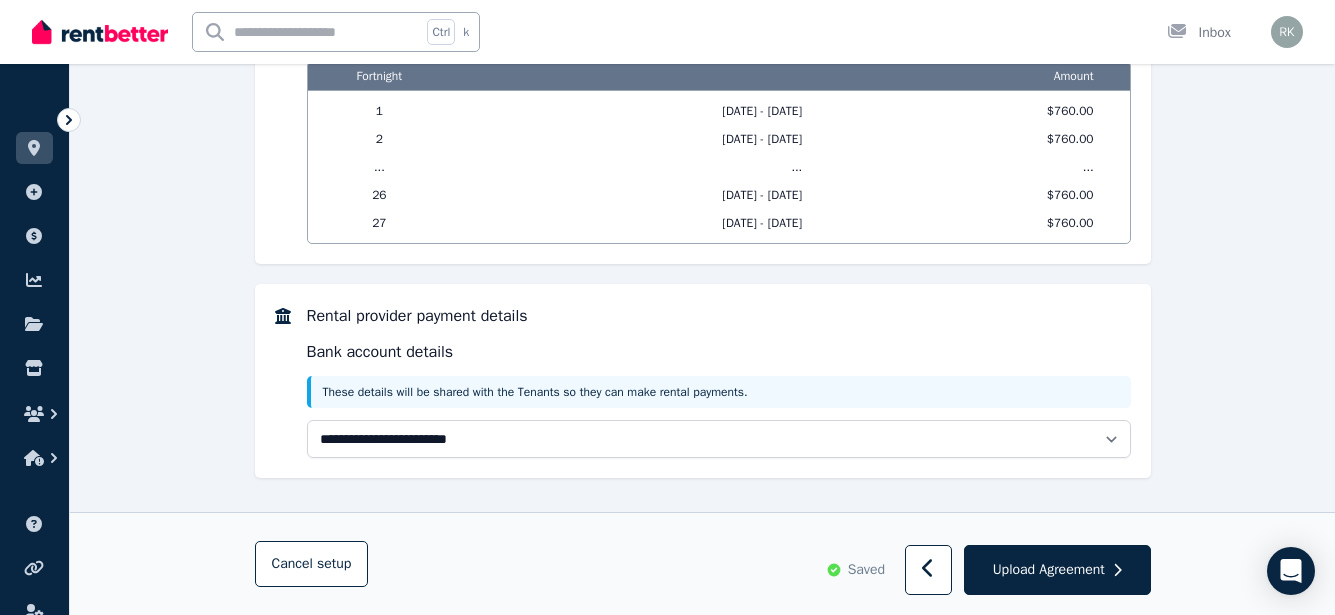 scroll, scrollTop: 1657, scrollLeft: 0, axis: vertical 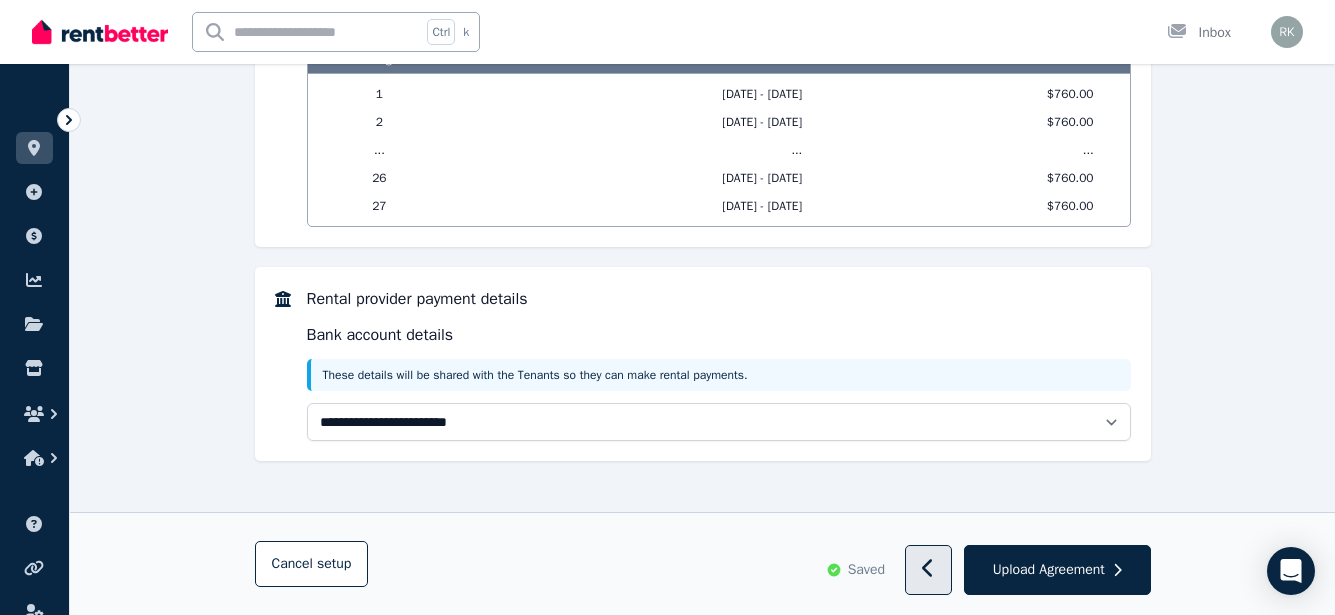 click 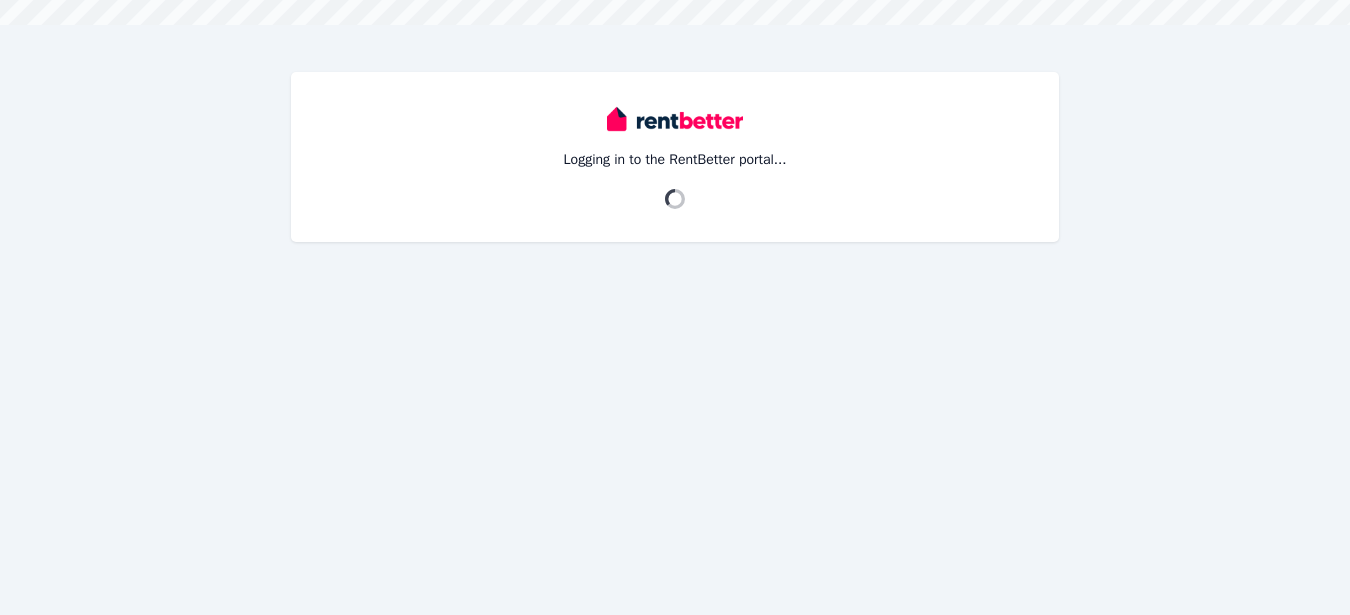 scroll, scrollTop: 0, scrollLeft: 0, axis: both 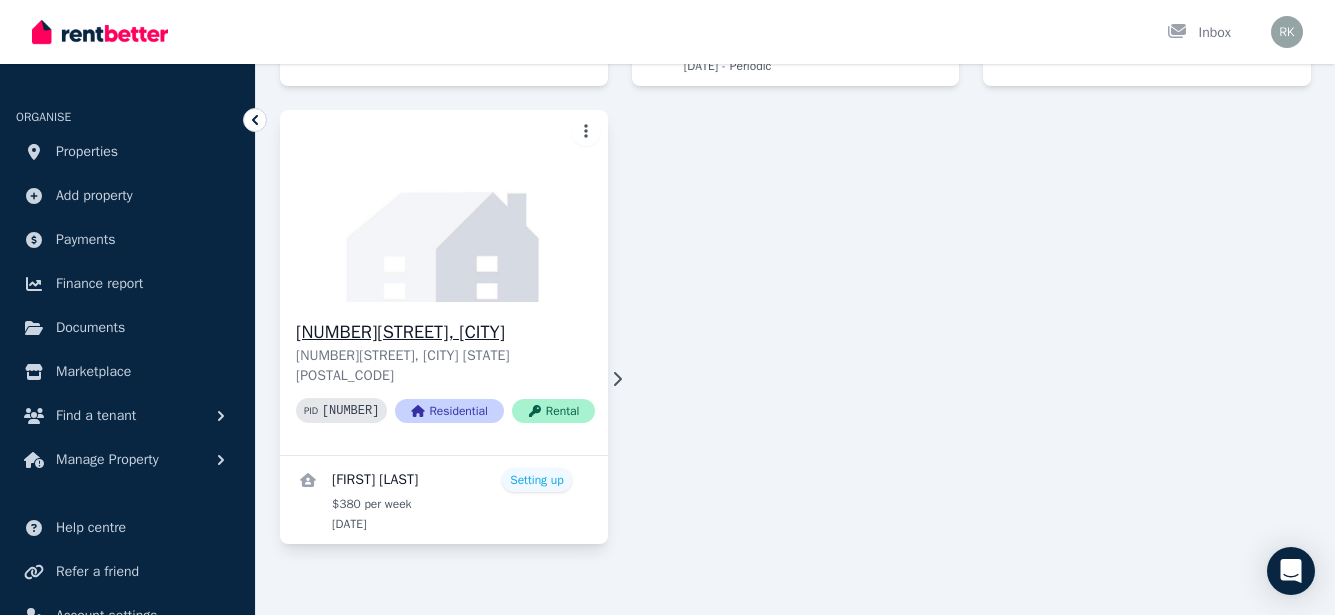 click on "[NUMBER][STREET], [CITY]" at bounding box center (445, 332) 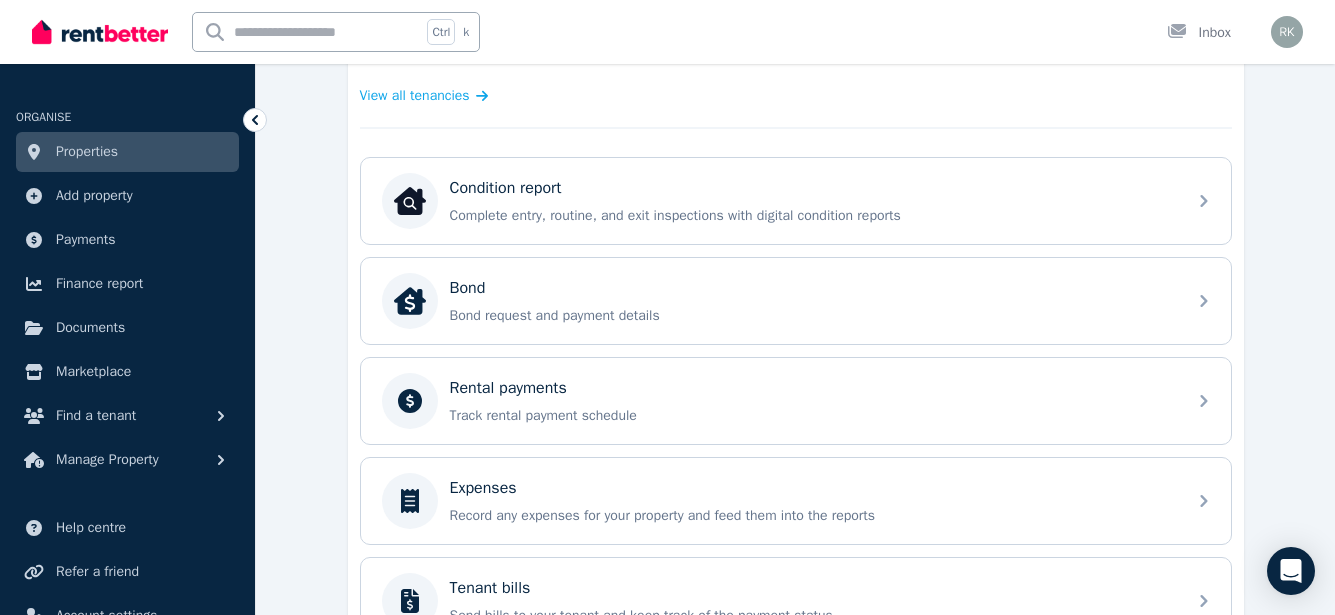 scroll, scrollTop: 500, scrollLeft: 0, axis: vertical 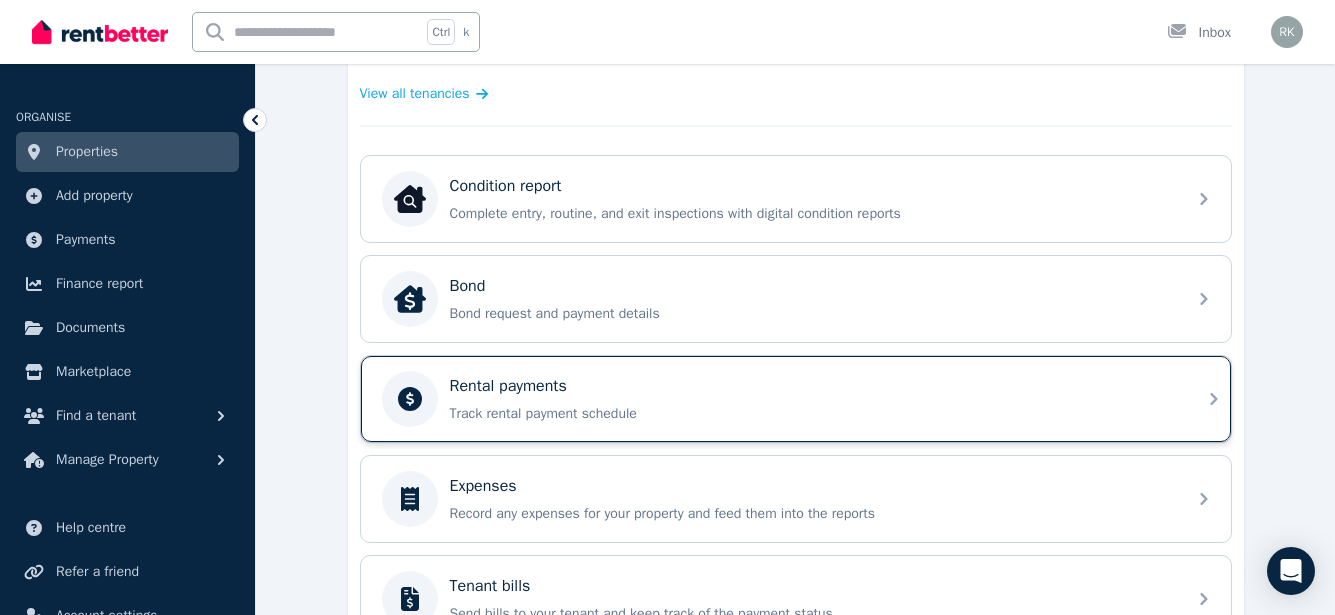 click 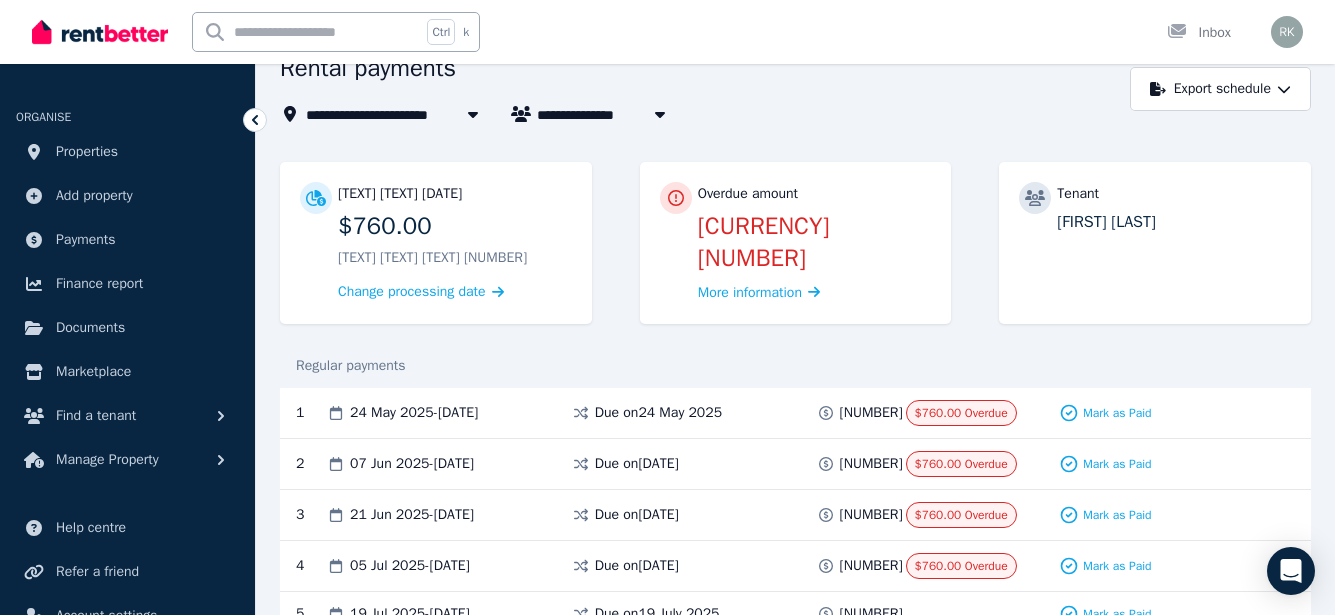 scroll, scrollTop: 0, scrollLeft: 0, axis: both 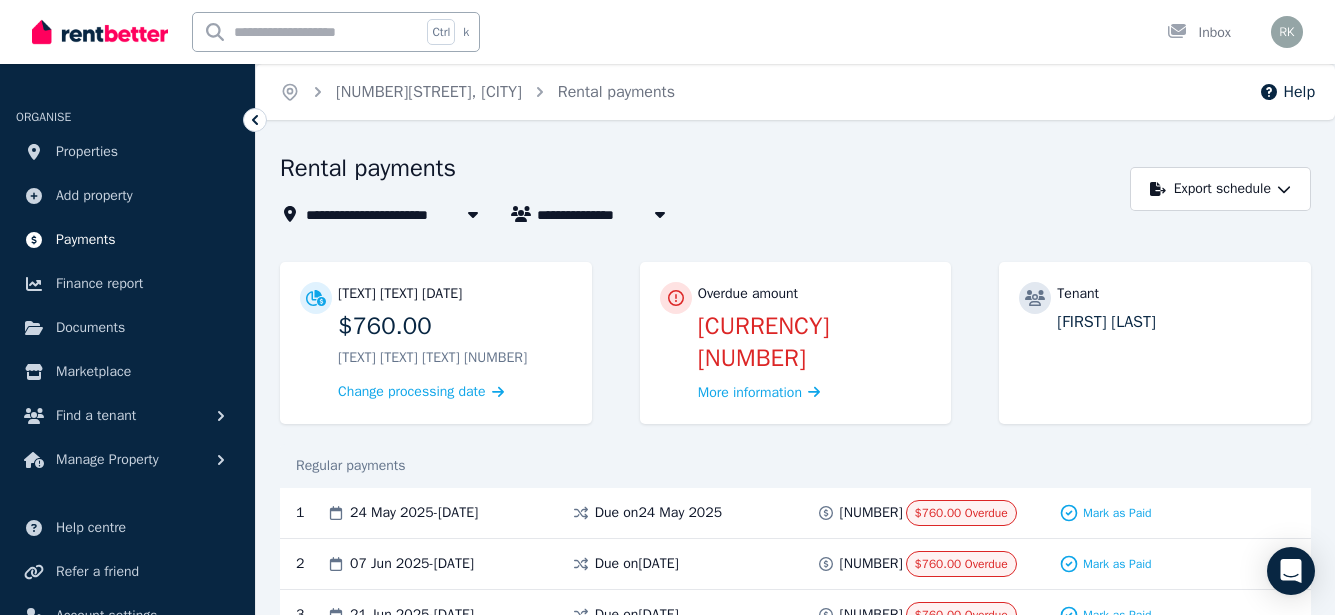 click on "Payments" at bounding box center [86, 240] 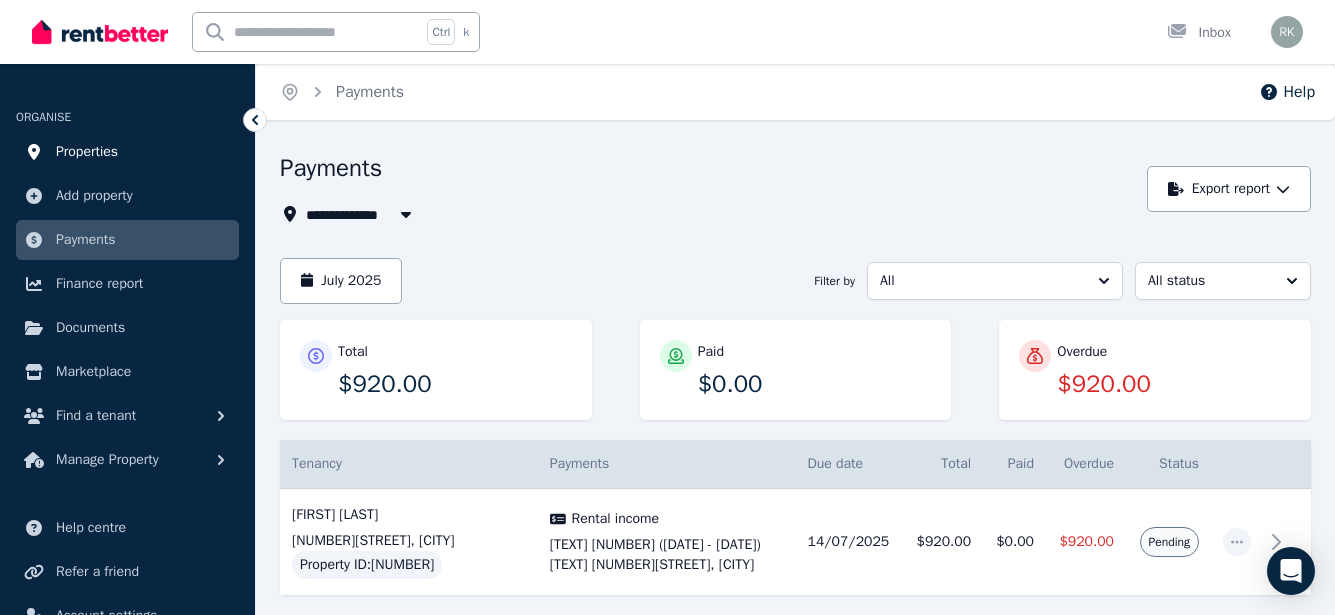 click on "Properties" at bounding box center [87, 152] 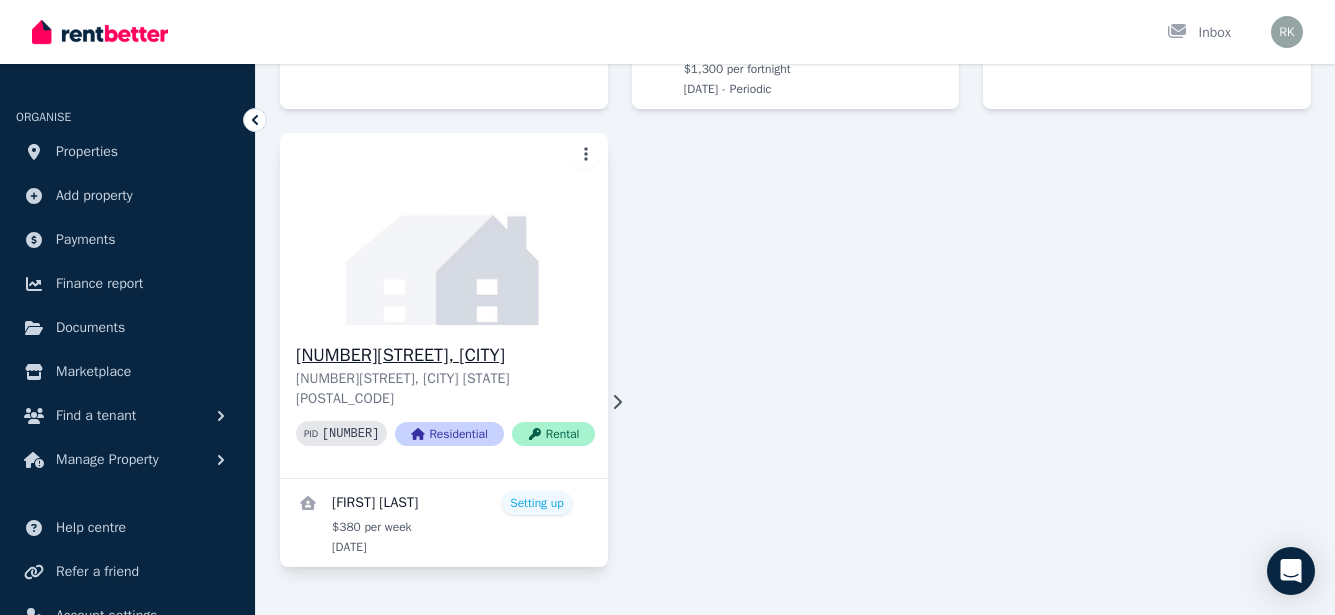 scroll, scrollTop: 621, scrollLeft: 0, axis: vertical 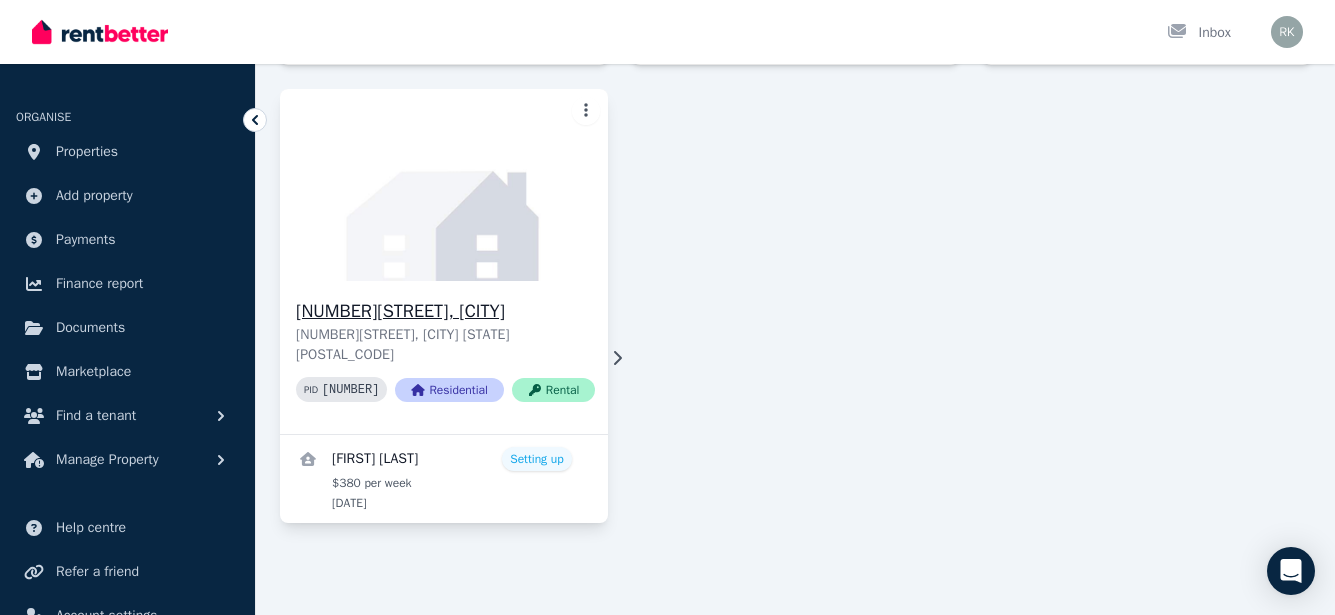 click on "Rental" at bounding box center (554, 390) 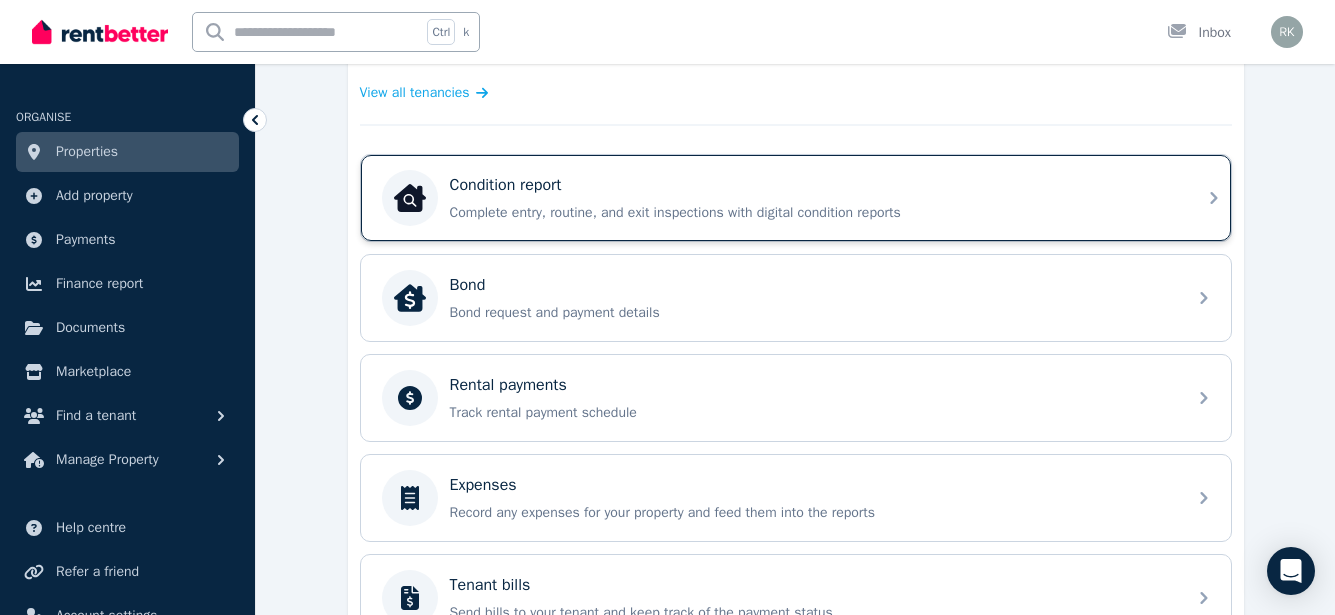 scroll, scrollTop: 600, scrollLeft: 0, axis: vertical 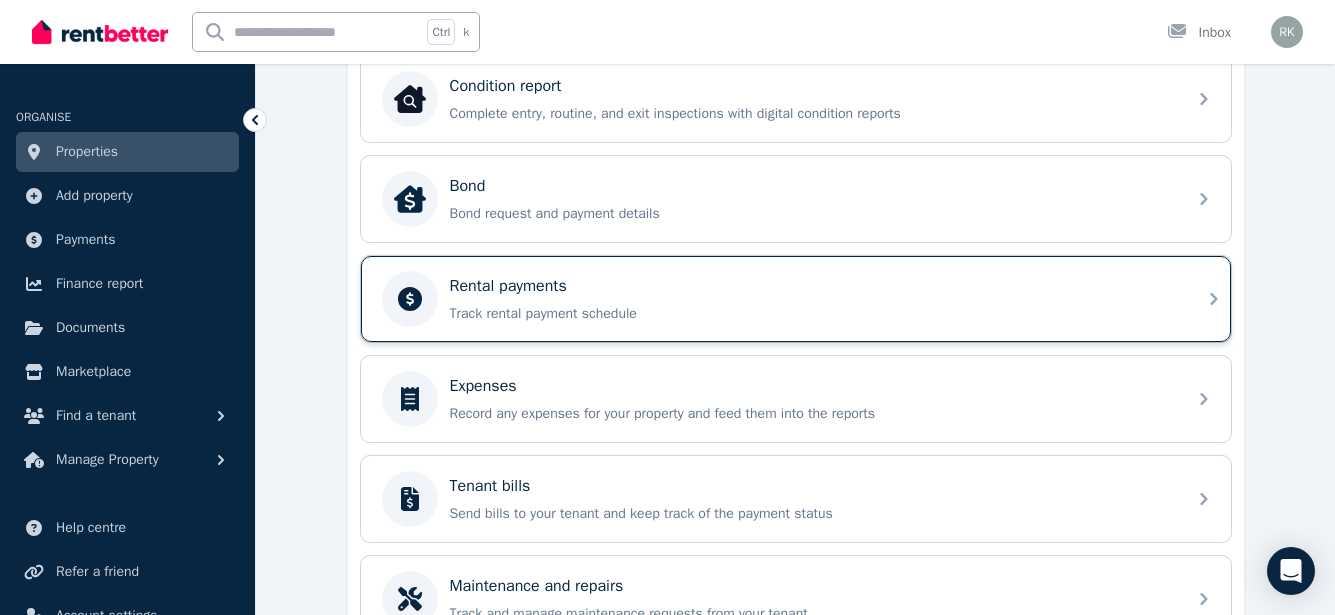 click on "Rental payments Track rental payment schedule" at bounding box center (812, 299) 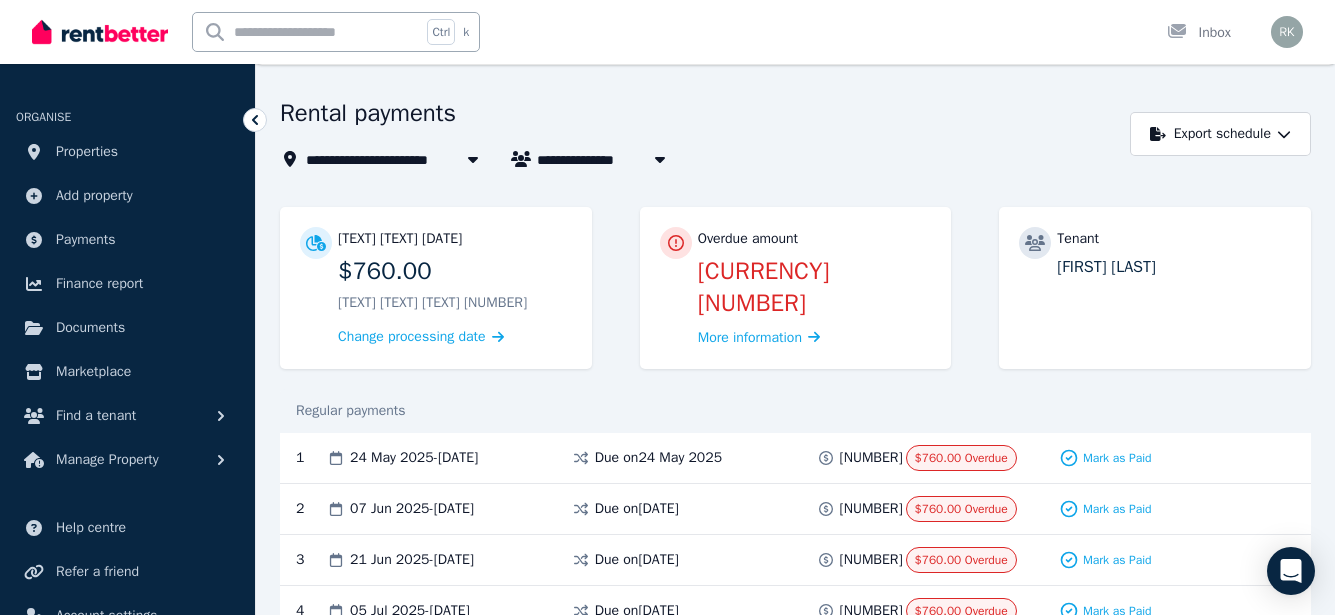 scroll, scrollTop: 100, scrollLeft: 0, axis: vertical 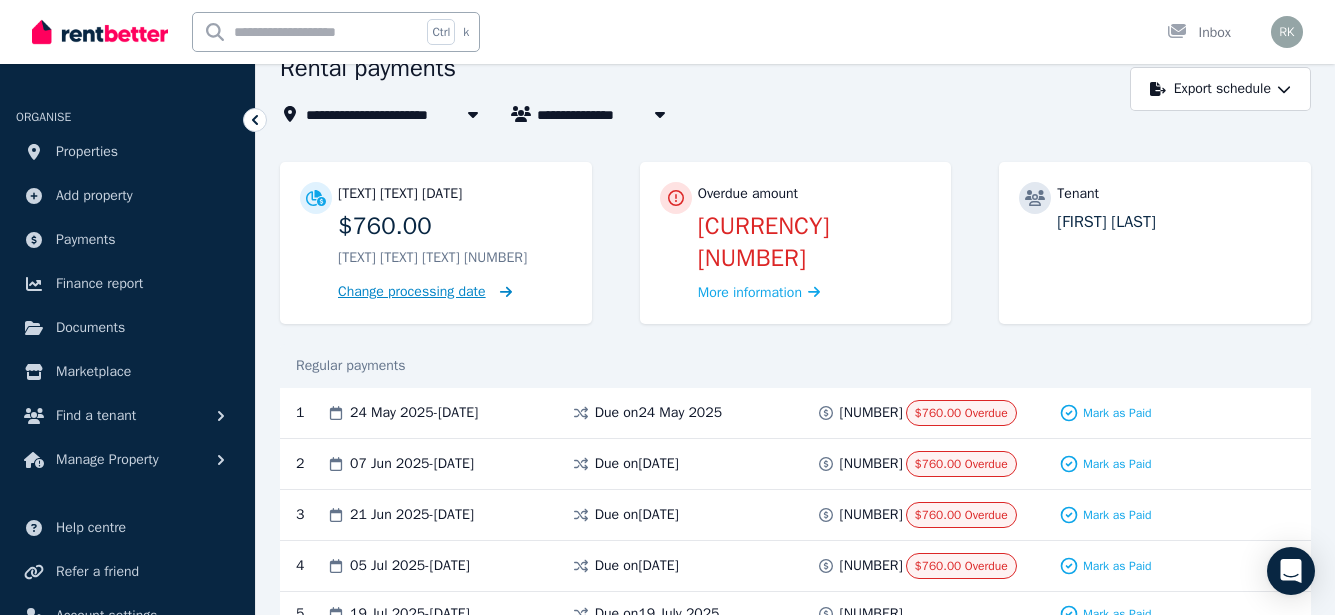 click on "Change processing date" at bounding box center [412, 292] 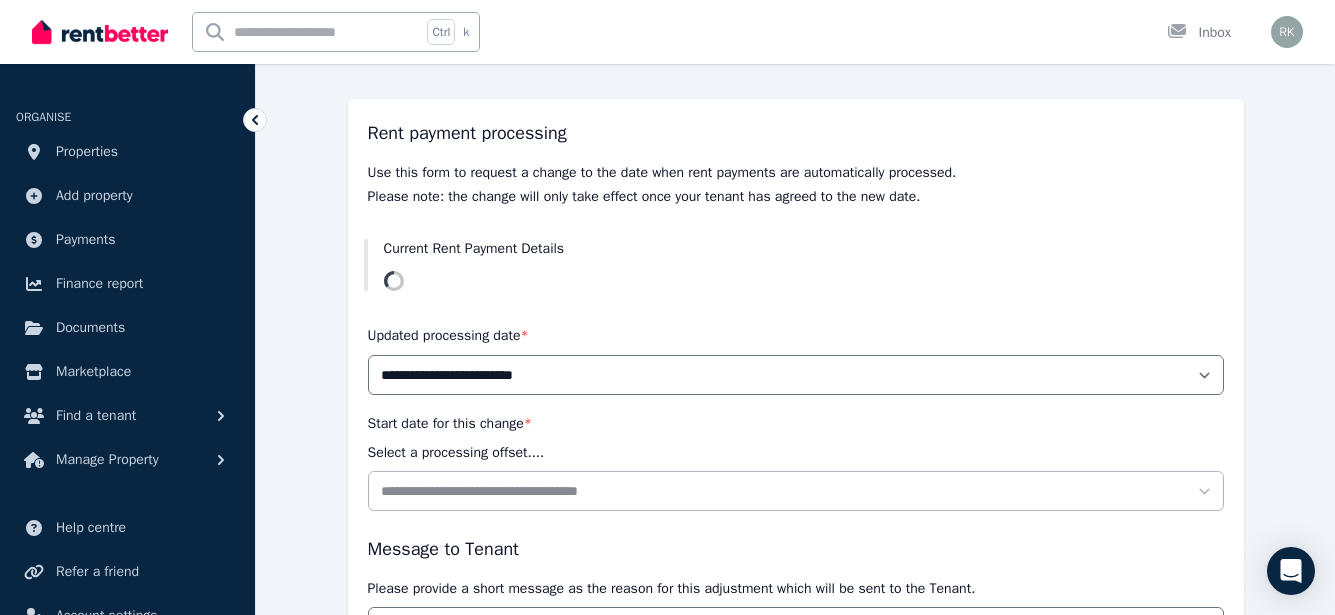 scroll, scrollTop: 0, scrollLeft: 0, axis: both 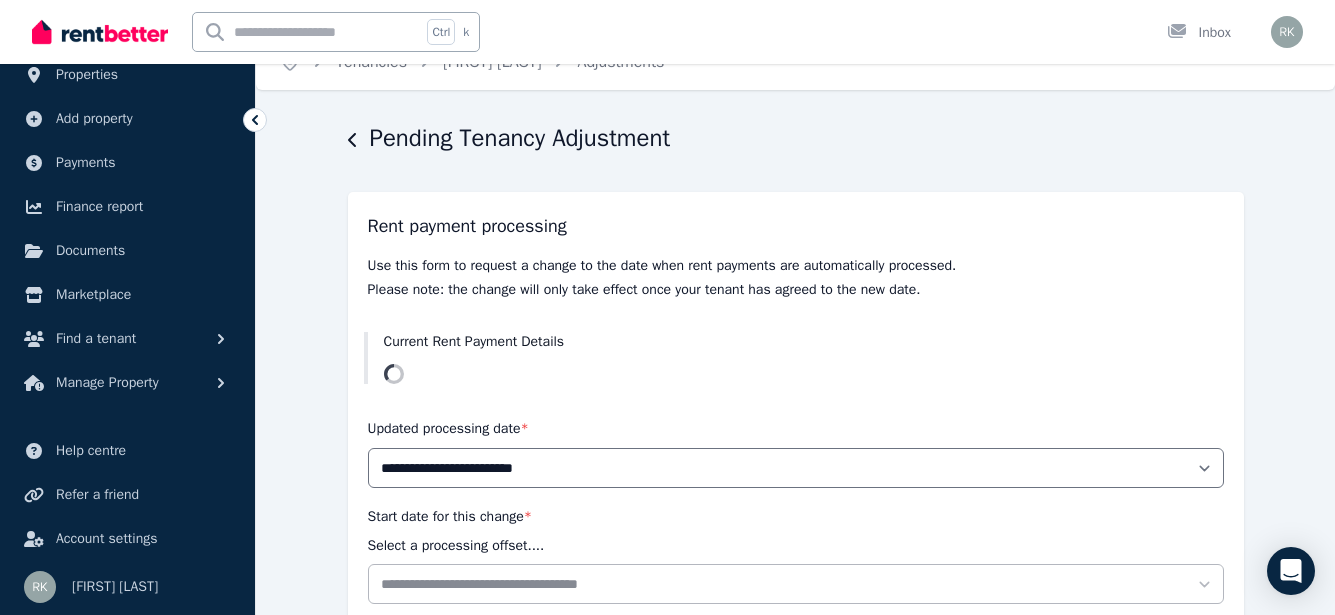 click 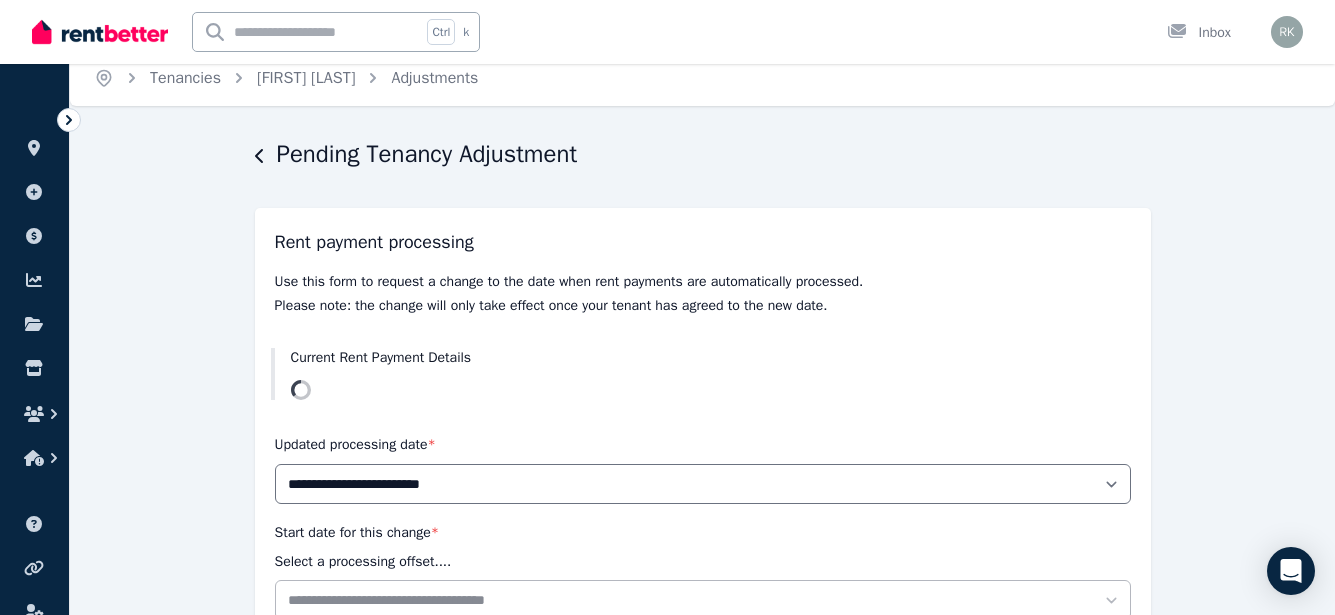 scroll, scrollTop: 0, scrollLeft: 0, axis: both 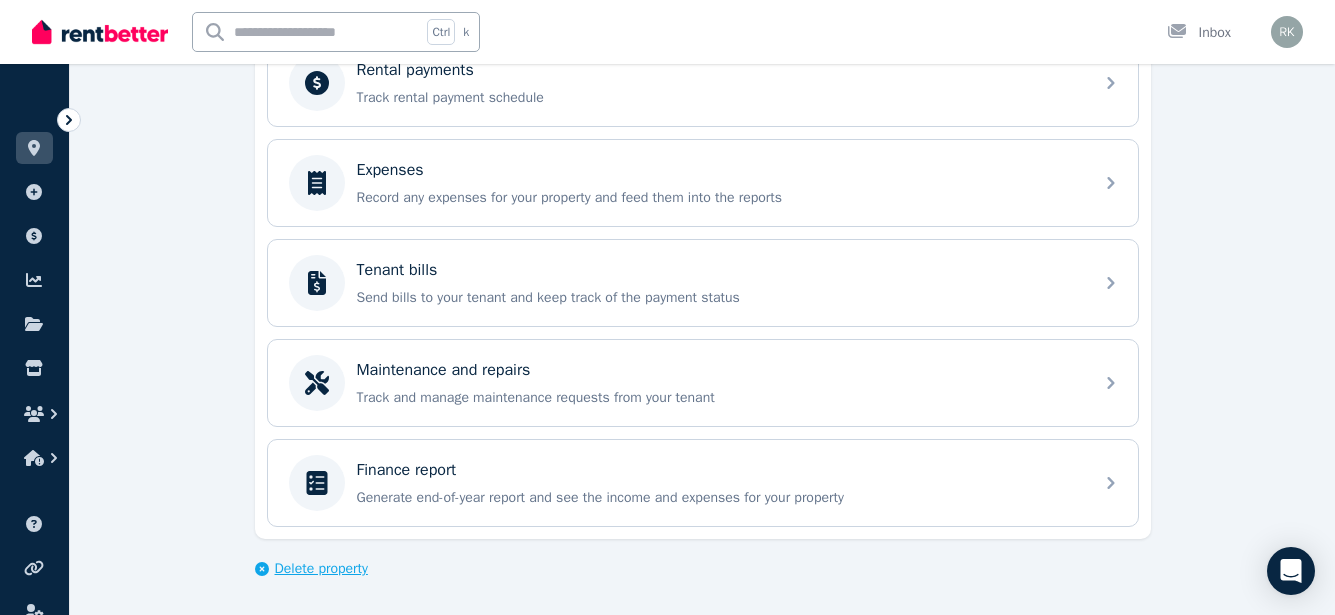click on "Delete property" at bounding box center [321, 569] 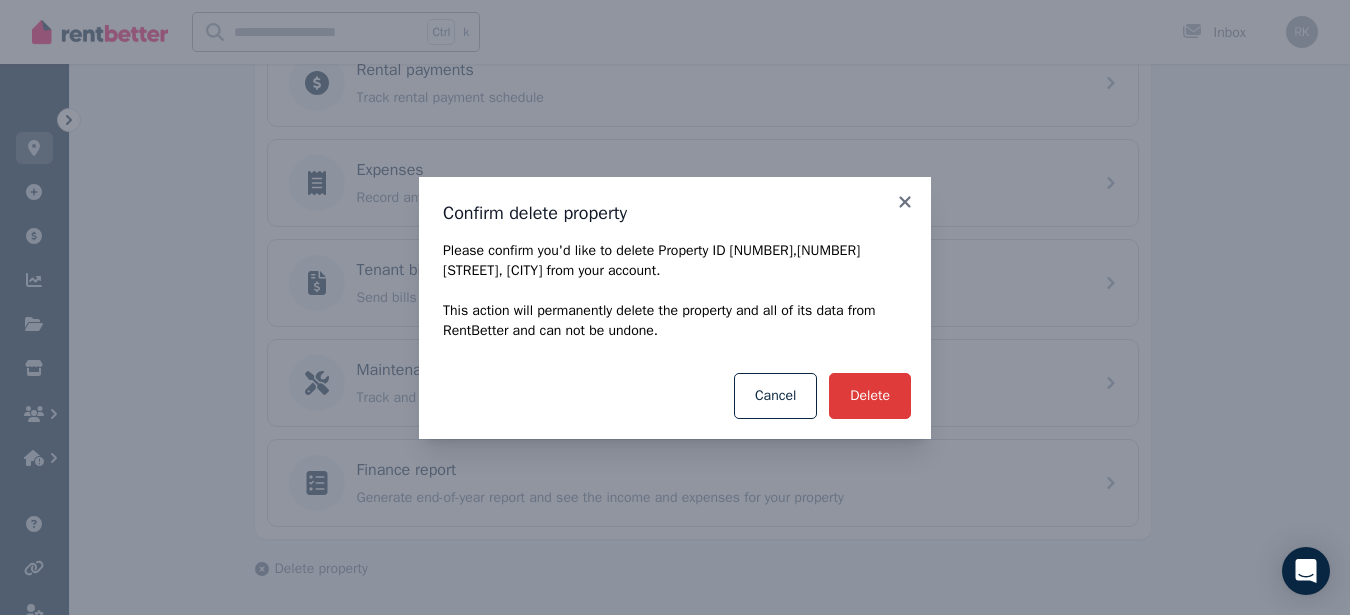click on "Delete" at bounding box center (870, 396) 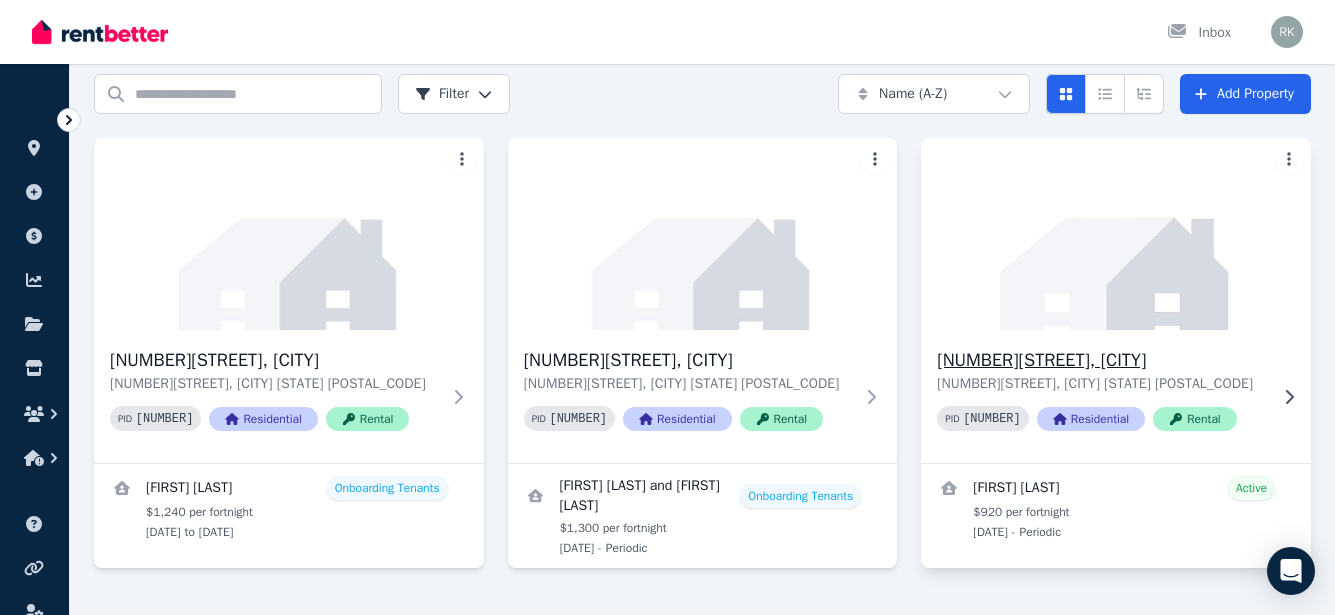 scroll, scrollTop: 0, scrollLeft: 0, axis: both 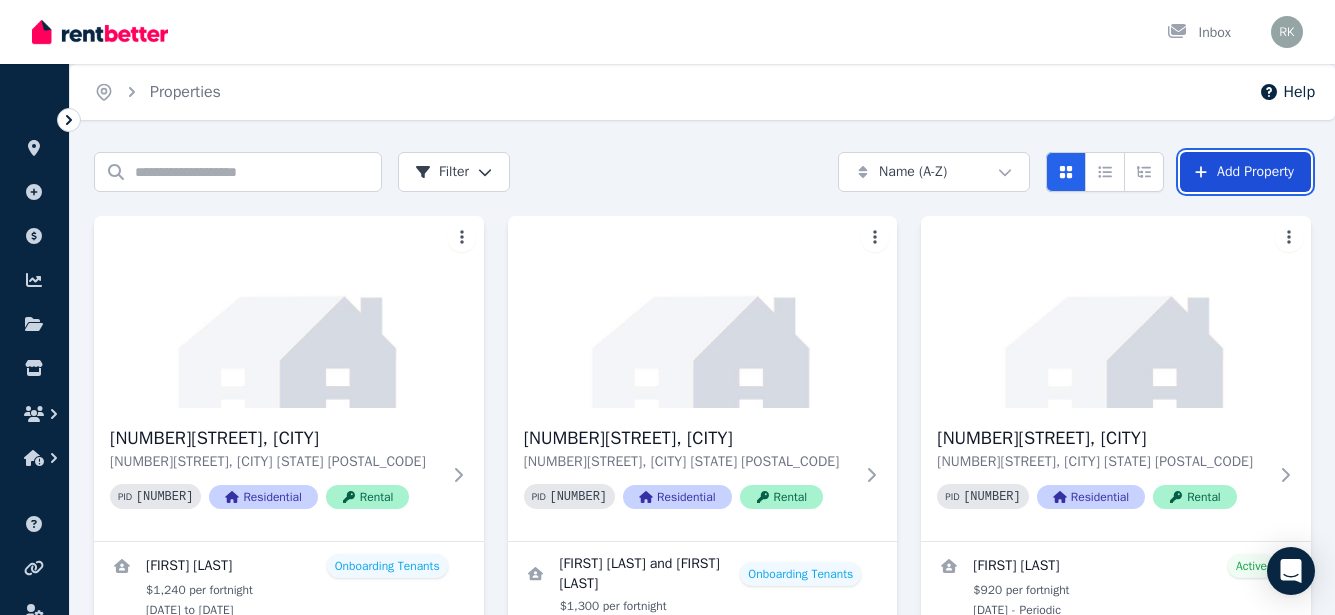 click on "Add Property" at bounding box center (1245, 172) 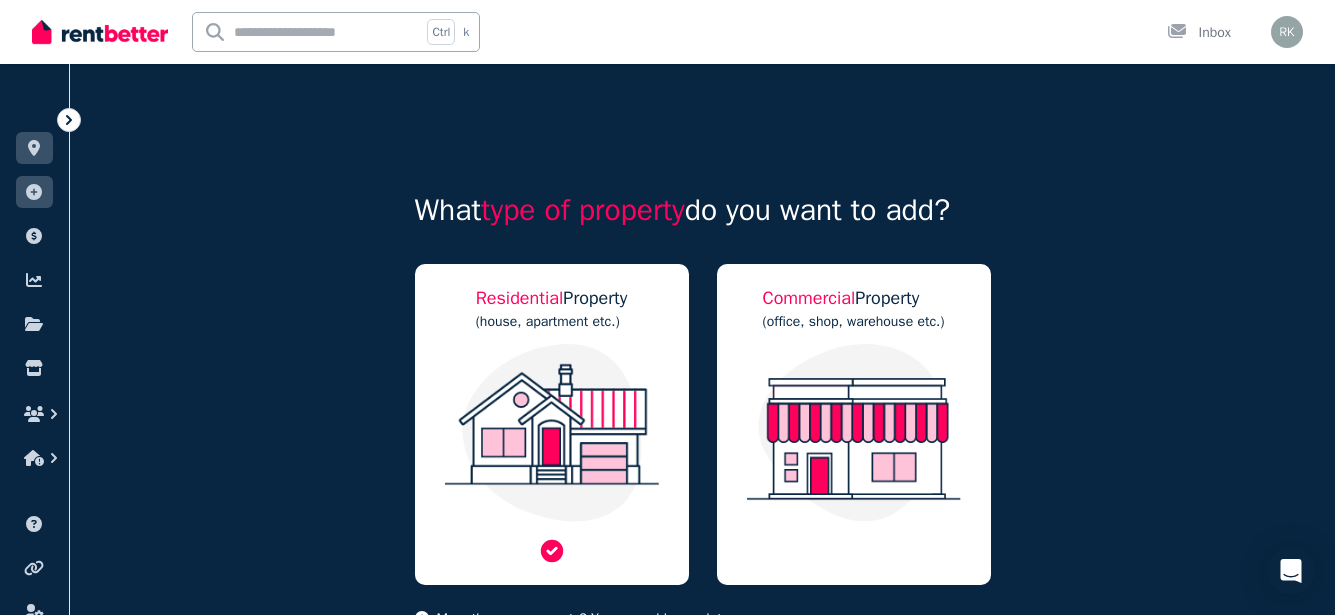 click at bounding box center (552, 433) 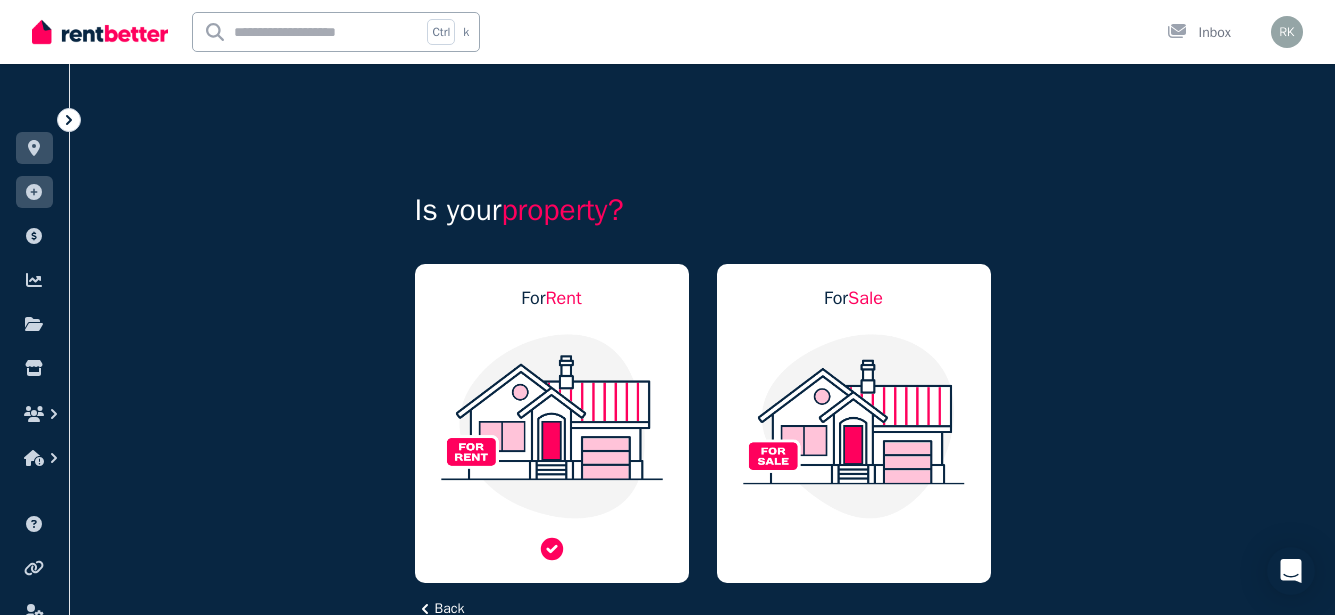 click at bounding box center [552, 426] 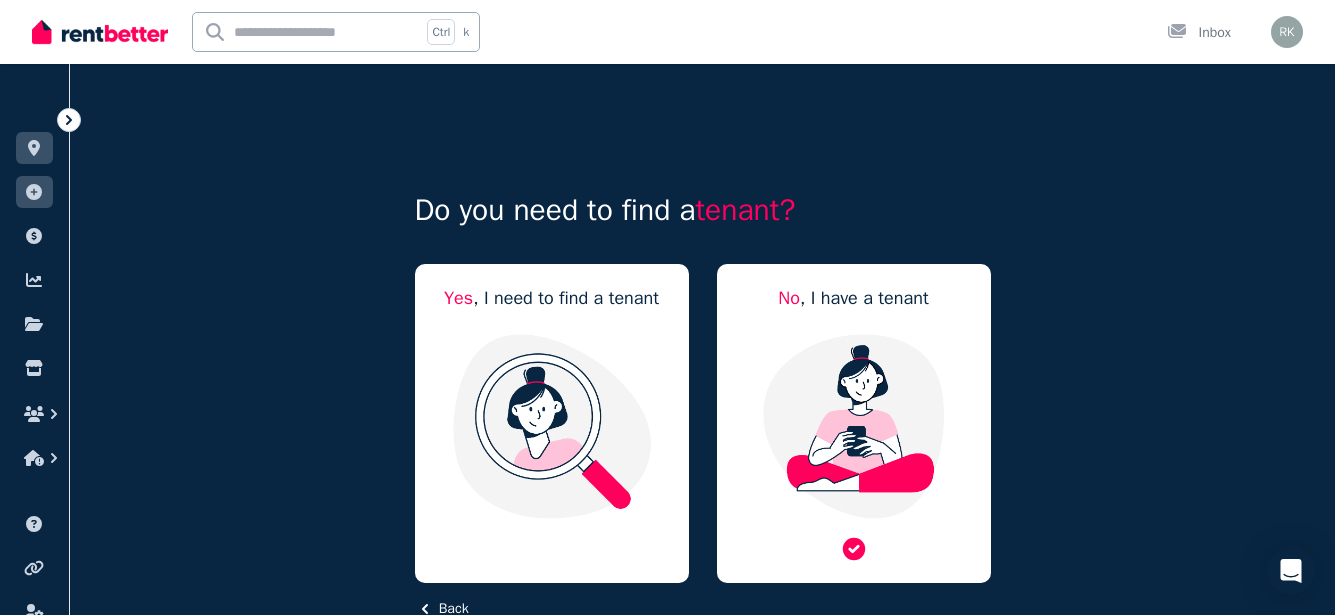 click on "[TEXT] , [TEXT] [TEXT]" at bounding box center [853, 298] 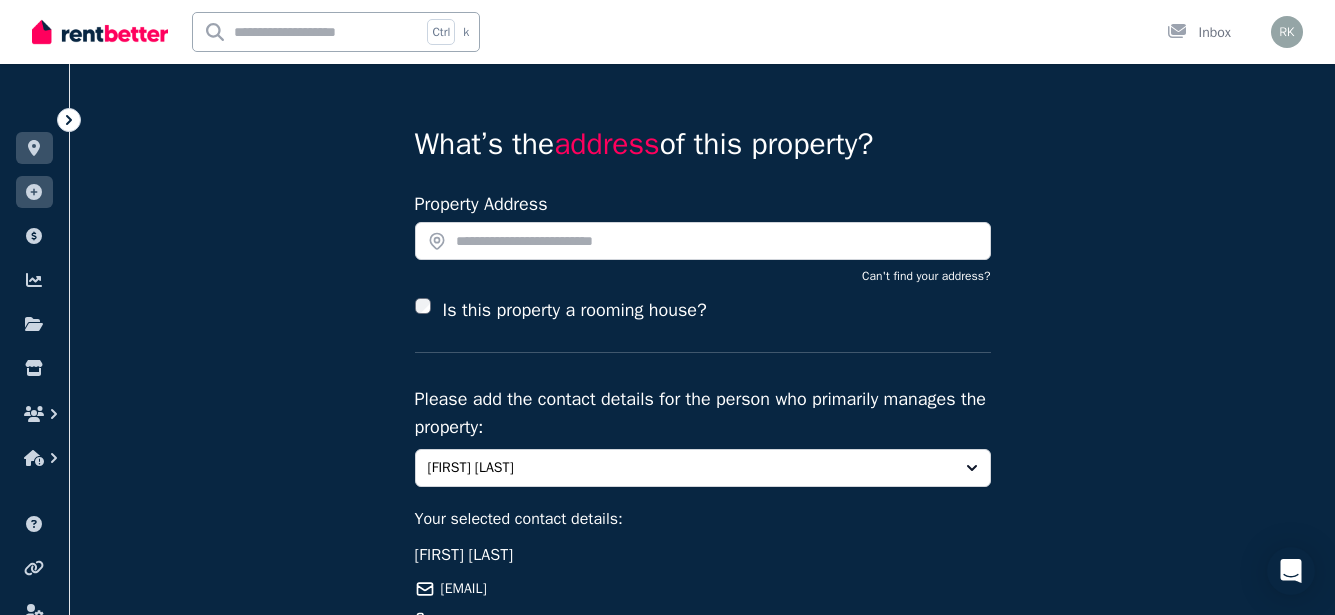 scroll, scrollTop: 100, scrollLeft: 0, axis: vertical 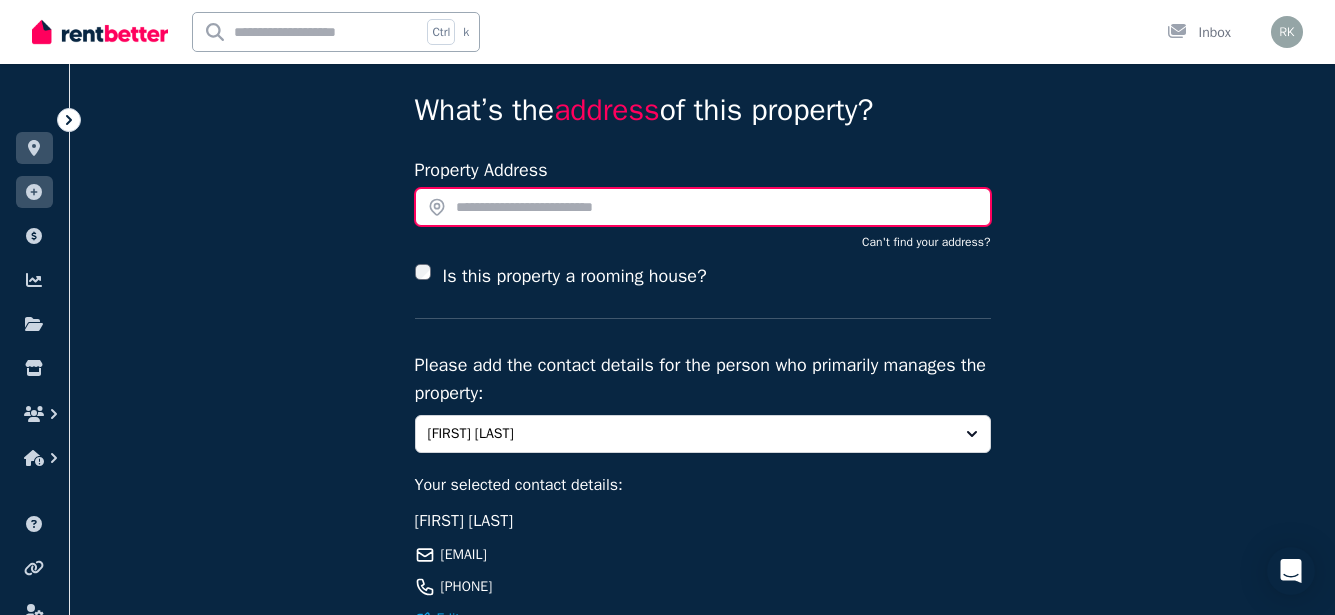 click at bounding box center [703, 207] 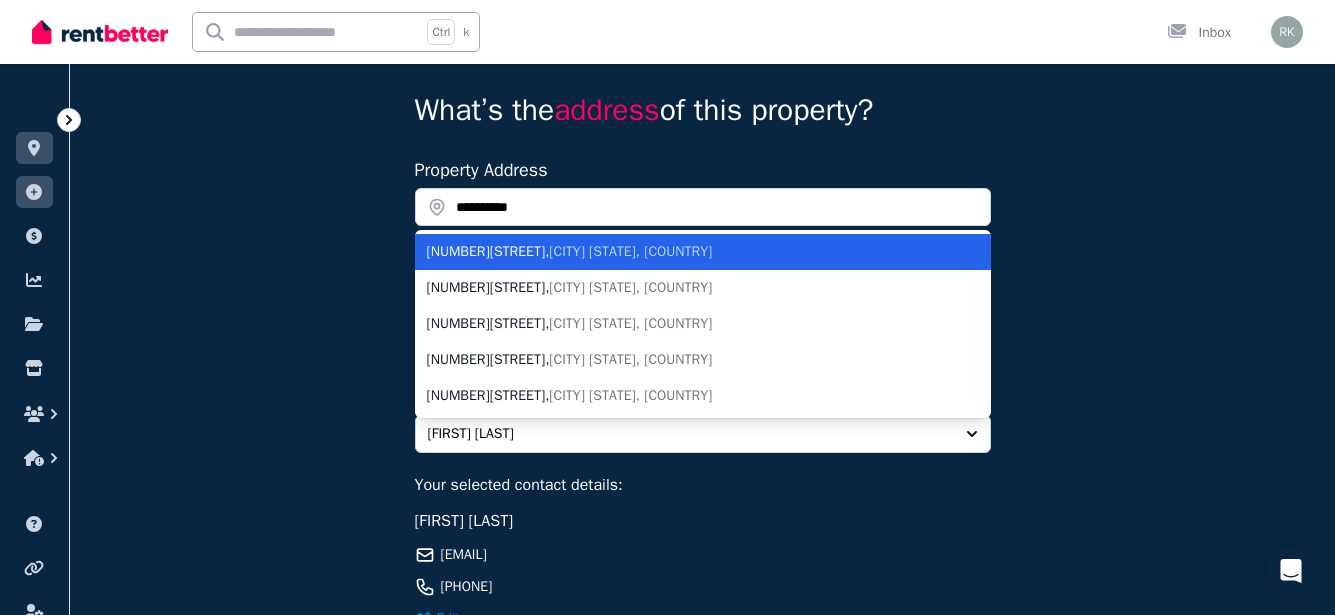click on "[NUMBER][STREET] ,  [CITY] [STATE], [COUNTRY]" at bounding box center (691, 252) 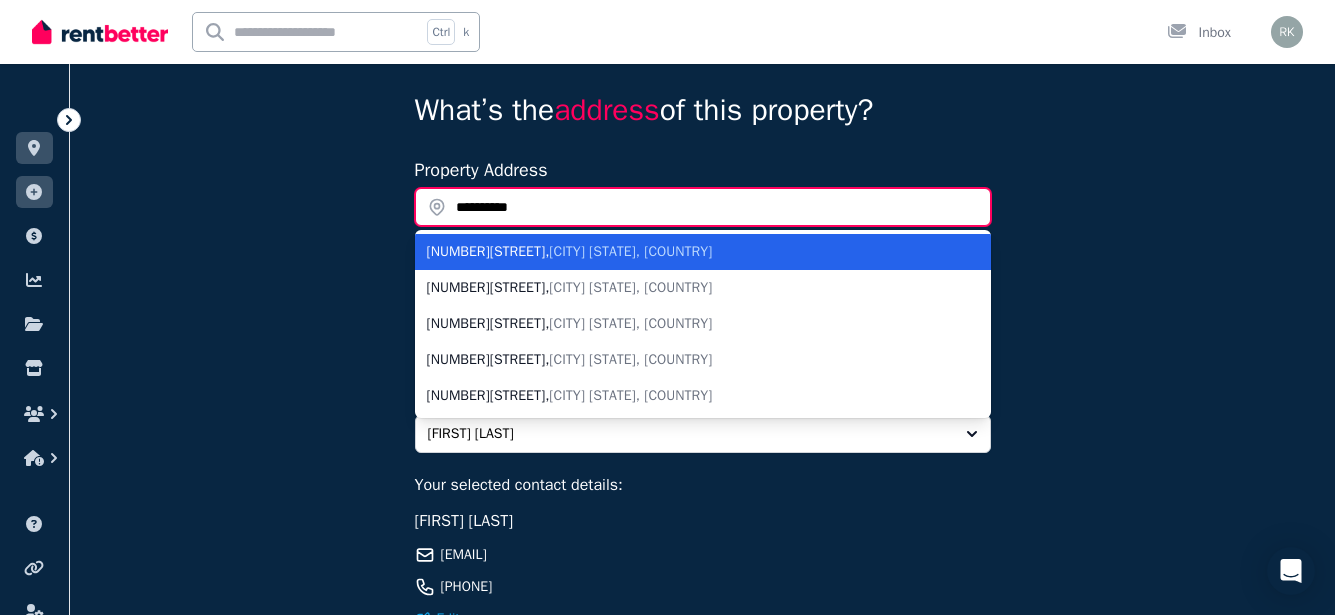 type on "**********" 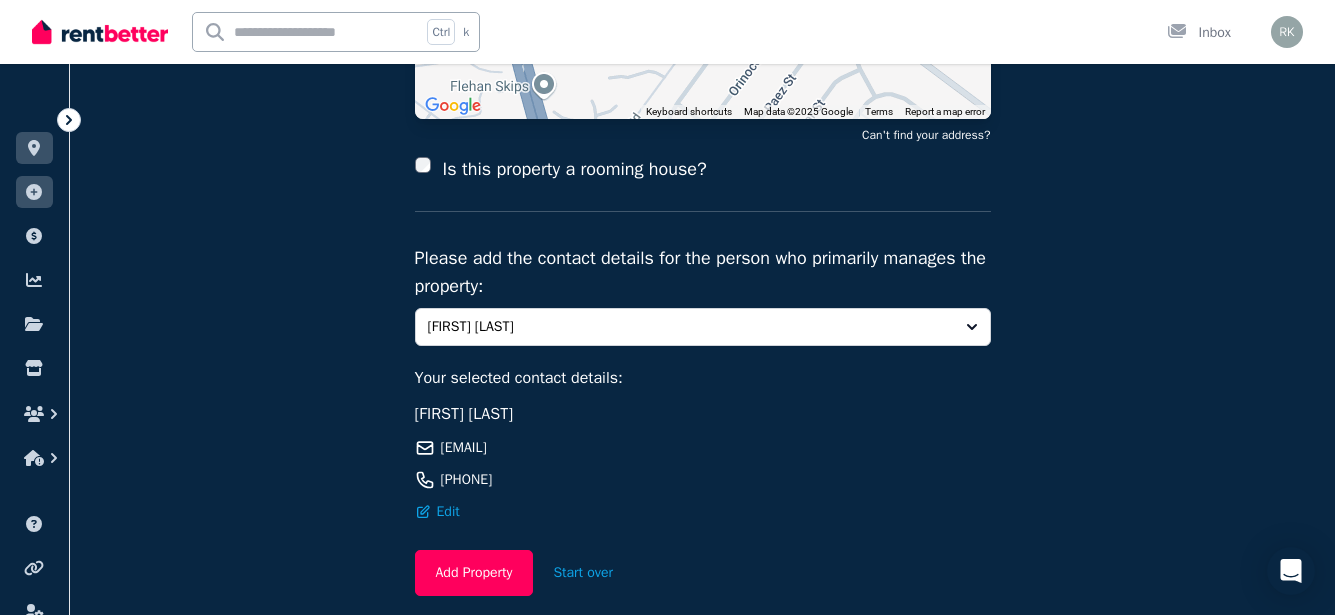 scroll, scrollTop: 400, scrollLeft: 0, axis: vertical 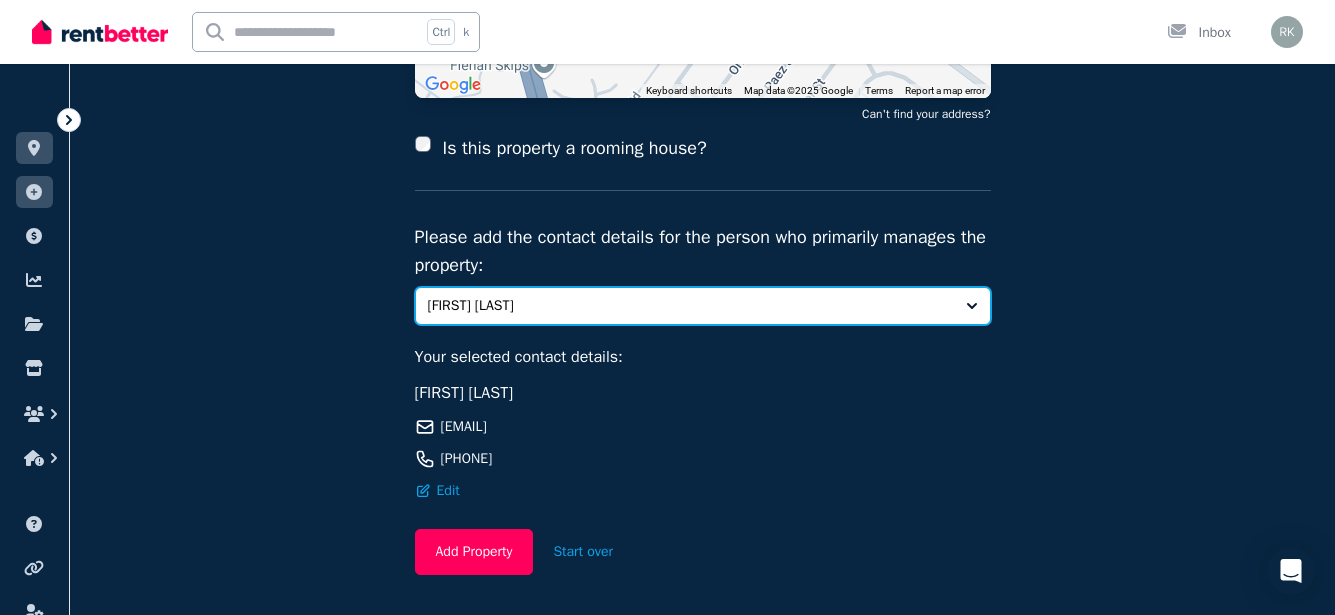 click on "[FIRST] [LAST]" at bounding box center (703, 306) 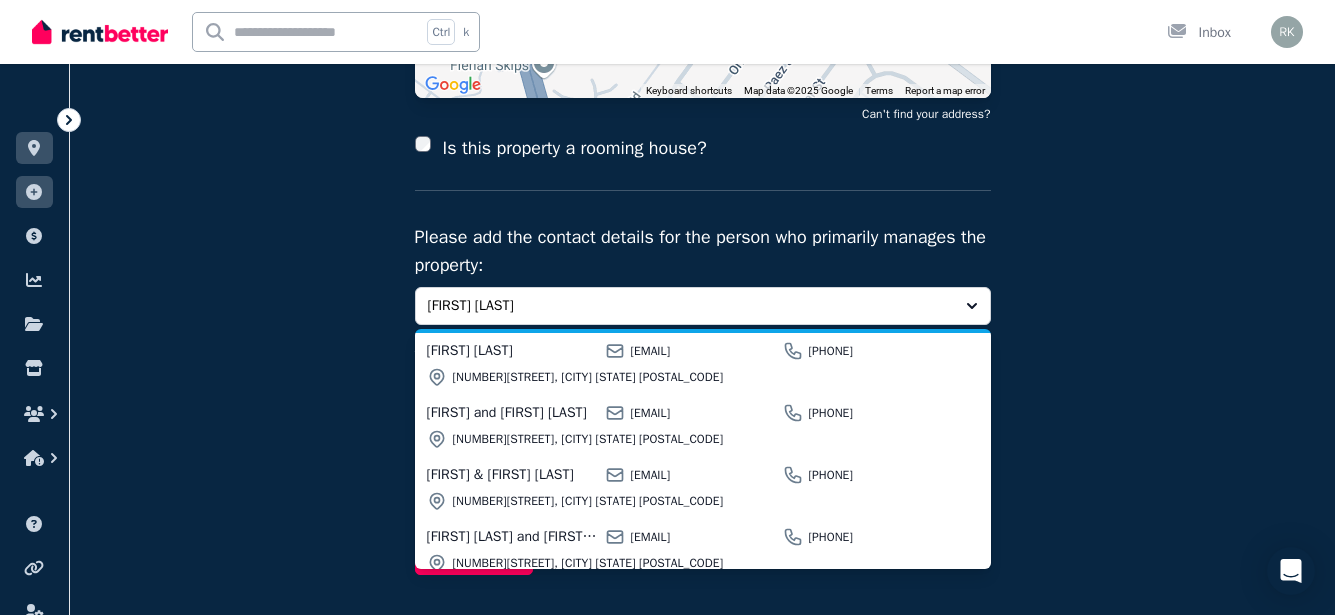 scroll, scrollTop: 114, scrollLeft: 0, axis: vertical 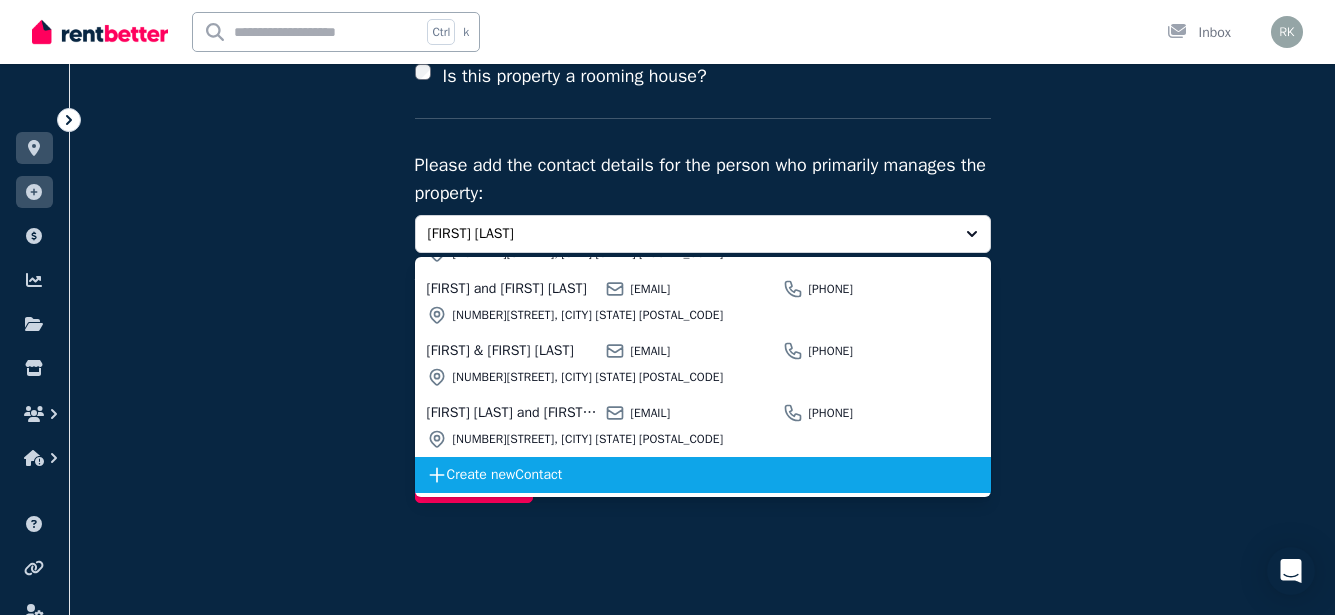 click on "Create new  Contact" at bounding box center (701, 475) 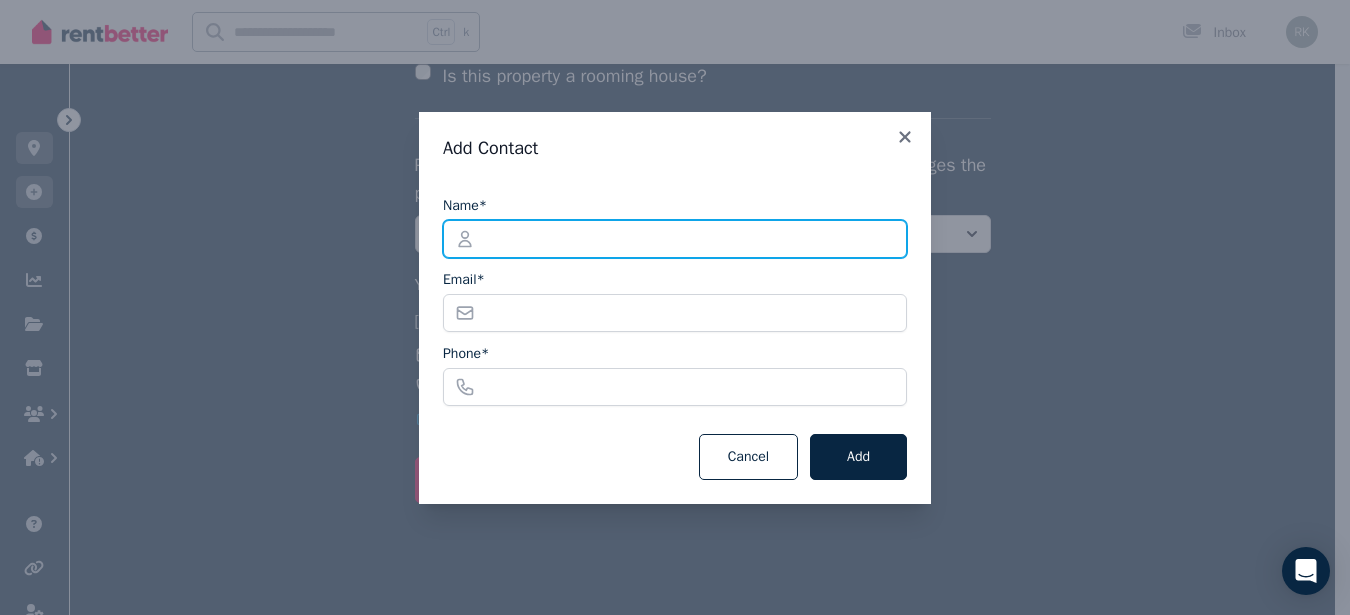click on "Name*" at bounding box center (675, 239) 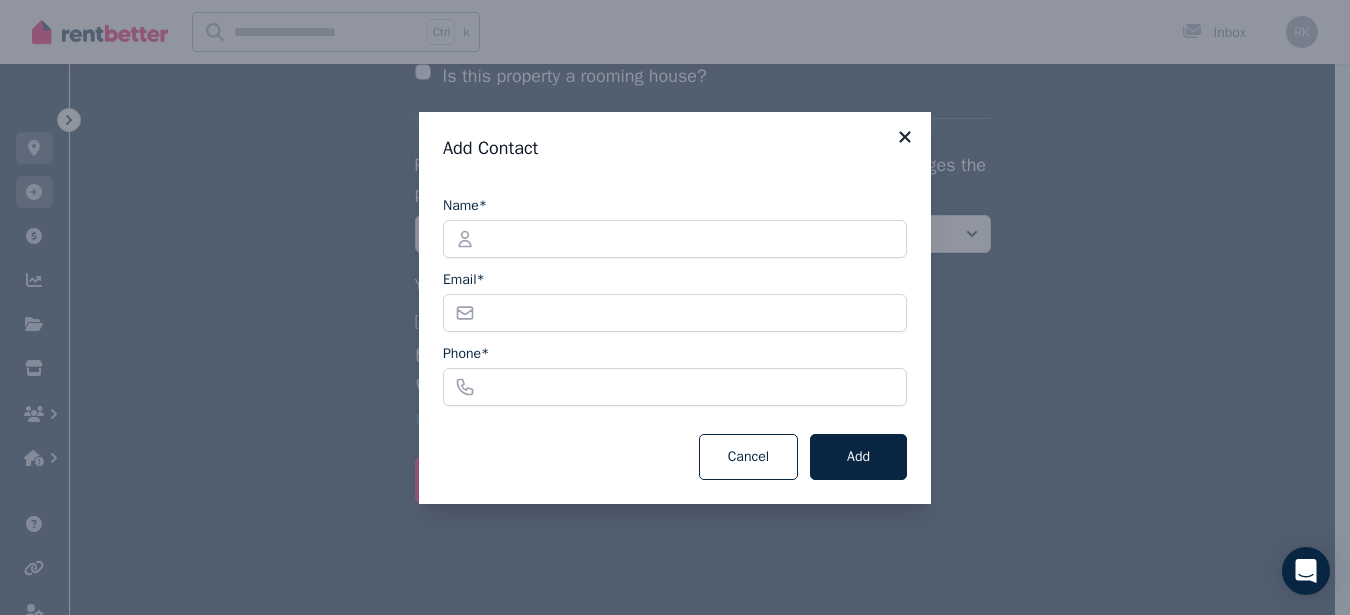 click 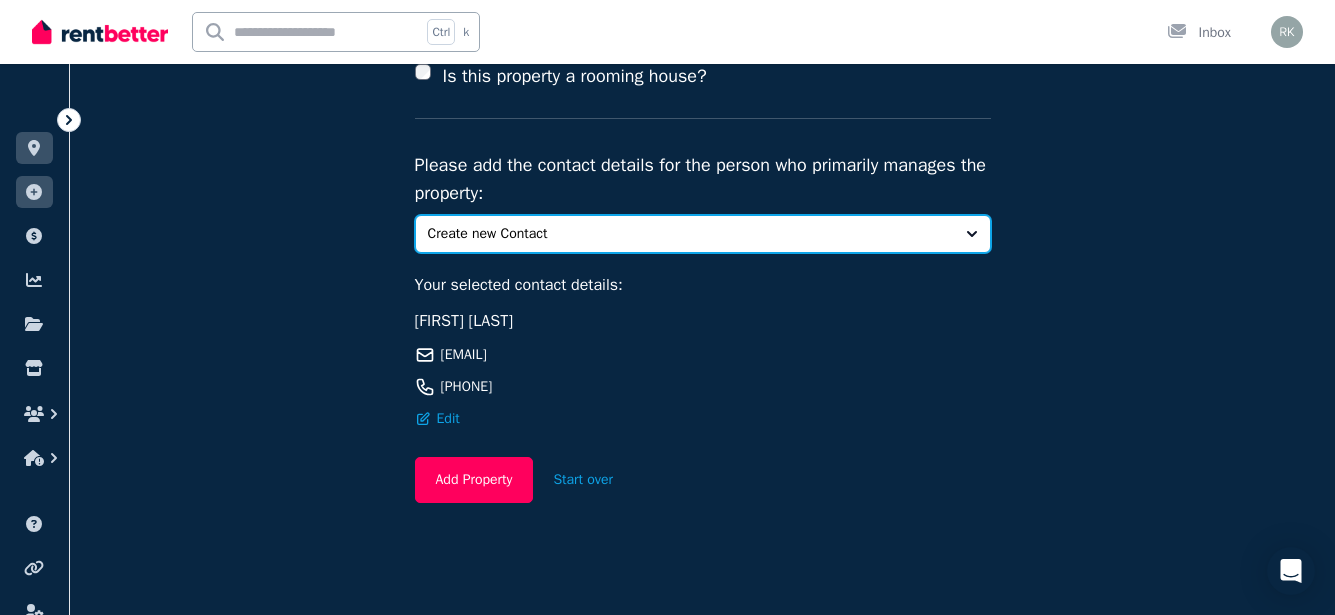 click on "Create new Contact" at bounding box center (703, 234) 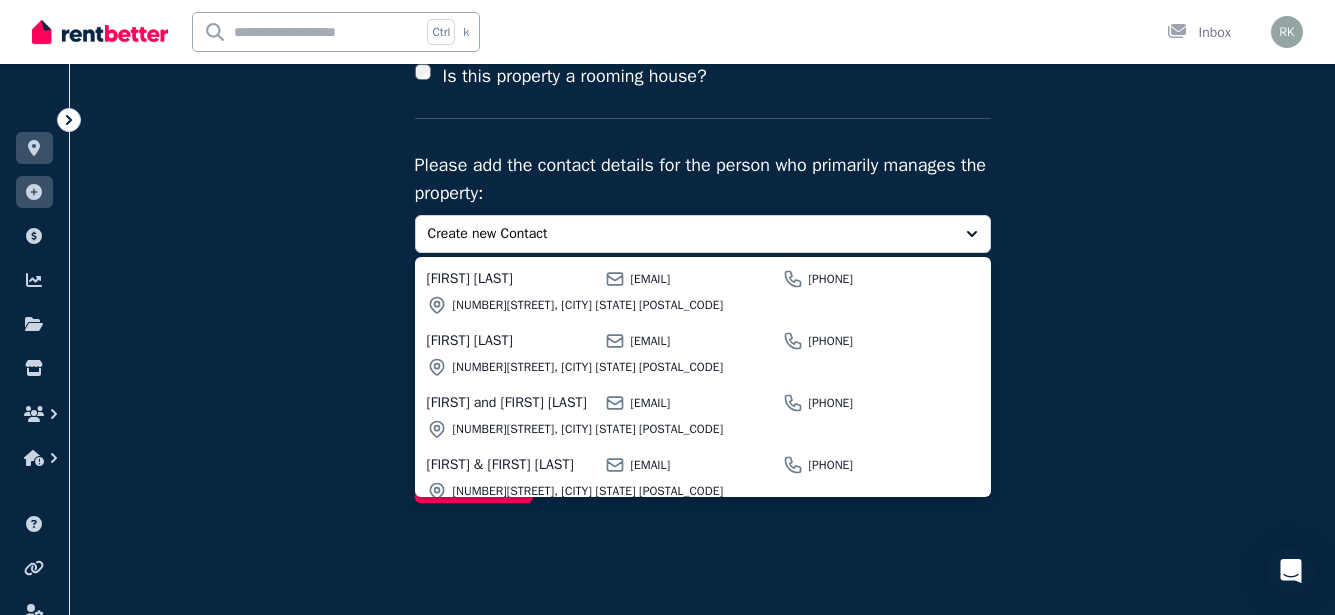 scroll, scrollTop: 110, scrollLeft: 0, axis: vertical 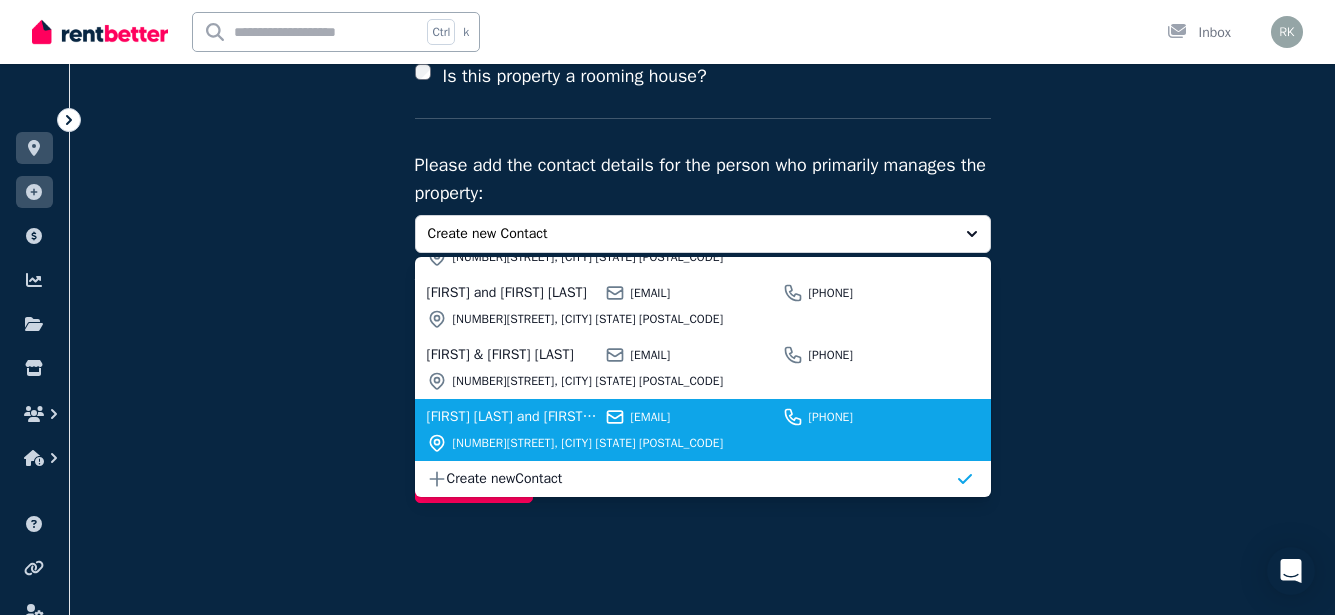 click on "[FIRST] [LAST] and [FIRST] [LAST]" at bounding box center [513, 417] 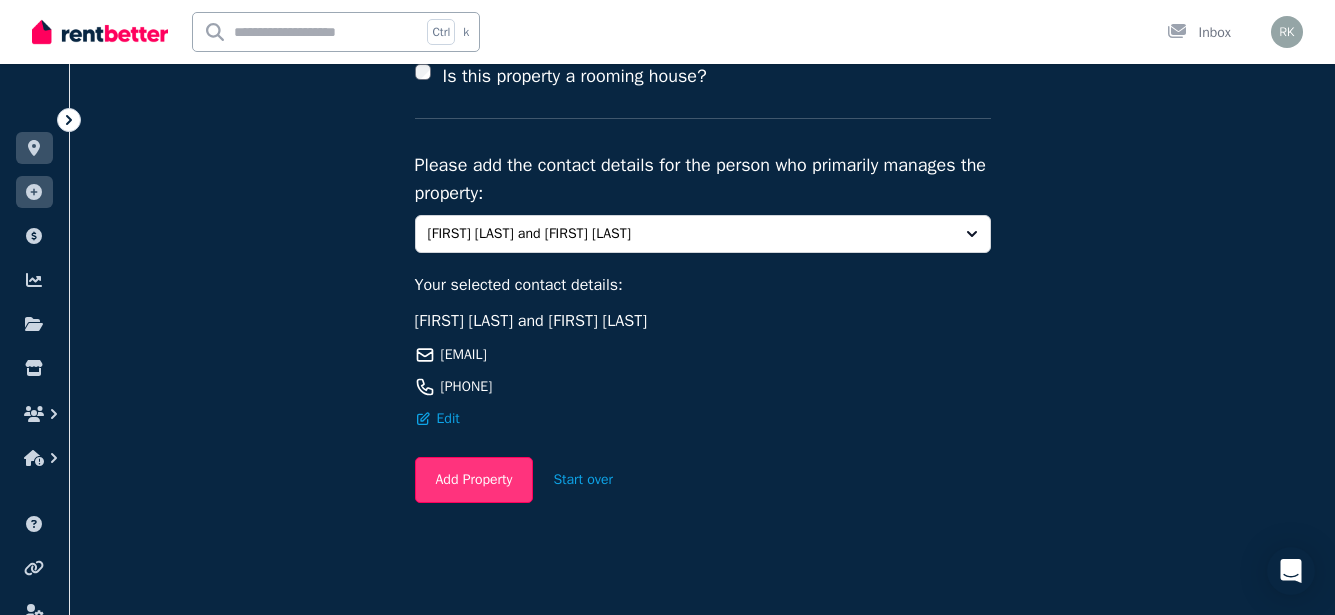 click on "Add Property" at bounding box center (474, 480) 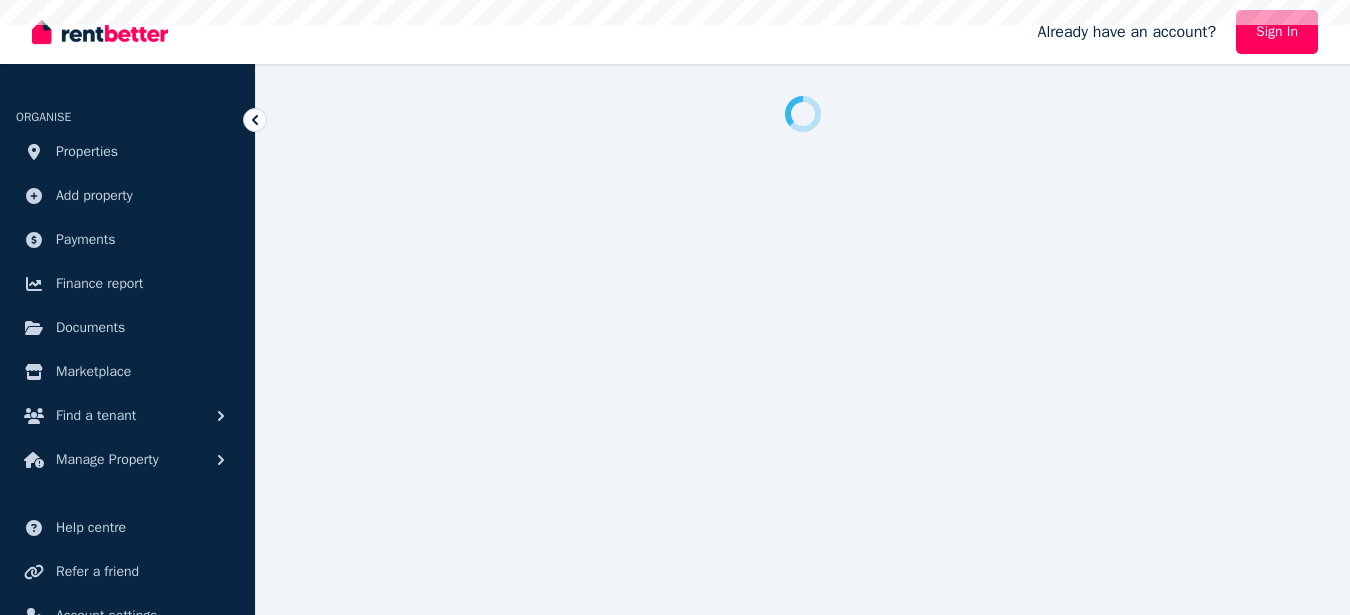 scroll, scrollTop: 0, scrollLeft: 0, axis: both 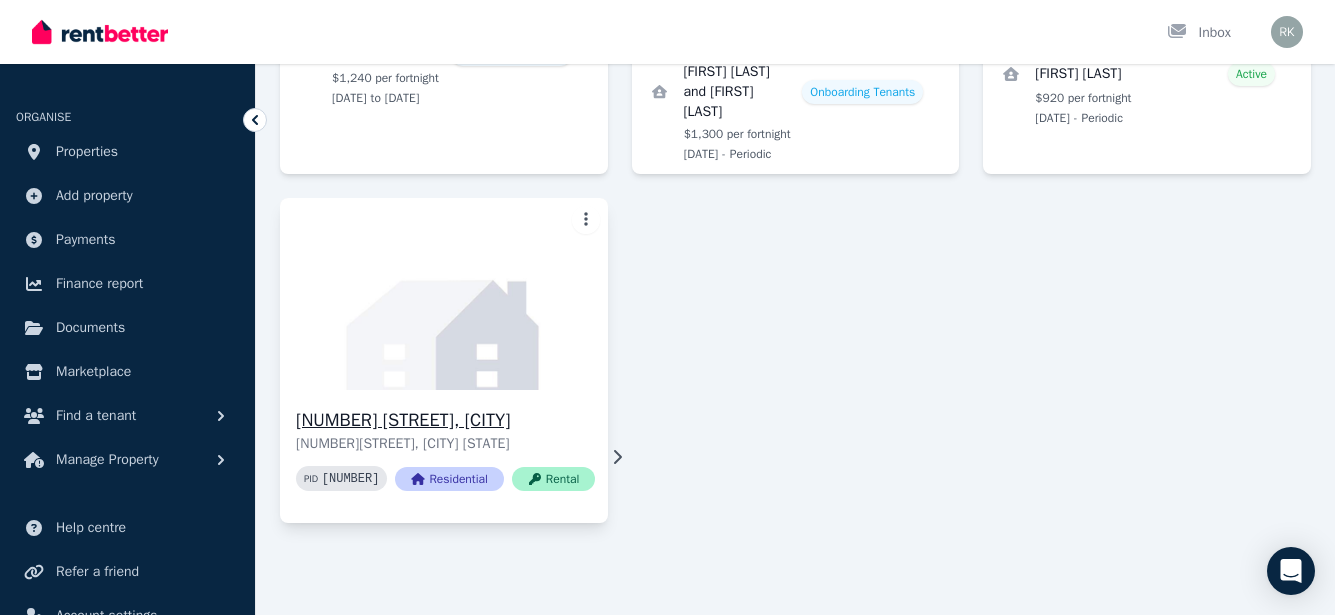 click on "[NUMBER][STREET], [CITY]" at bounding box center (445, 420) 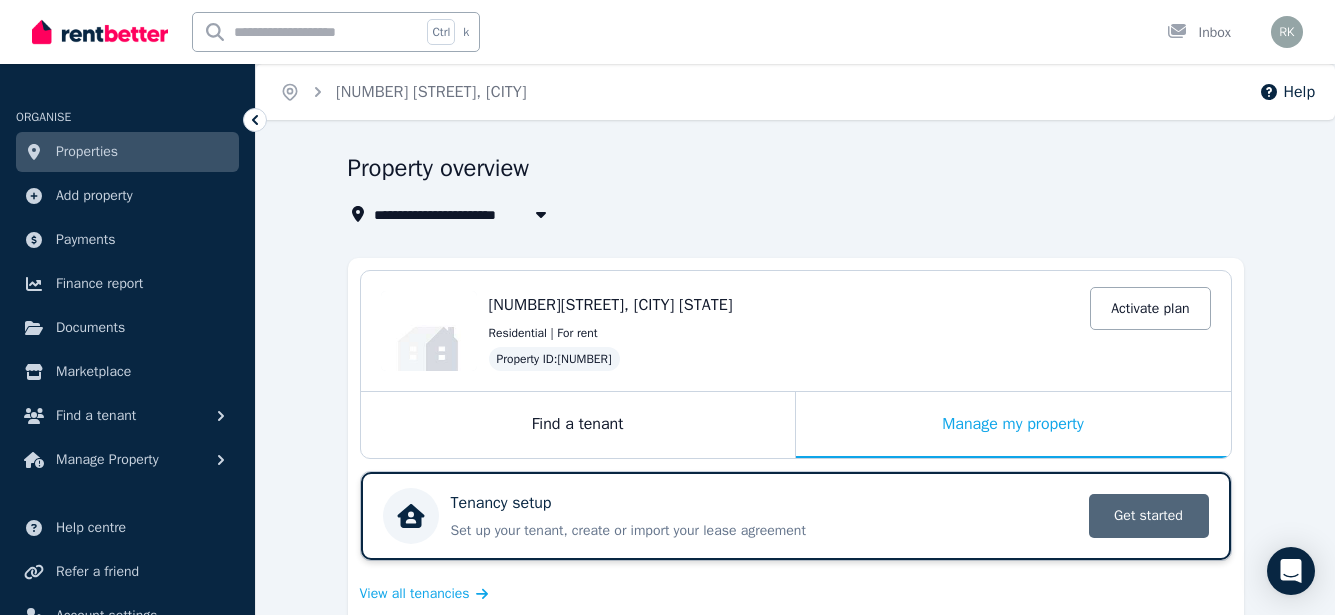 click on "Get started" at bounding box center [1149, 516] 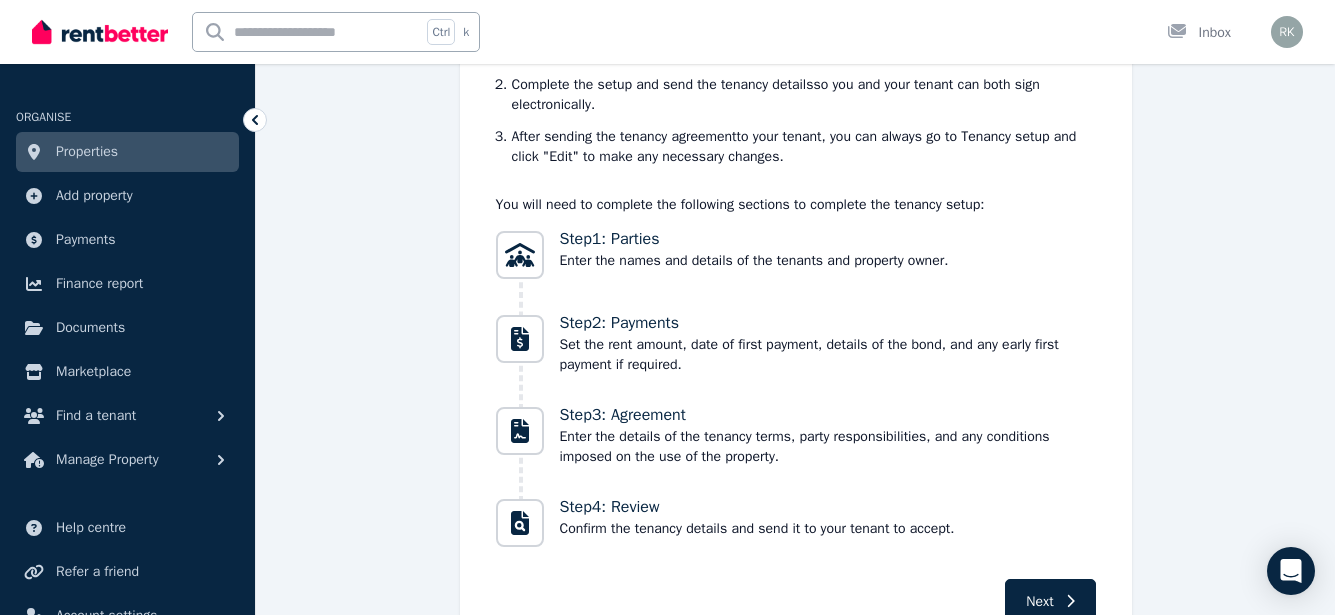 scroll, scrollTop: 300, scrollLeft: 0, axis: vertical 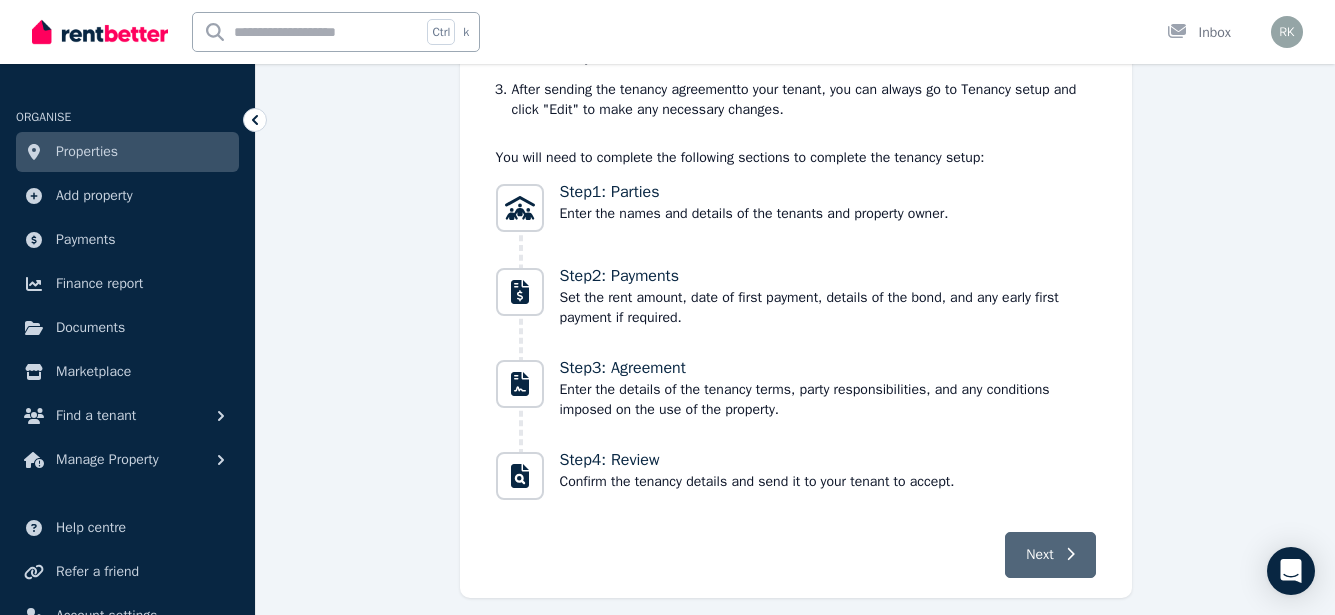 click 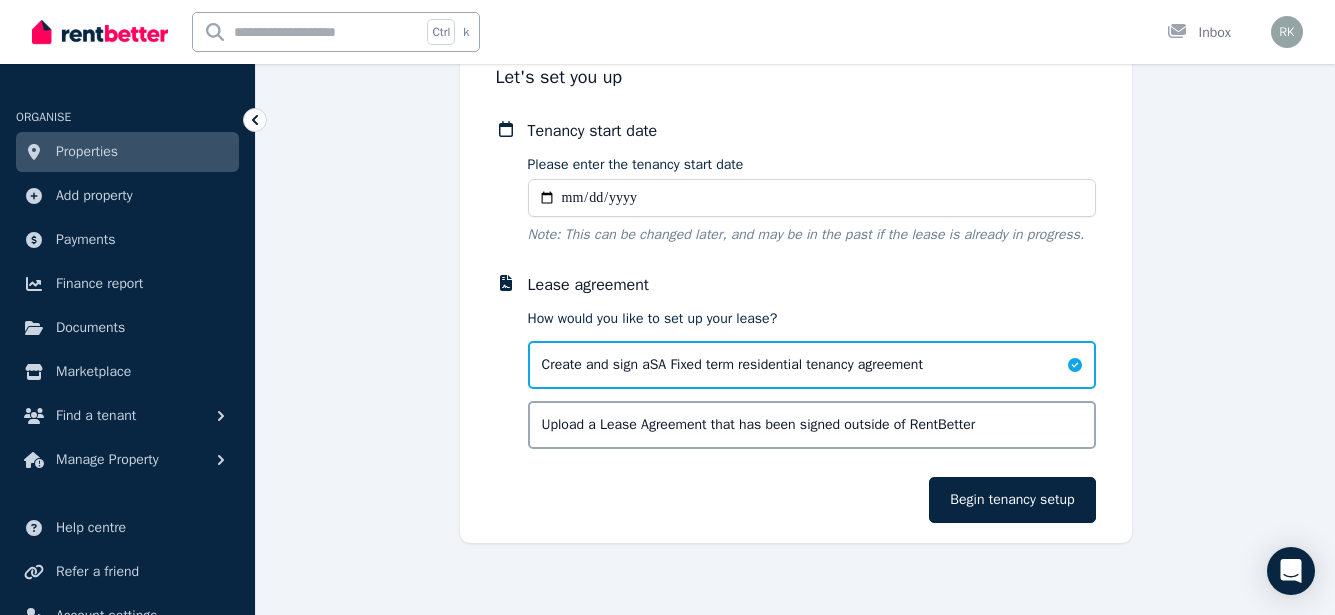 scroll, scrollTop: 145, scrollLeft: 0, axis: vertical 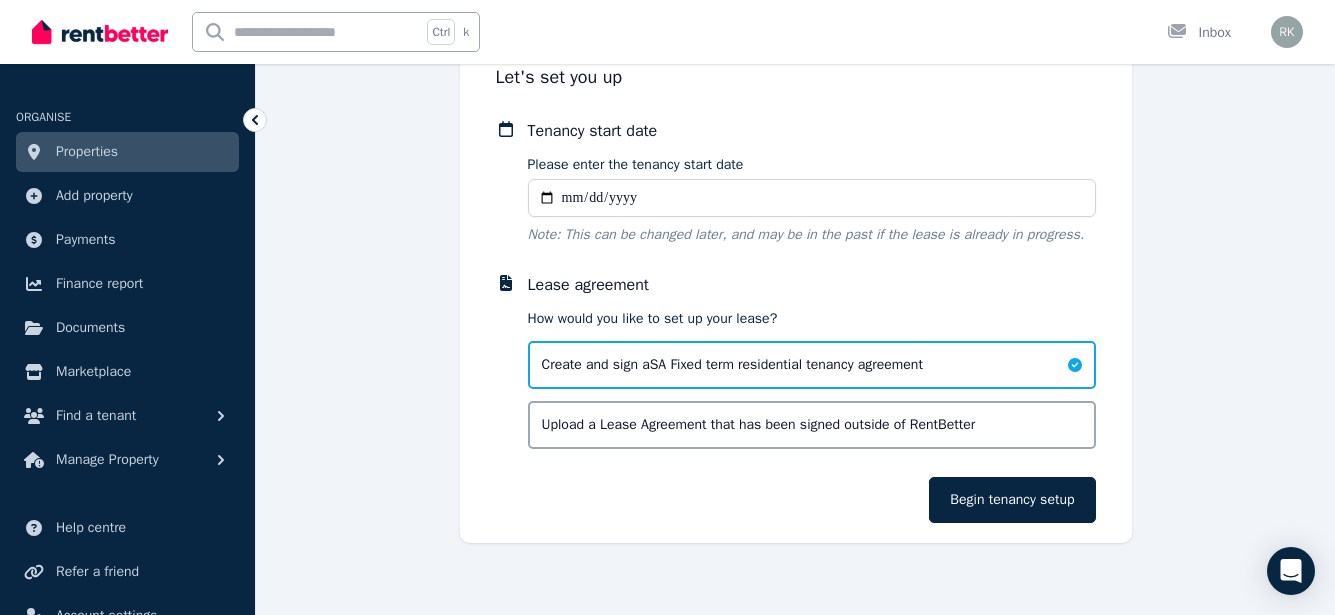 type on "**********" 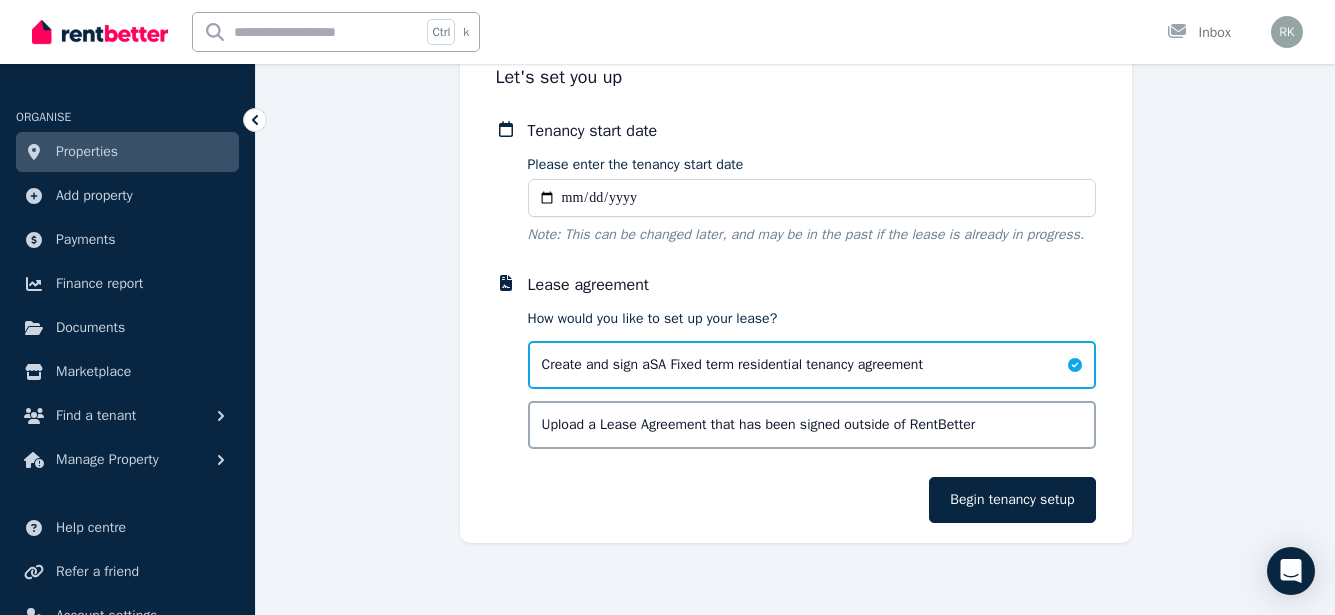 click on "Upload a Lease Agreement that has been signed outside of RentBetter" at bounding box center (759, 425) 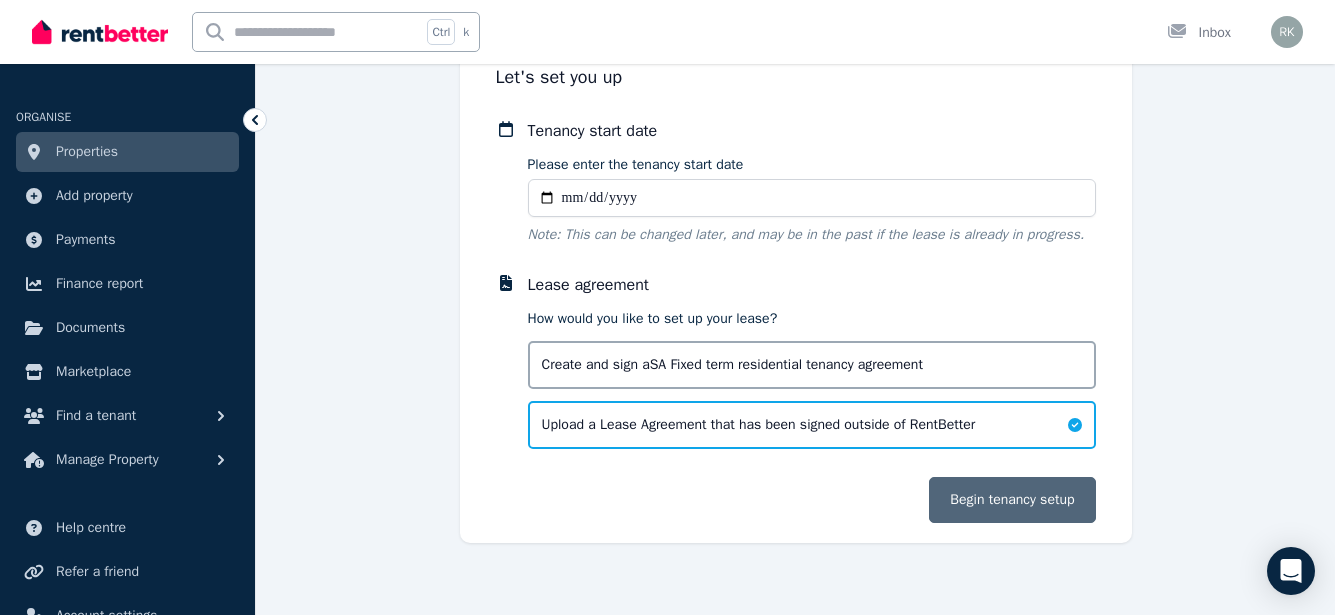 click on "Begin tenancy setup" at bounding box center (1012, 500) 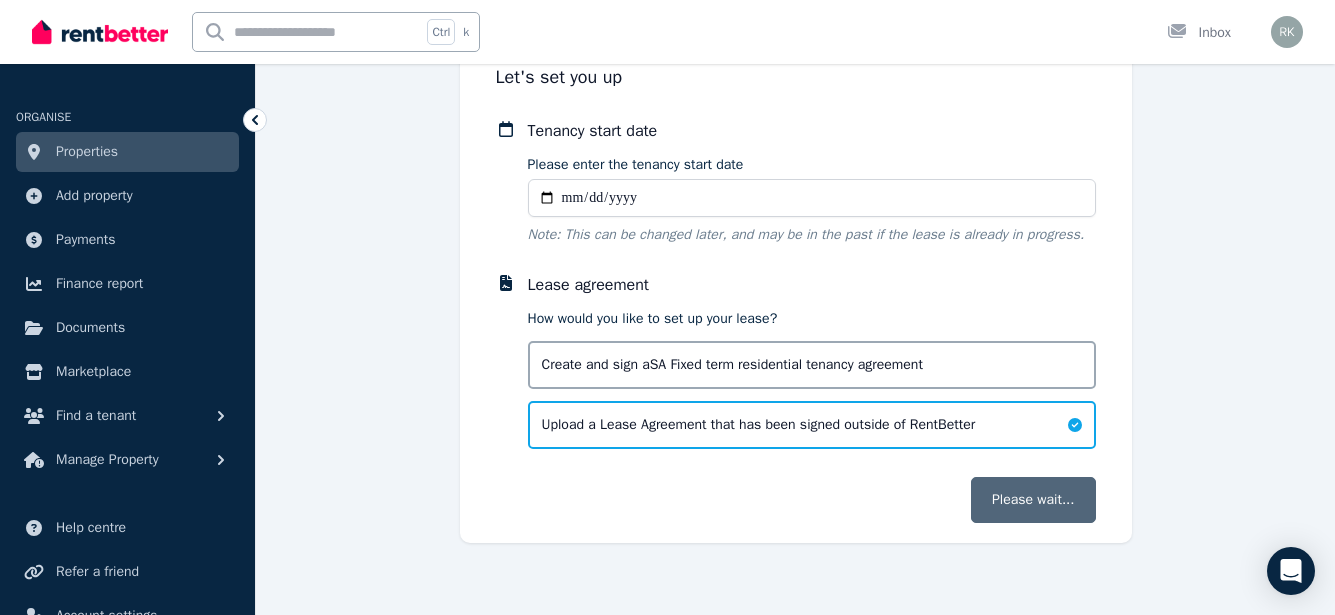 scroll, scrollTop: 0, scrollLeft: 0, axis: both 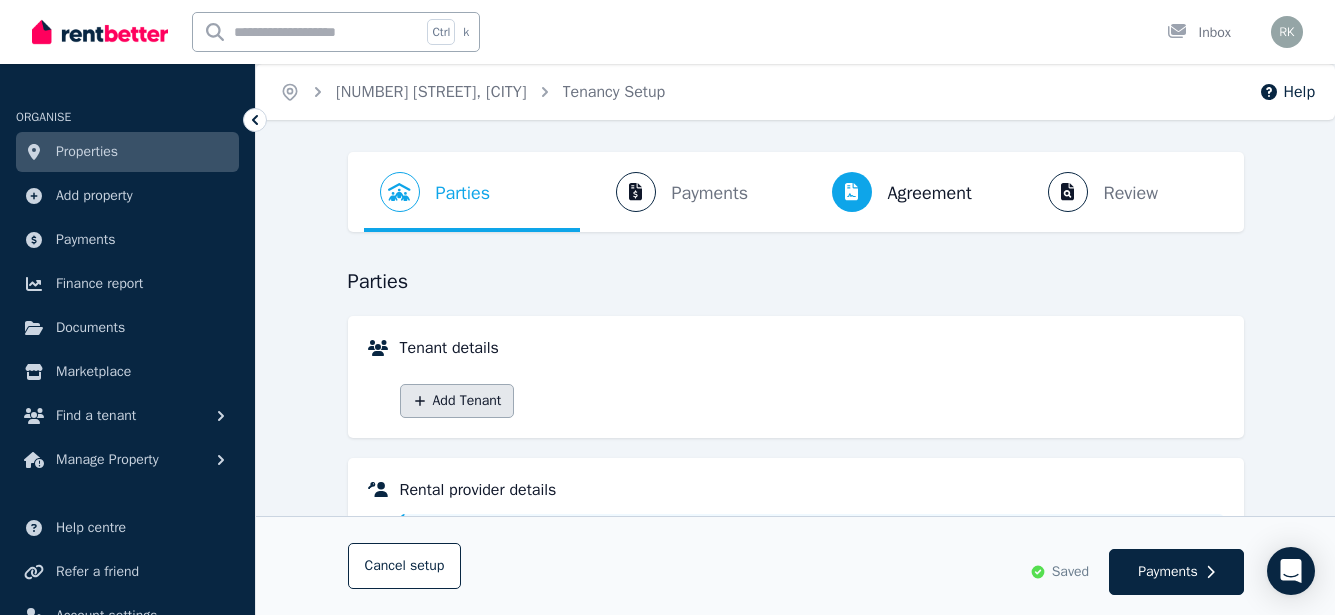 click on "Add Tenant" at bounding box center (457, 401) 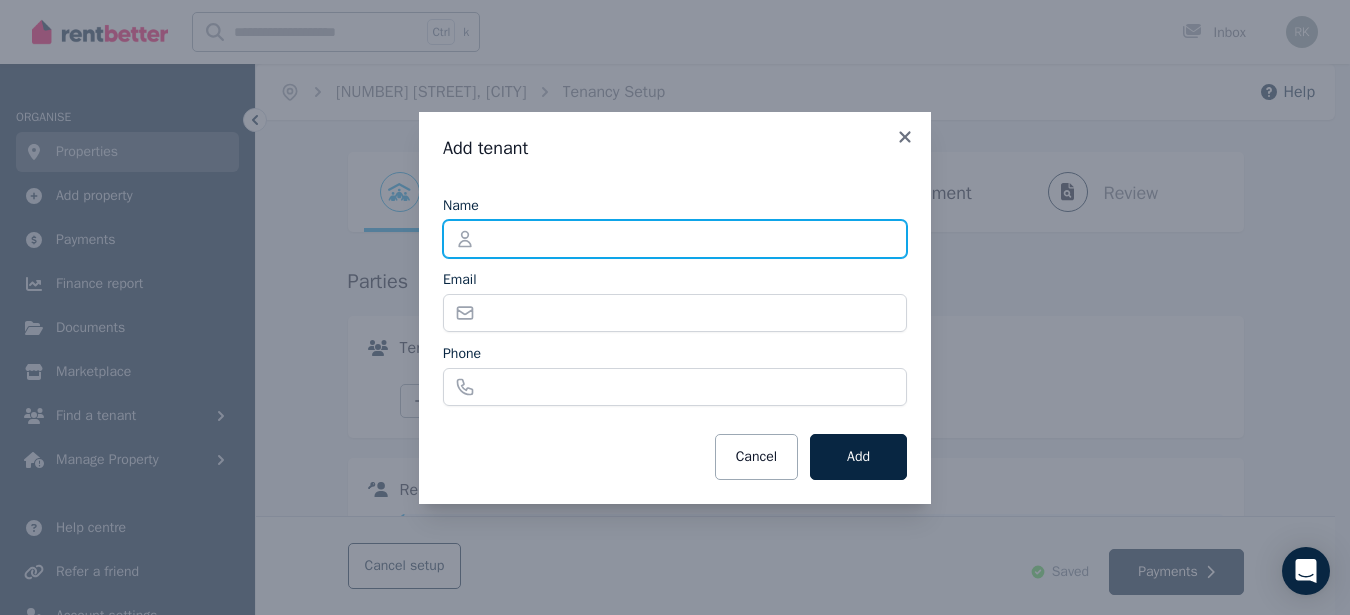 click on "Name" at bounding box center [675, 239] 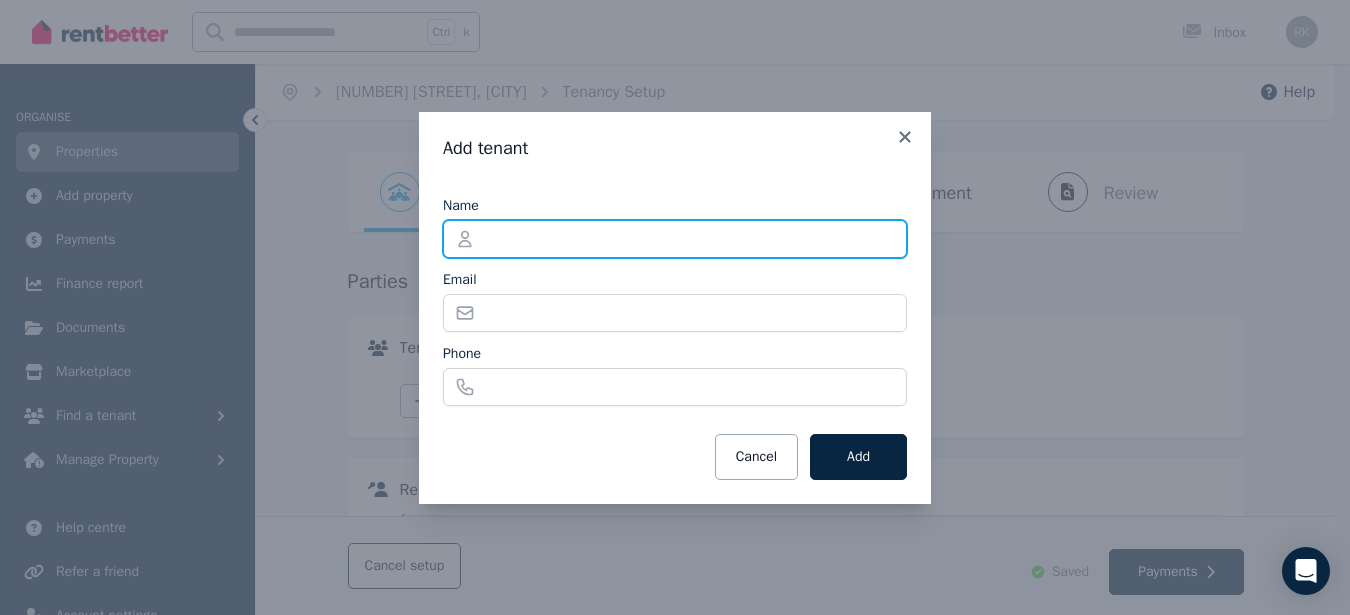type on "**********" 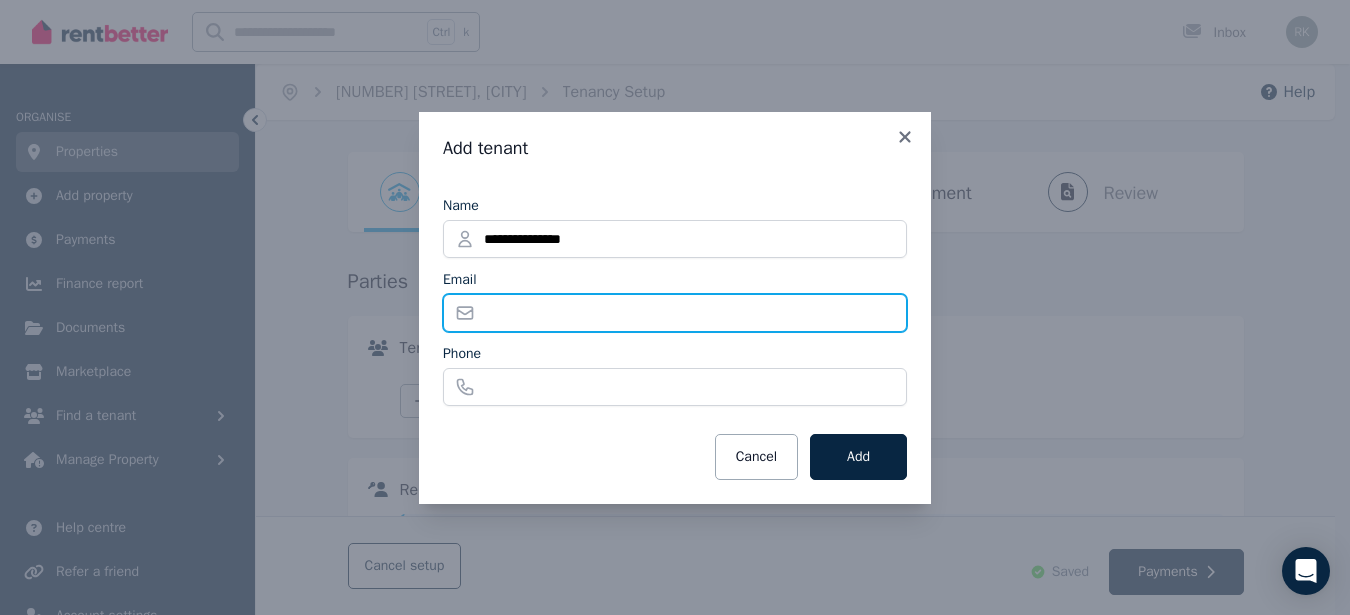 type on "**********" 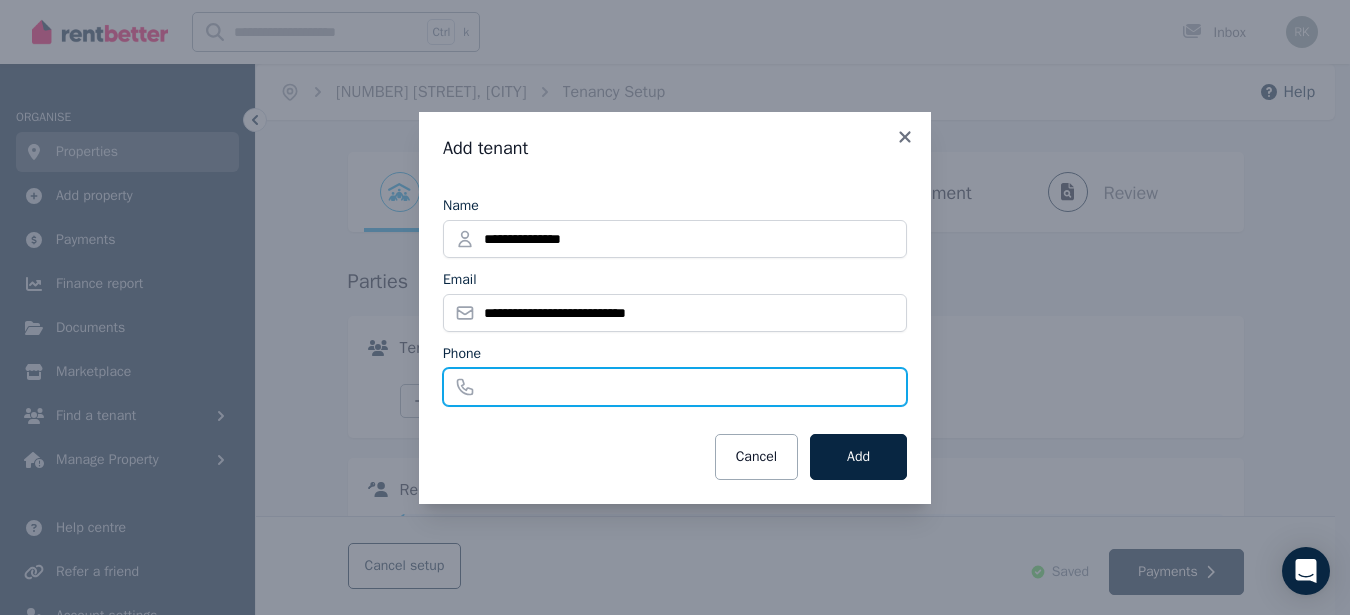 type on "**********" 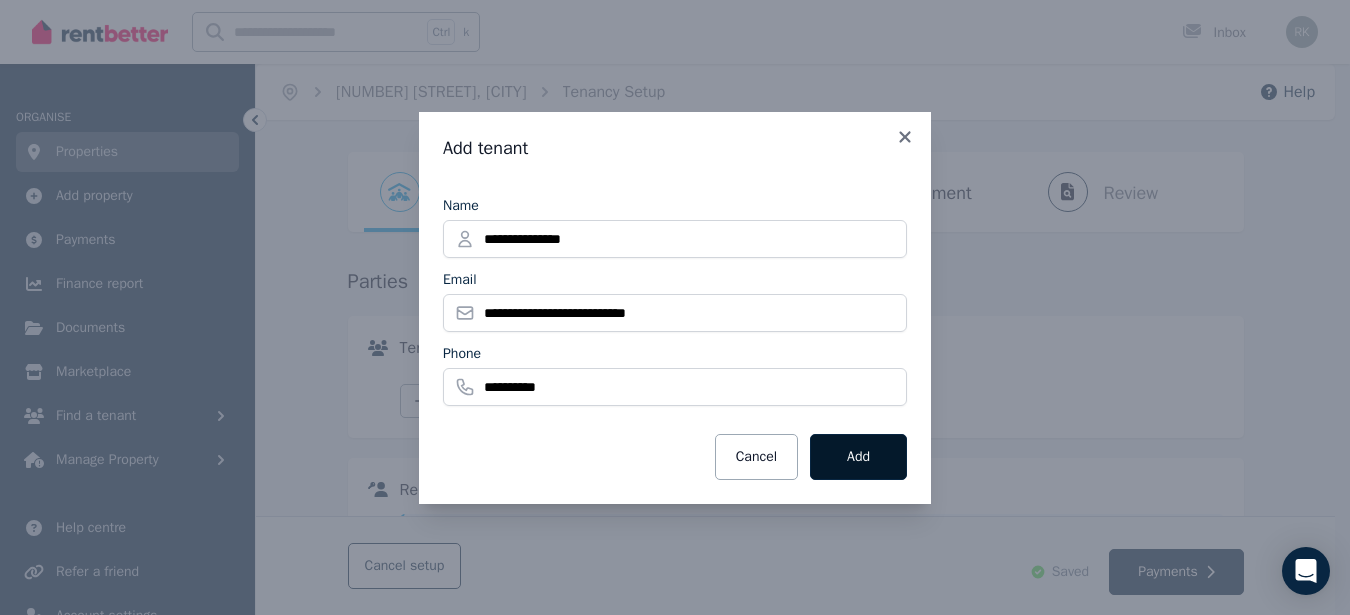 click on "Add" at bounding box center [858, 457] 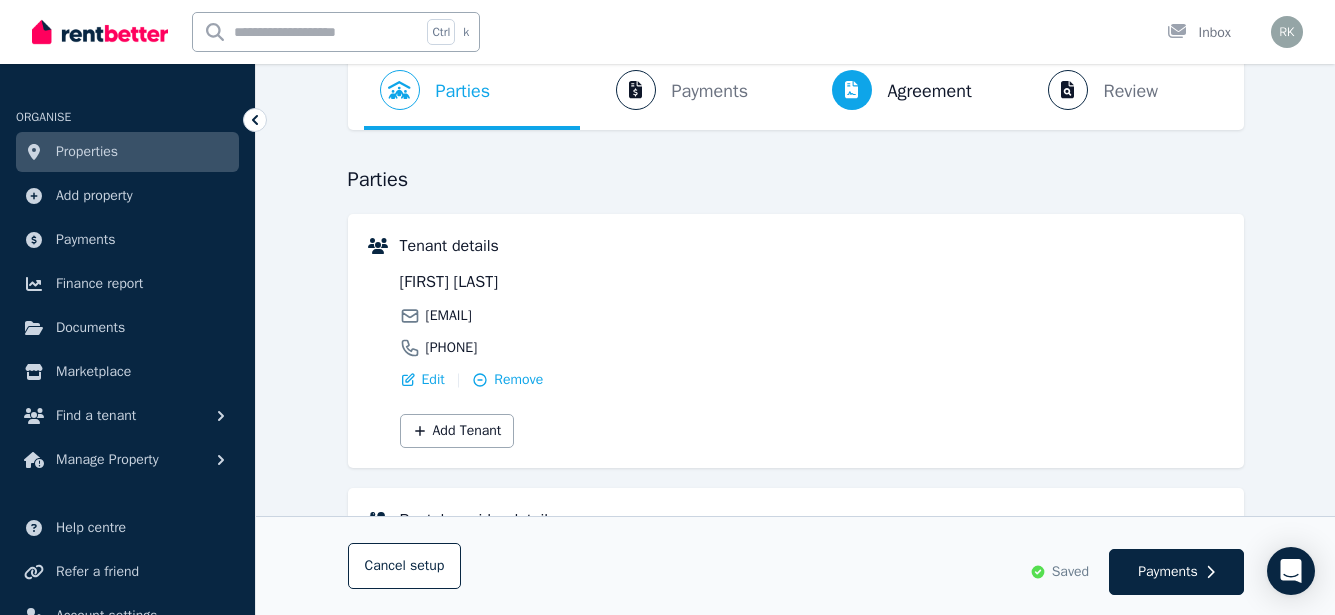 scroll, scrollTop: 100, scrollLeft: 0, axis: vertical 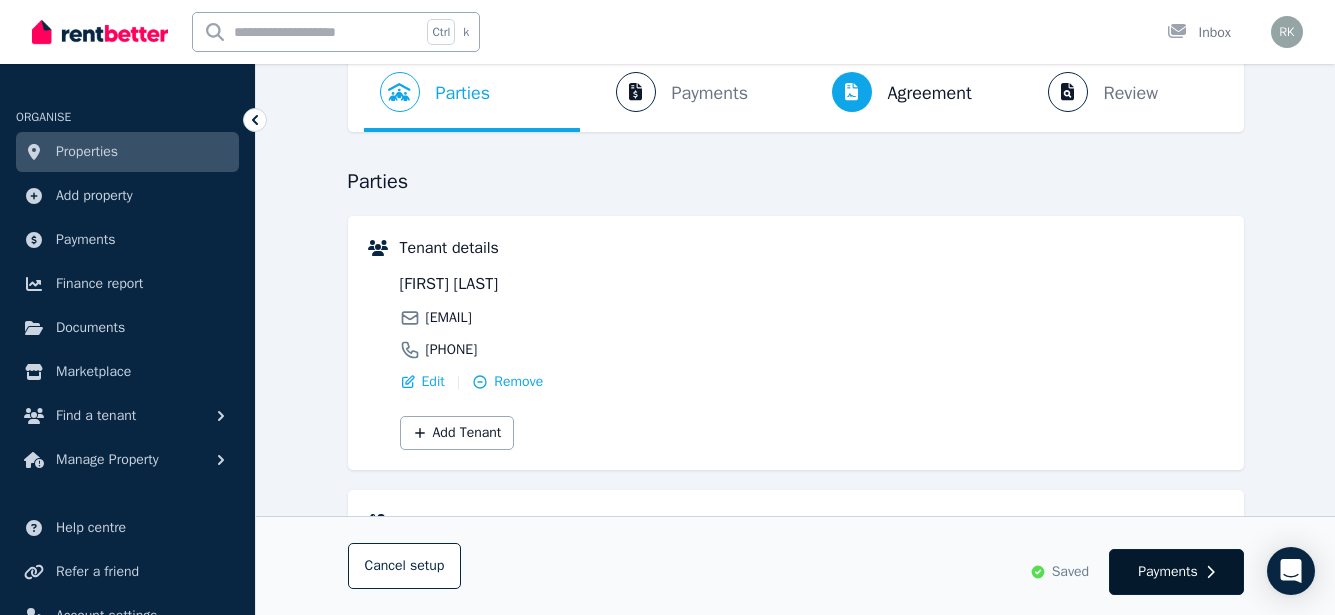 click on "Payments" at bounding box center [1168, 572] 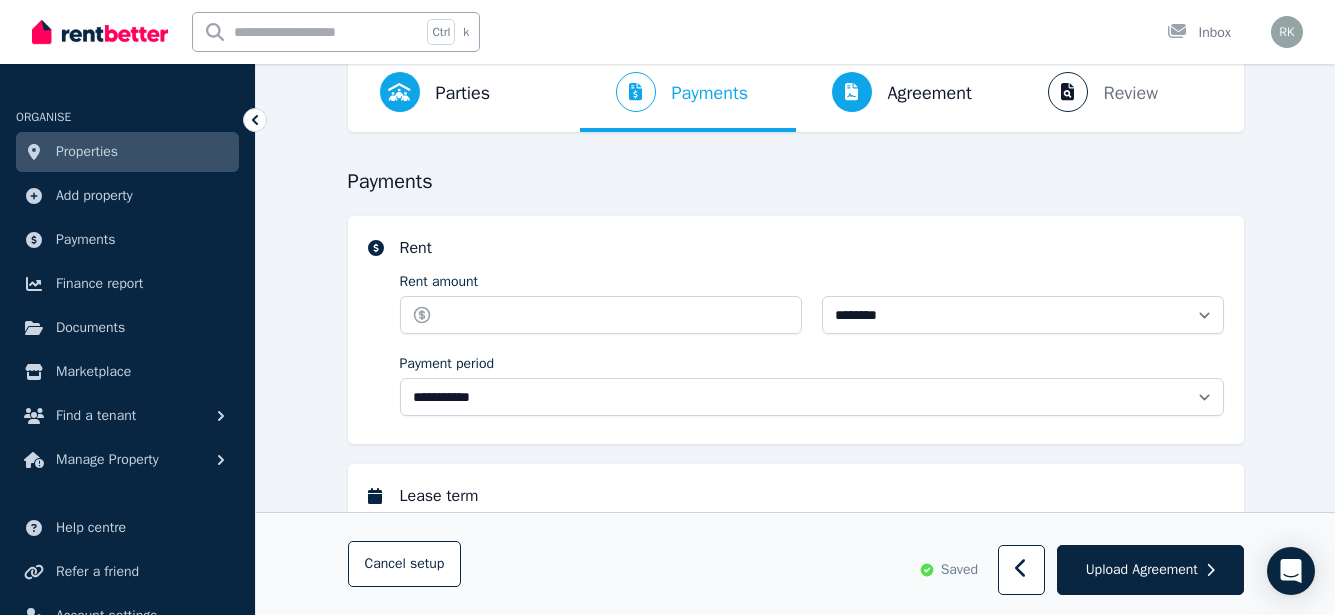 scroll, scrollTop: 0, scrollLeft: 0, axis: both 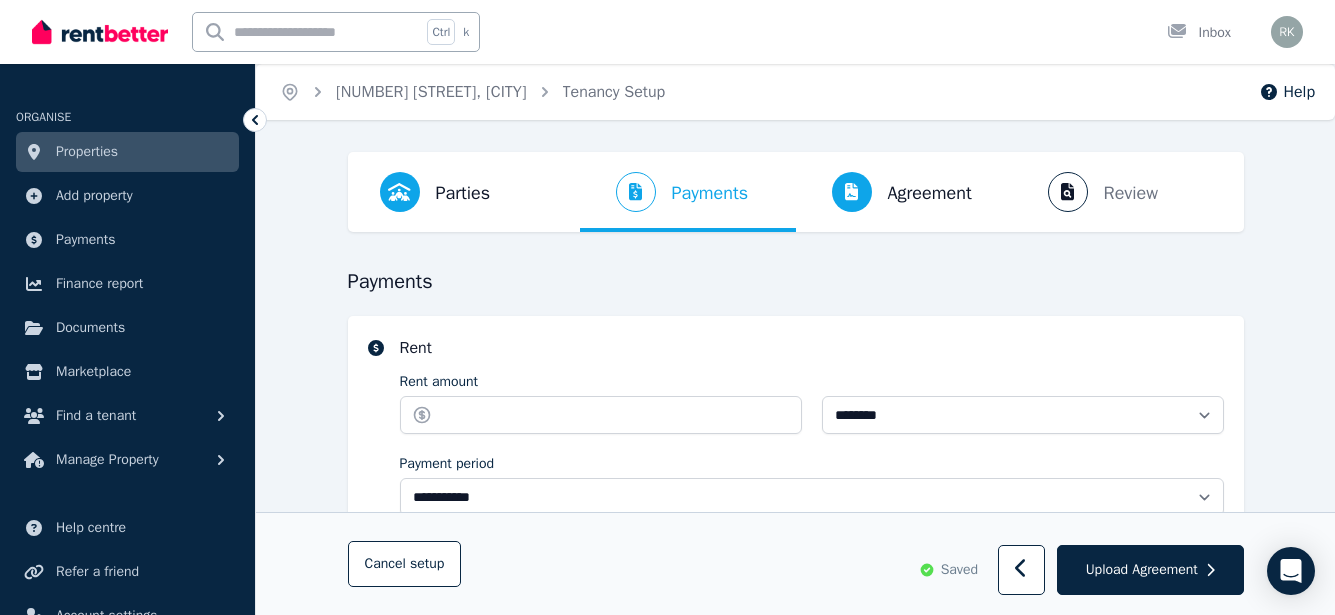 select on "**********" 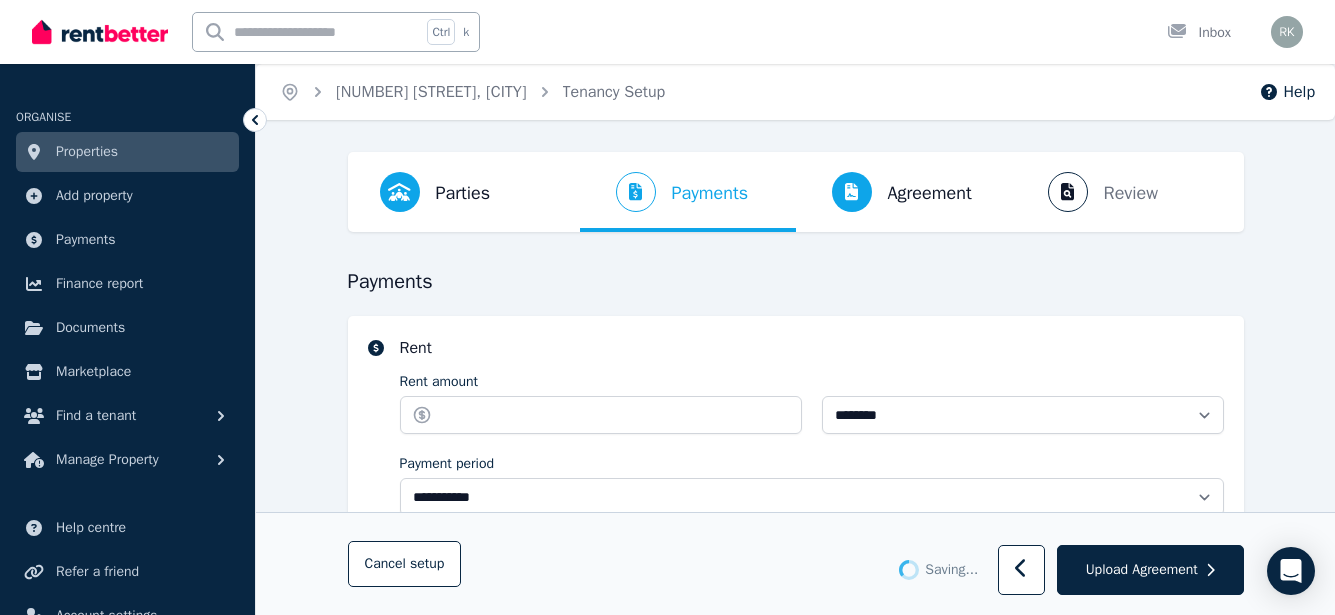 select on "**********" 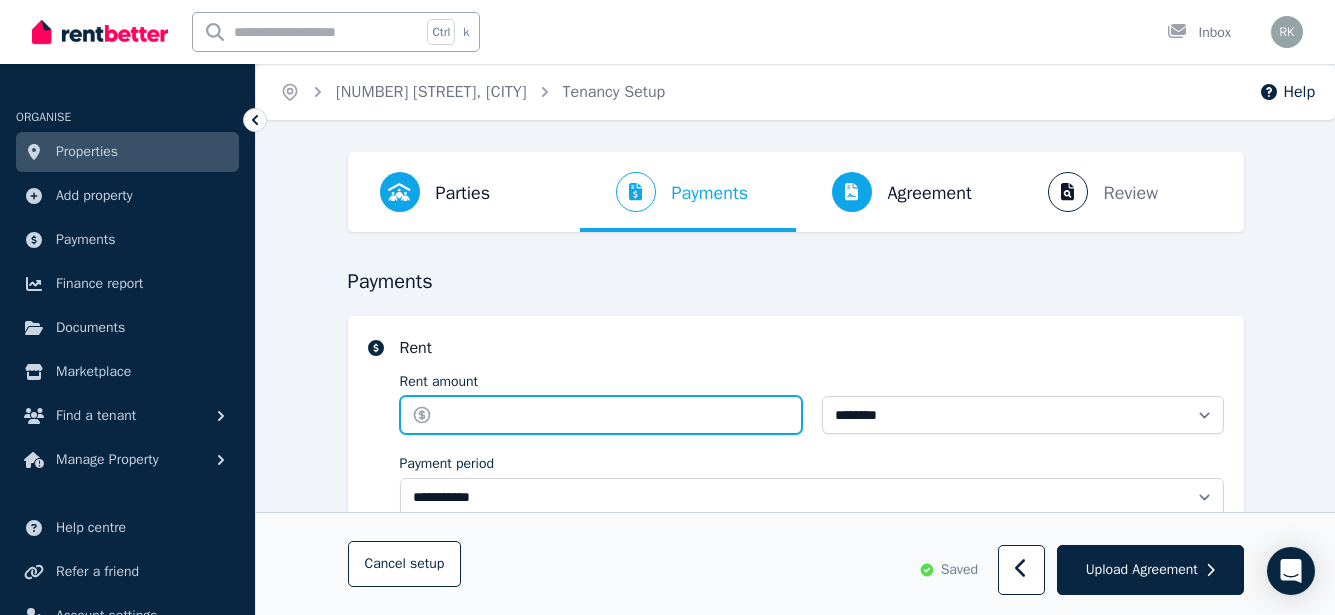 click on "Rent amount" at bounding box center [601, 415] 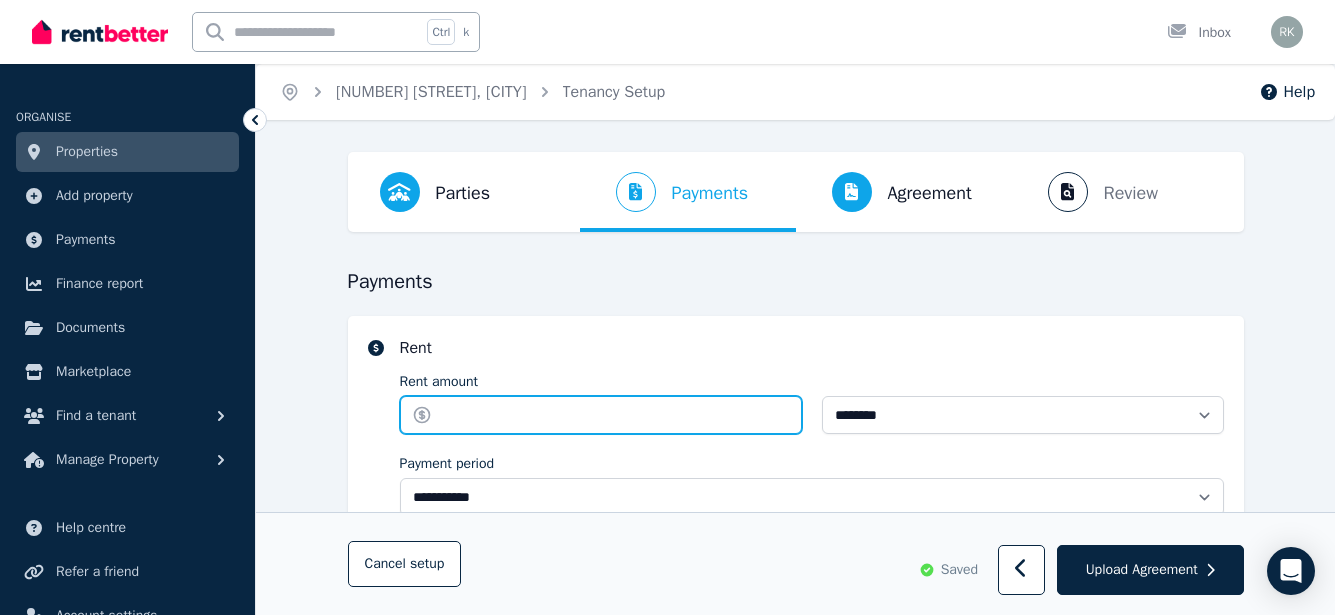 type on "******" 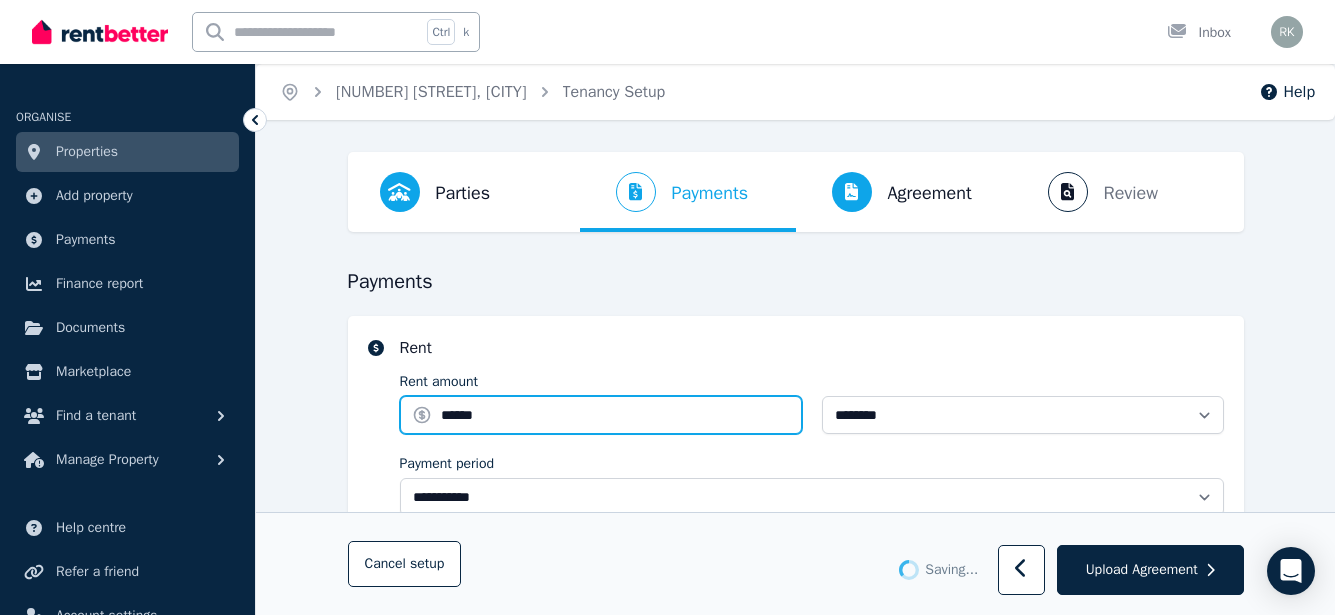 type 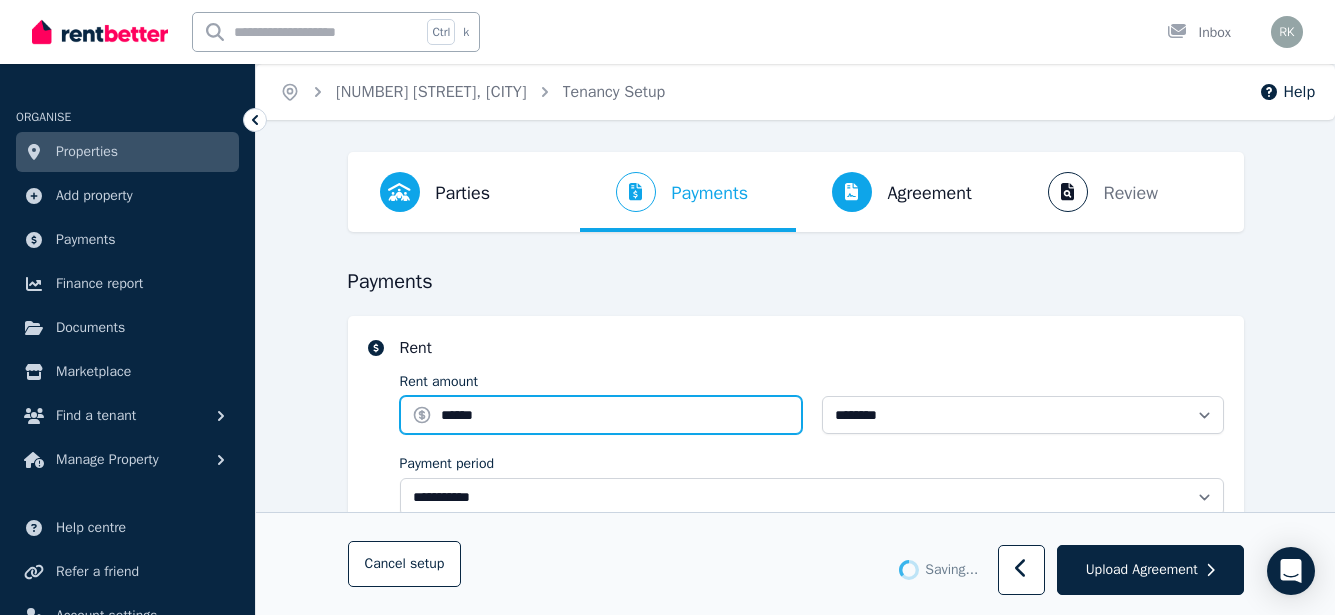 type on "**********" 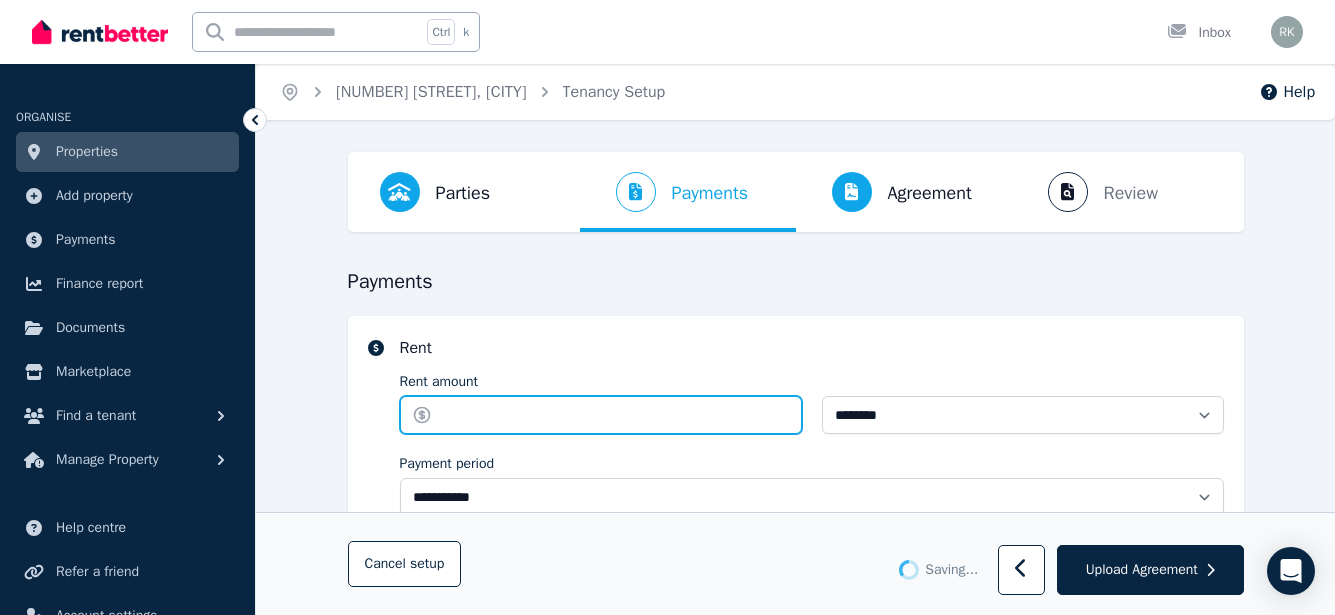 type on "******" 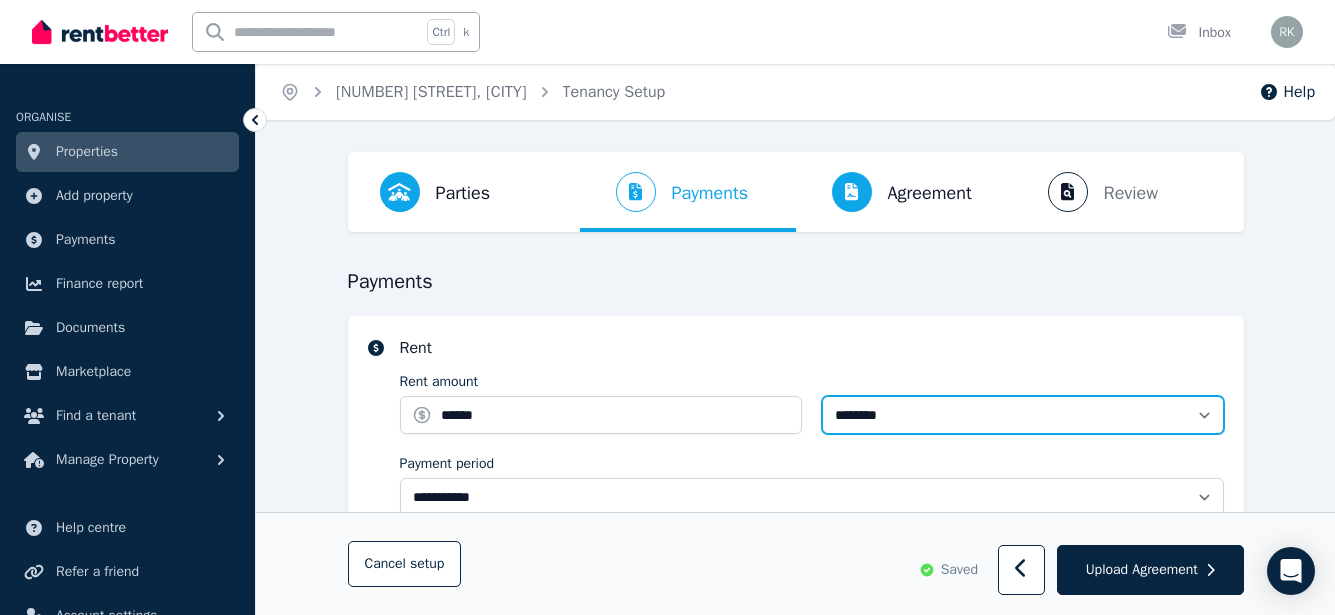 click on "**********" at bounding box center [1023, 415] 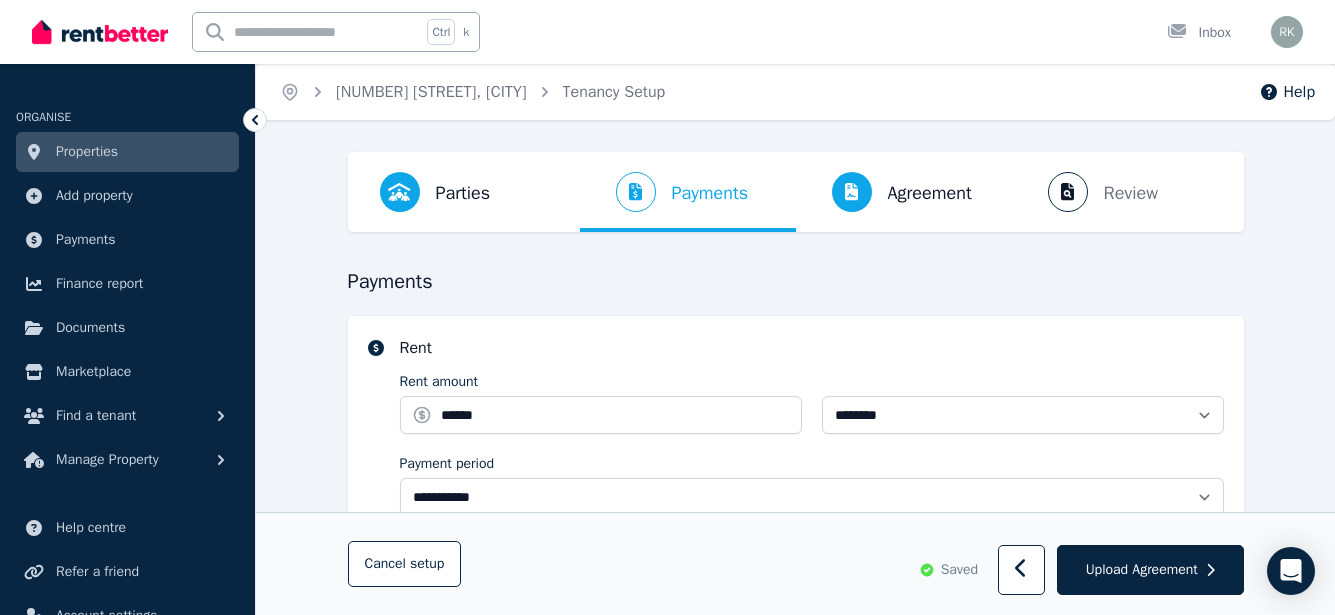 click on "**********" at bounding box center [796, 449] 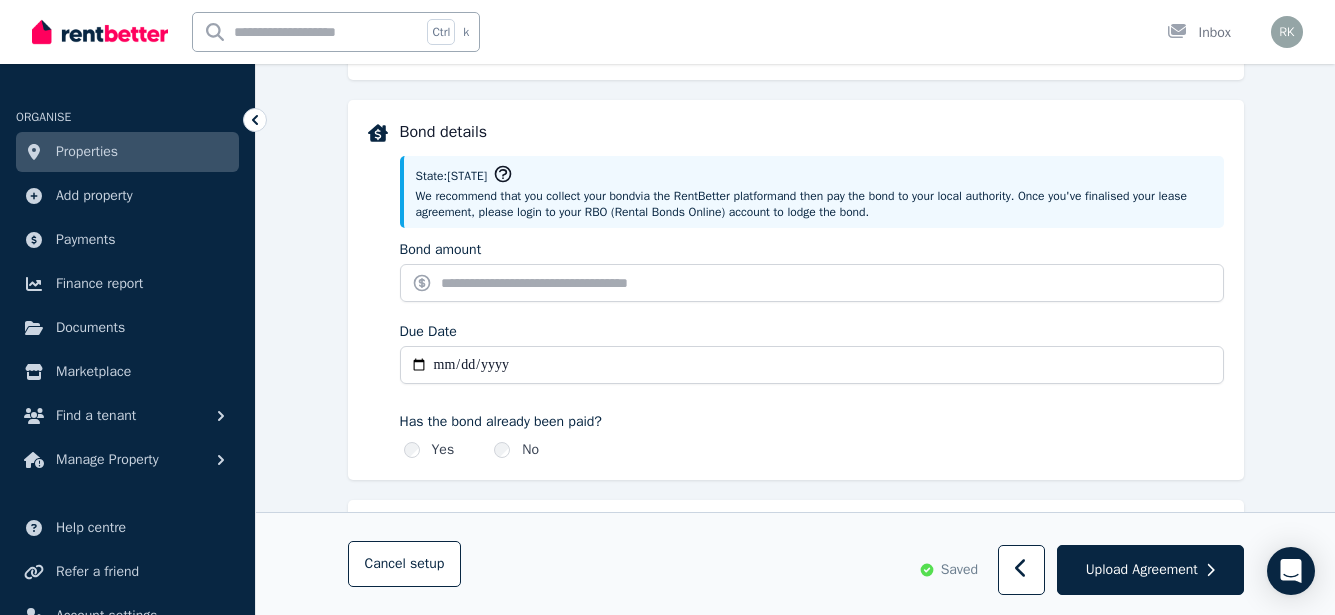 scroll, scrollTop: 1100, scrollLeft: 0, axis: vertical 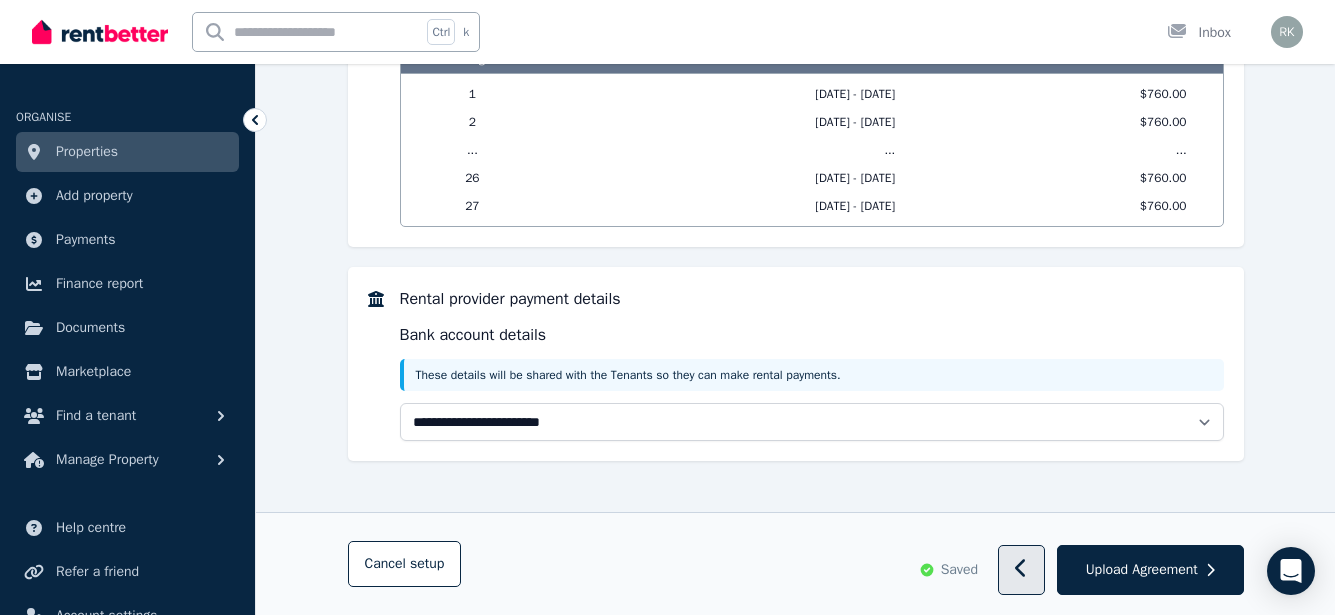 click 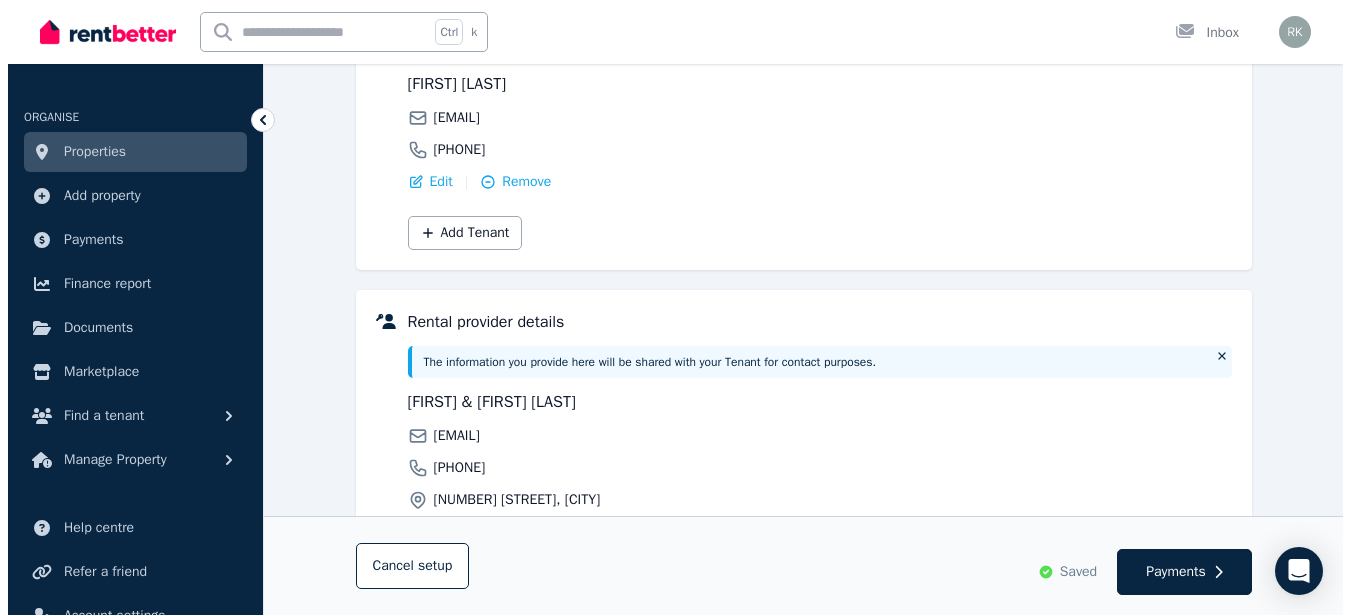scroll, scrollTop: 400, scrollLeft: 0, axis: vertical 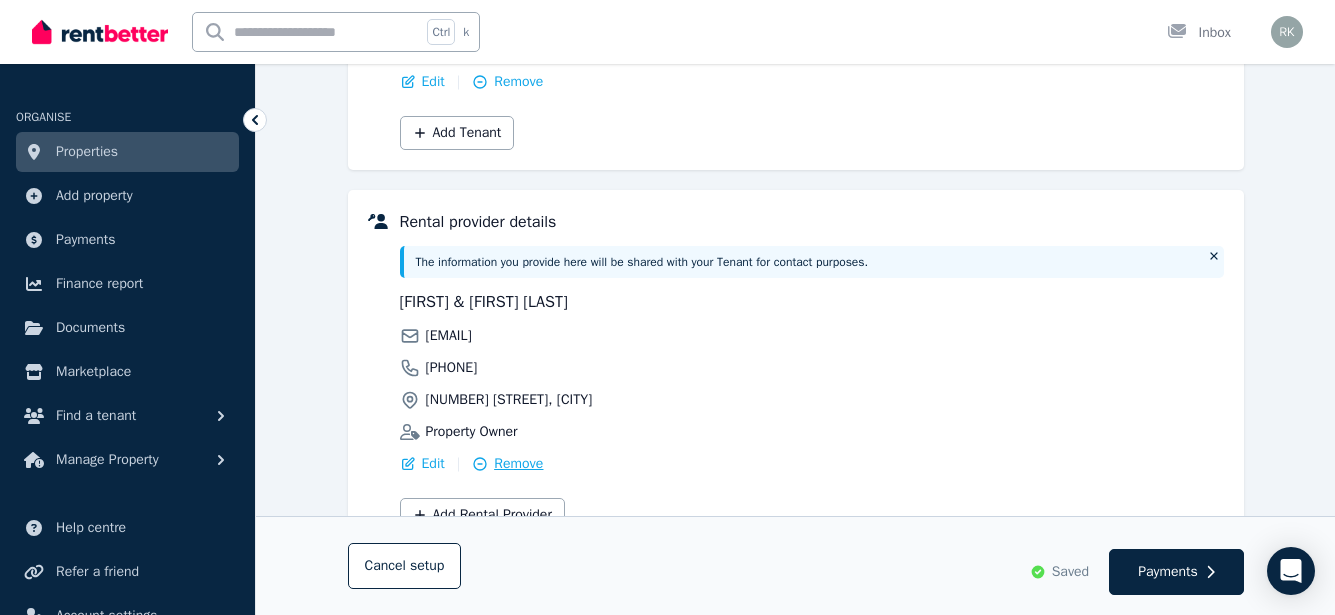 click on "Remove" at bounding box center [518, 464] 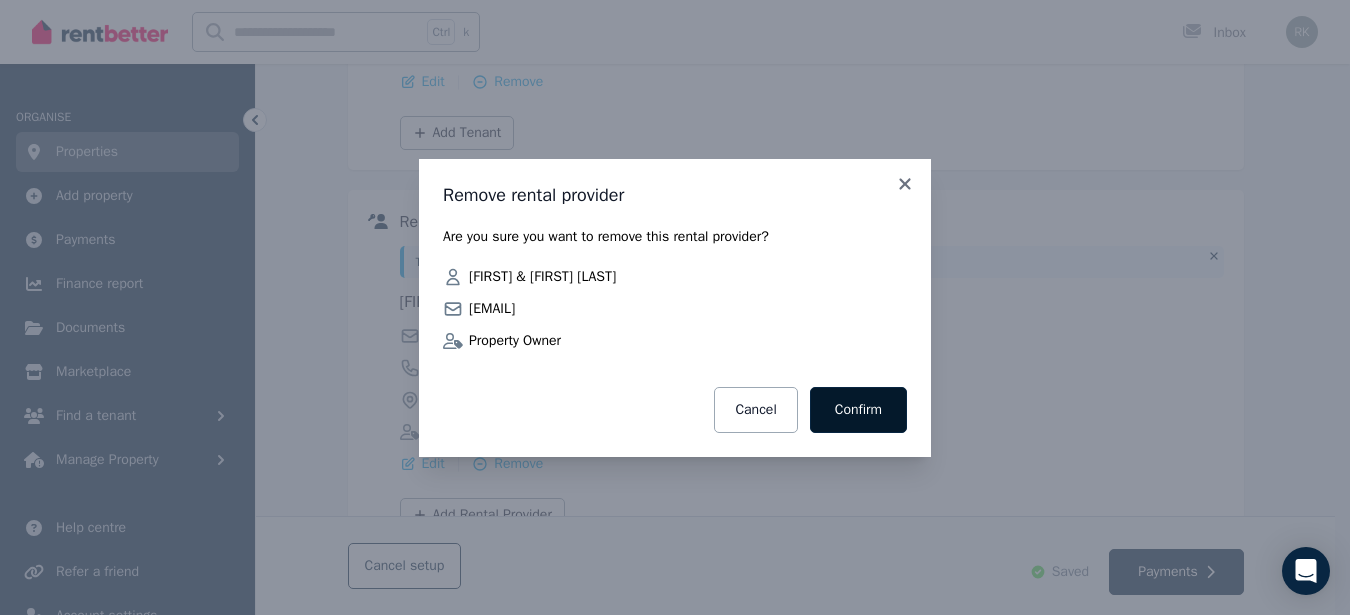 click on "Confirm" at bounding box center [858, 410] 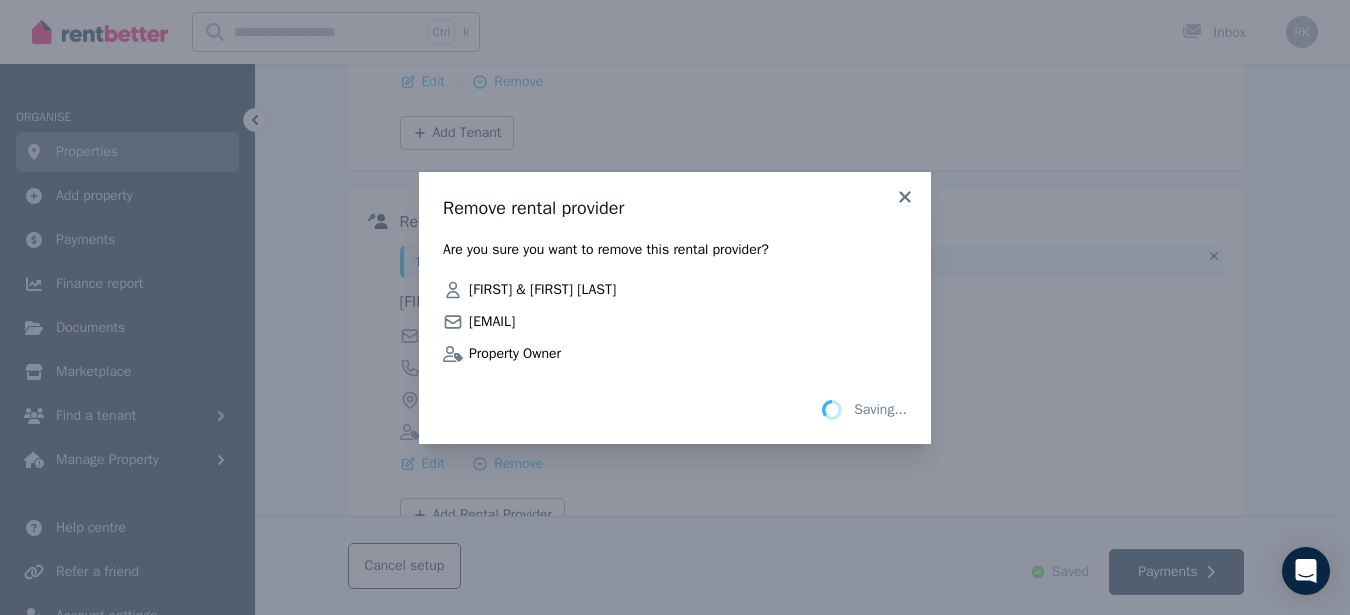 scroll, scrollTop: 352, scrollLeft: 0, axis: vertical 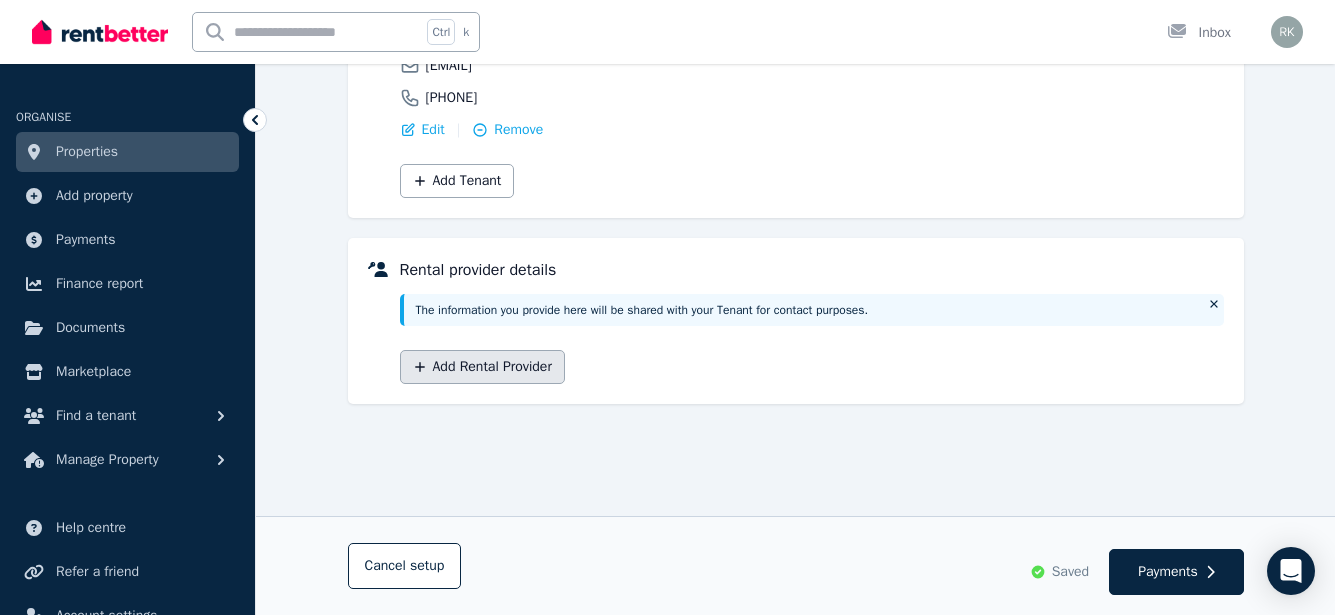 click 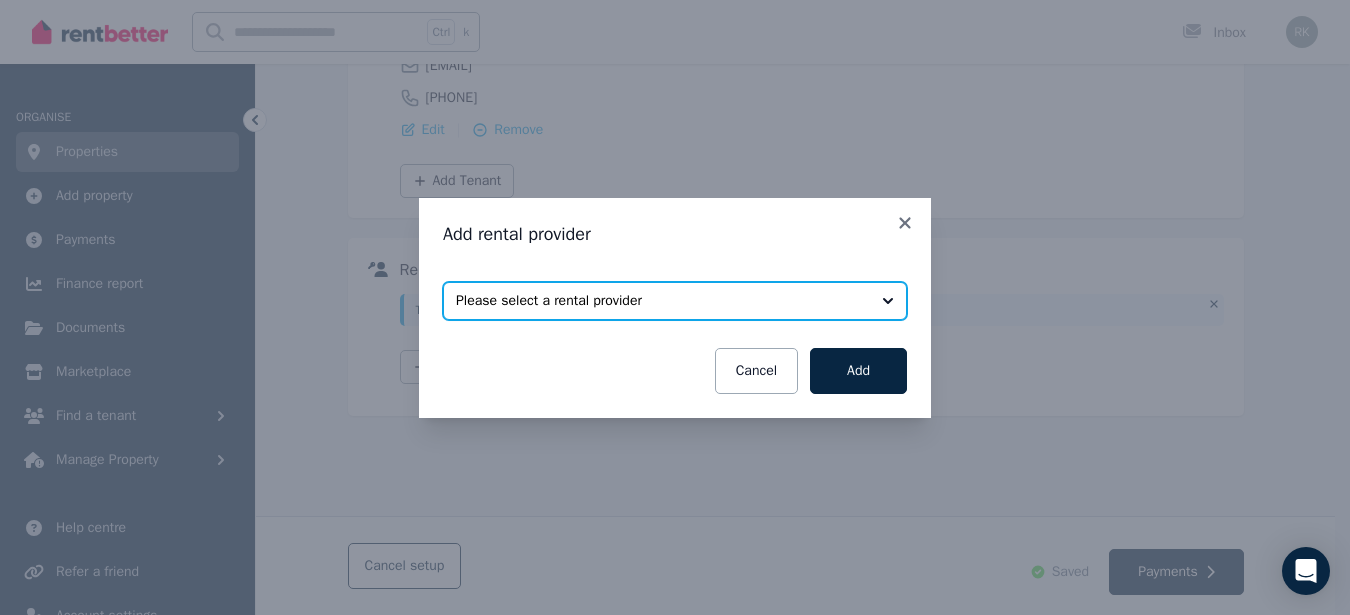 click on "Please select a rental provider" at bounding box center (675, 301) 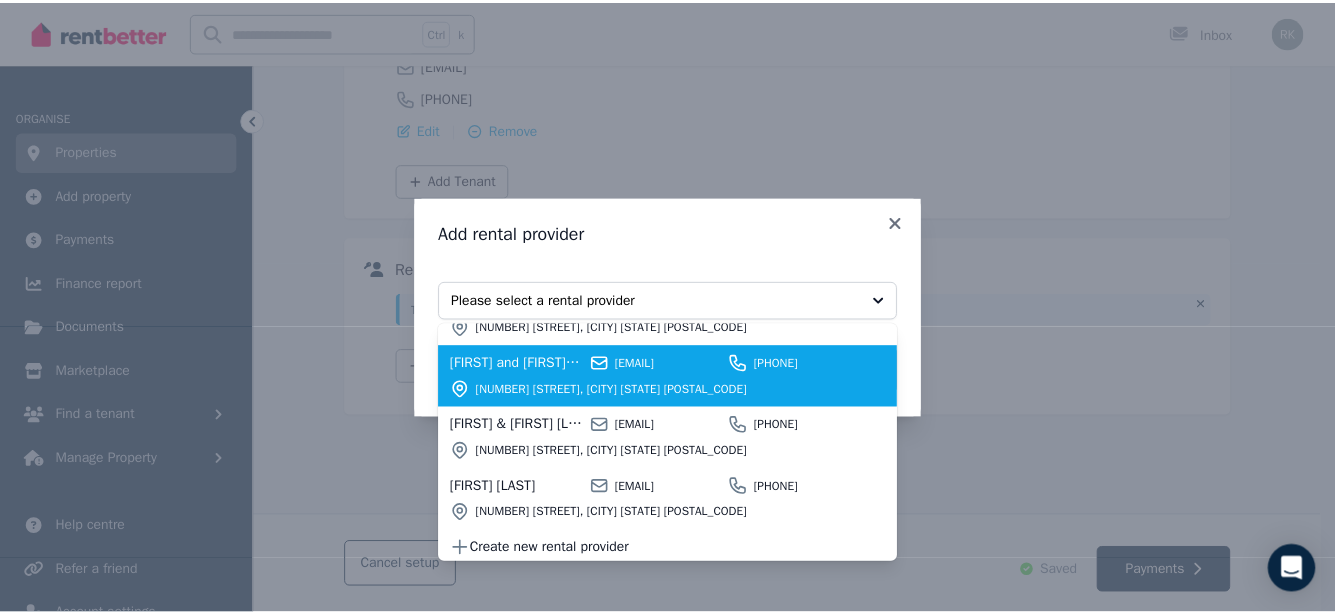 scroll, scrollTop: 150, scrollLeft: 0, axis: vertical 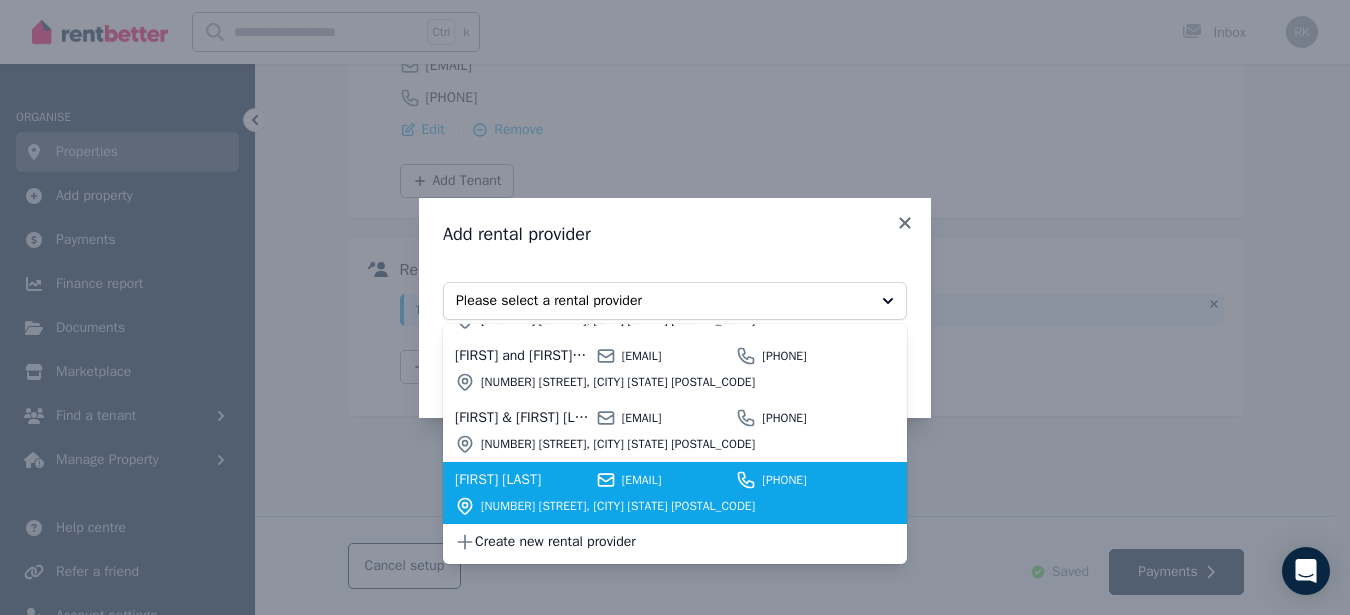 click on "[FIRST] [LAST] and [FIRST] [LAST]" at bounding box center [522, 480] 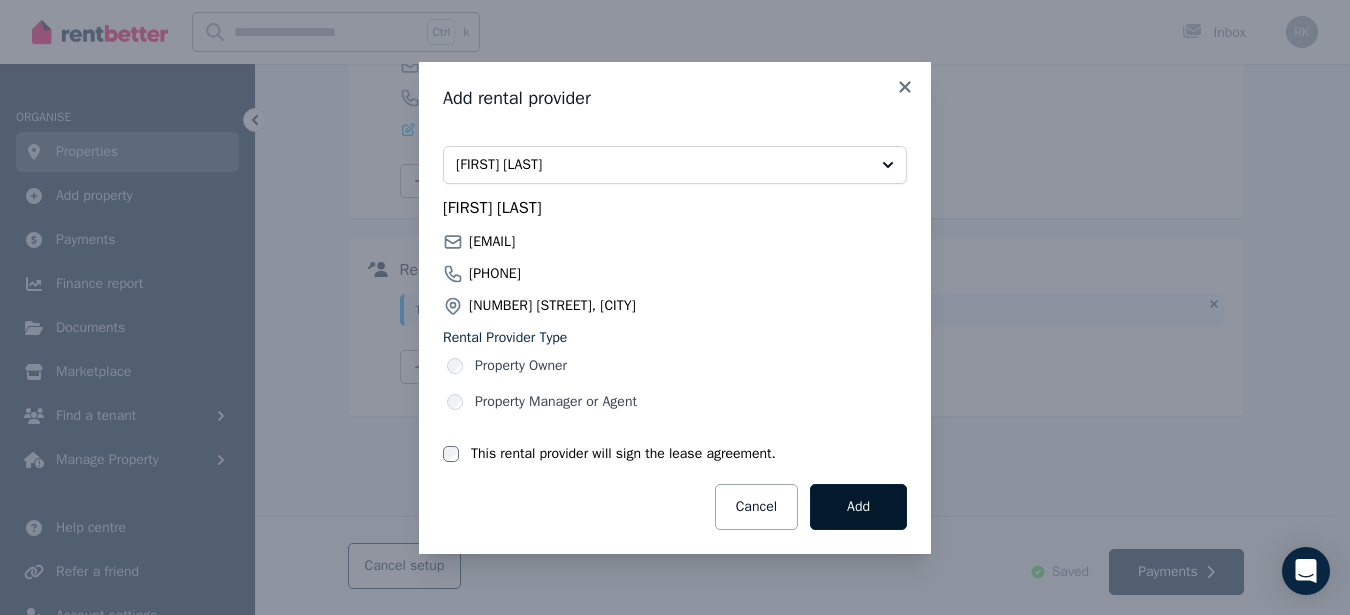 click on "Add" at bounding box center [858, 507] 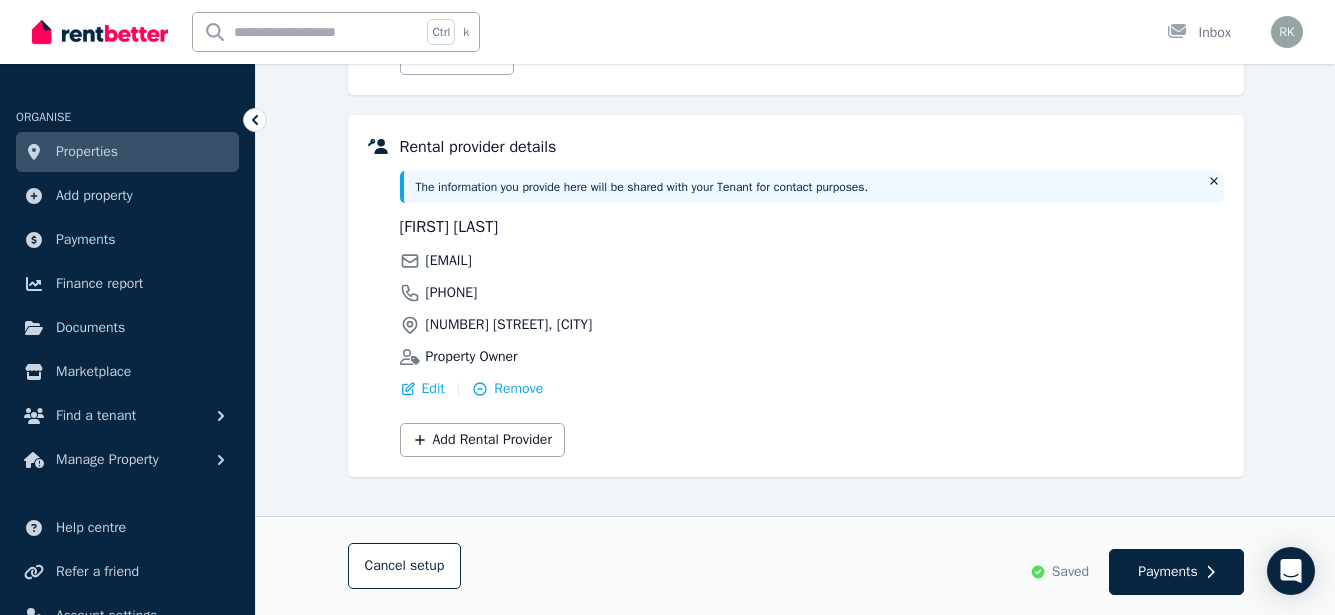 scroll, scrollTop: 492, scrollLeft: 0, axis: vertical 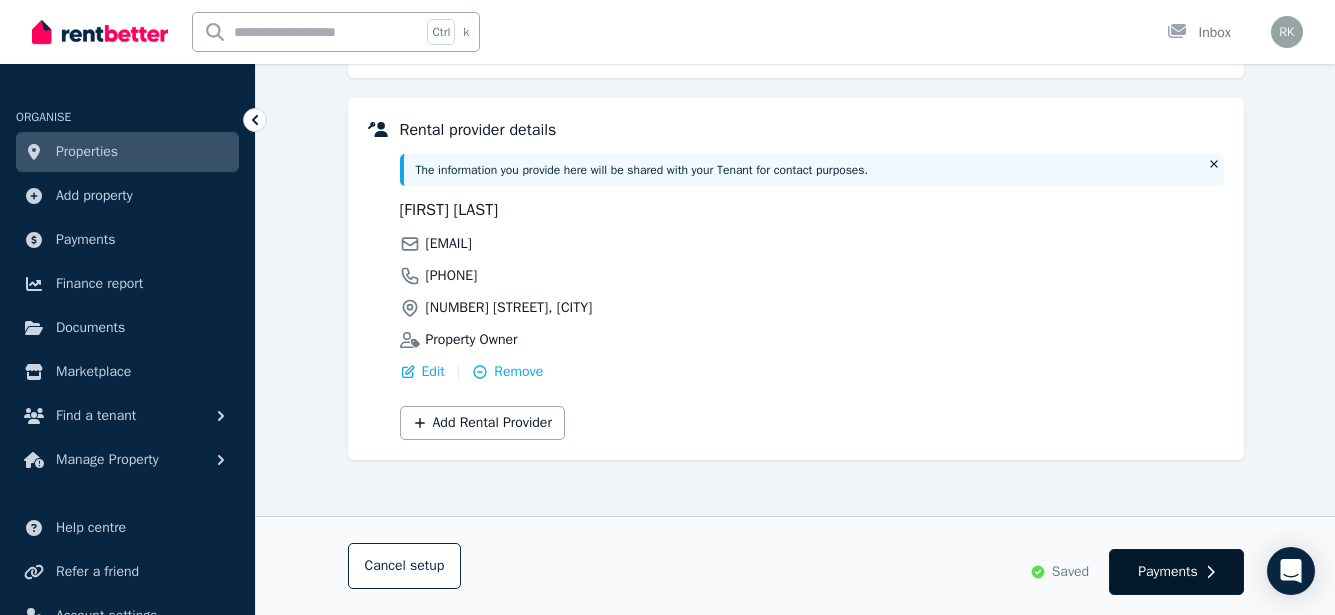 click on "Payments" at bounding box center (1168, 572) 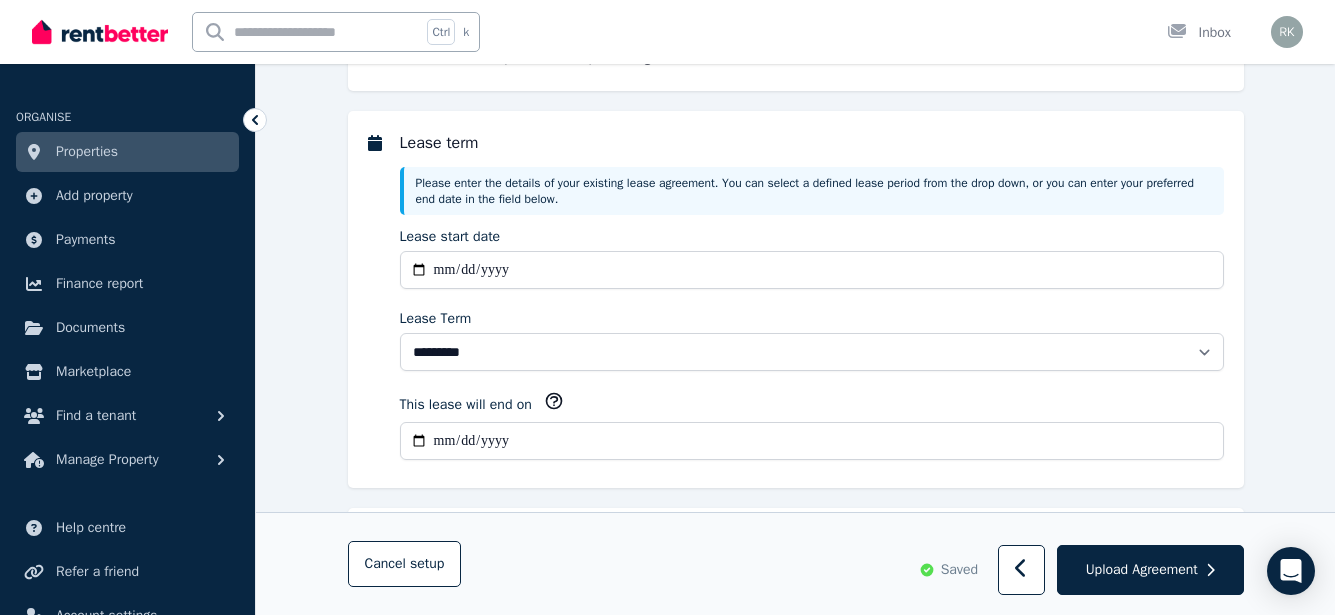 scroll, scrollTop: 0, scrollLeft: 0, axis: both 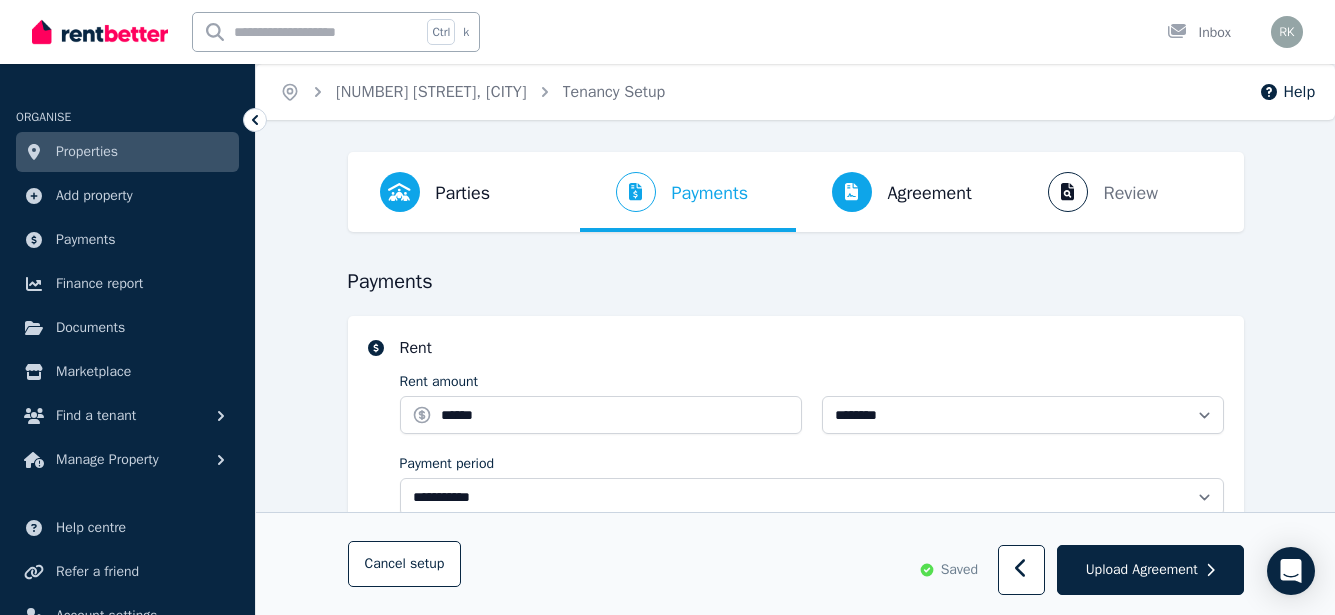 select on "**********" 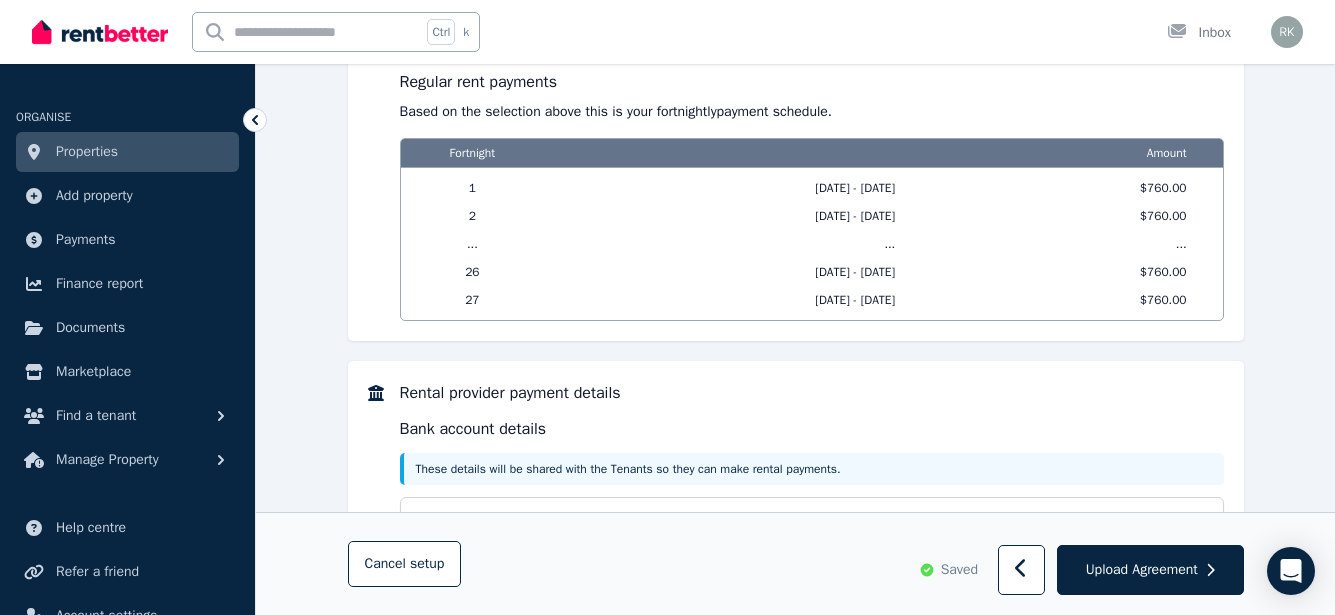 scroll, scrollTop: 1657, scrollLeft: 0, axis: vertical 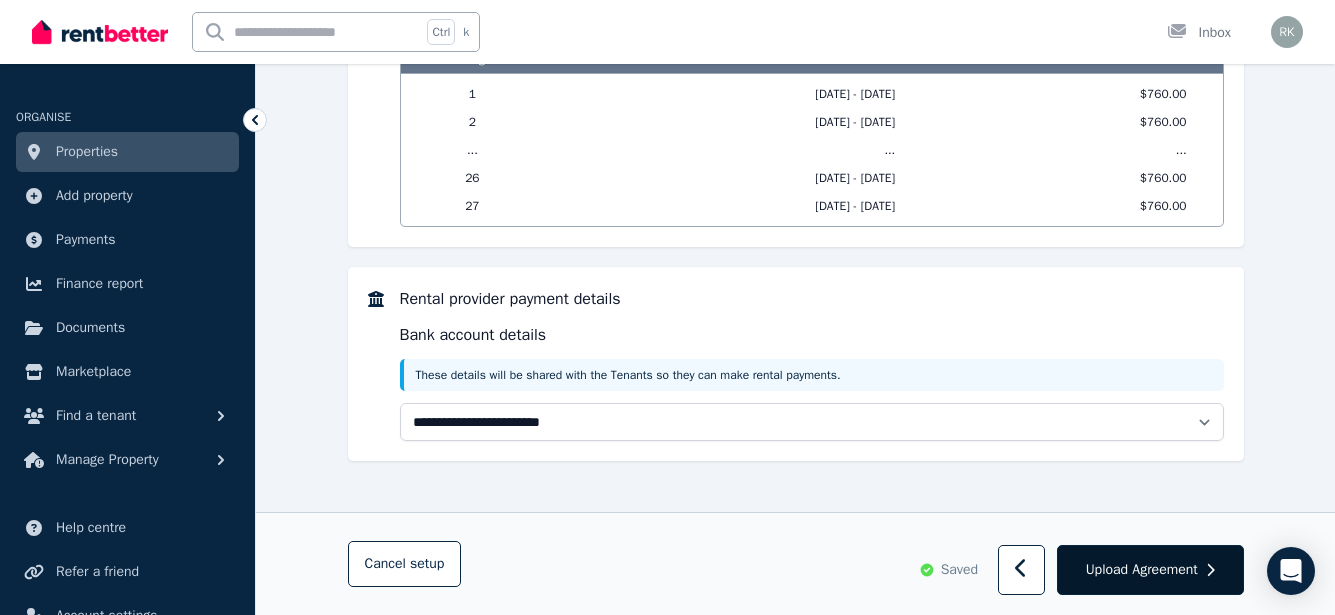 click on "Upload Agreement" at bounding box center (1142, 570) 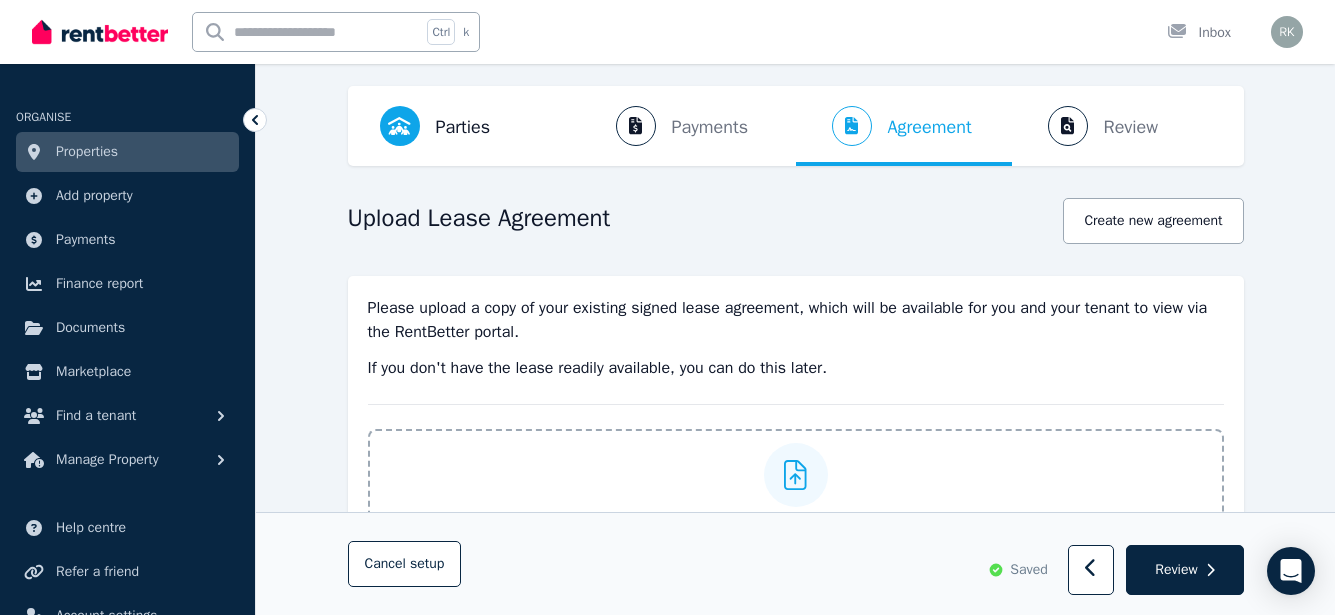 scroll, scrollTop: 200, scrollLeft: 0, axis: vertical 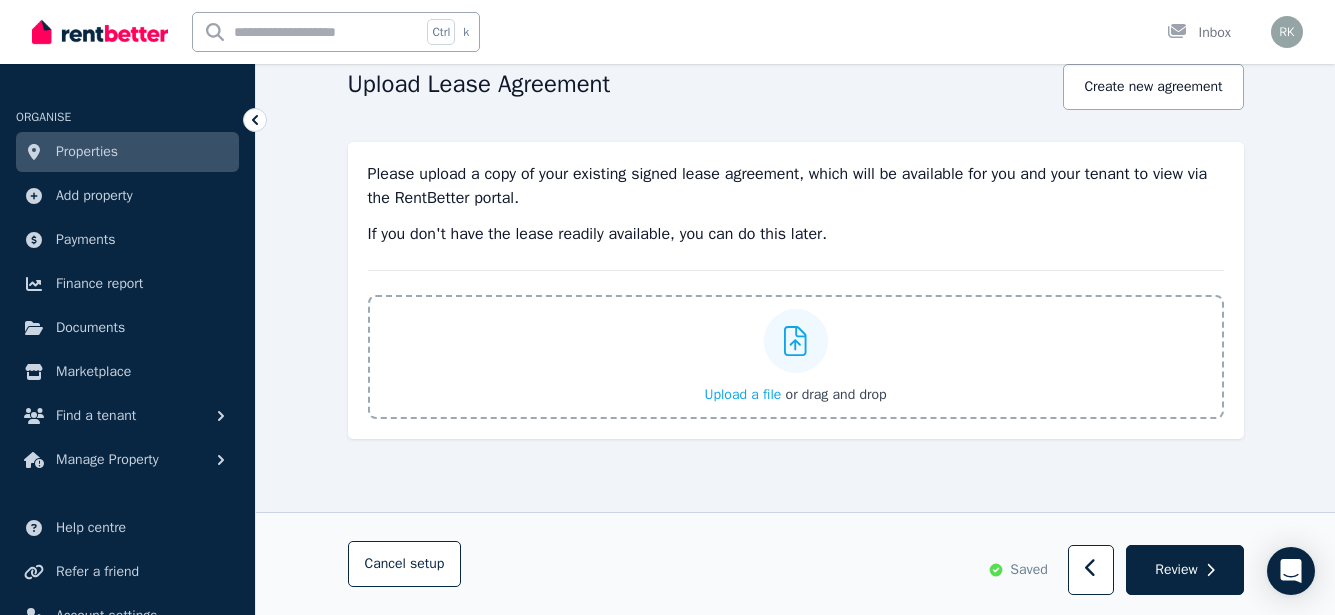 click on "Upload a file" at bounding box center (742, 394) 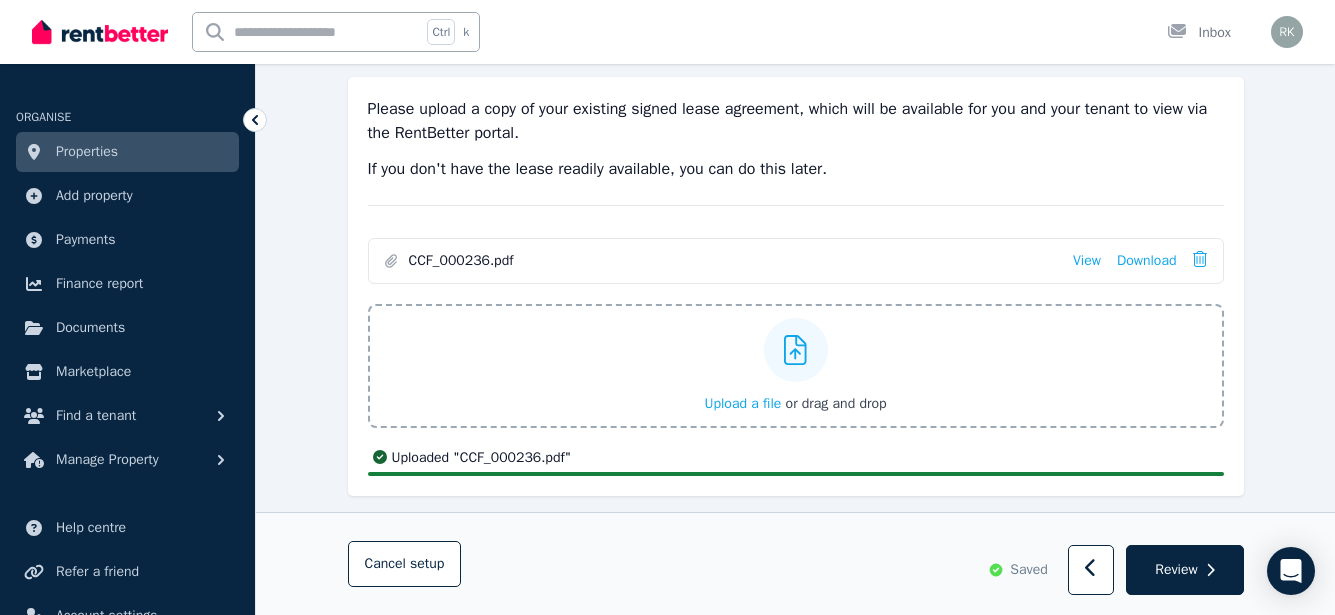 scroll, scrollTop: 351, scrollLeft: 0, axis: vertical 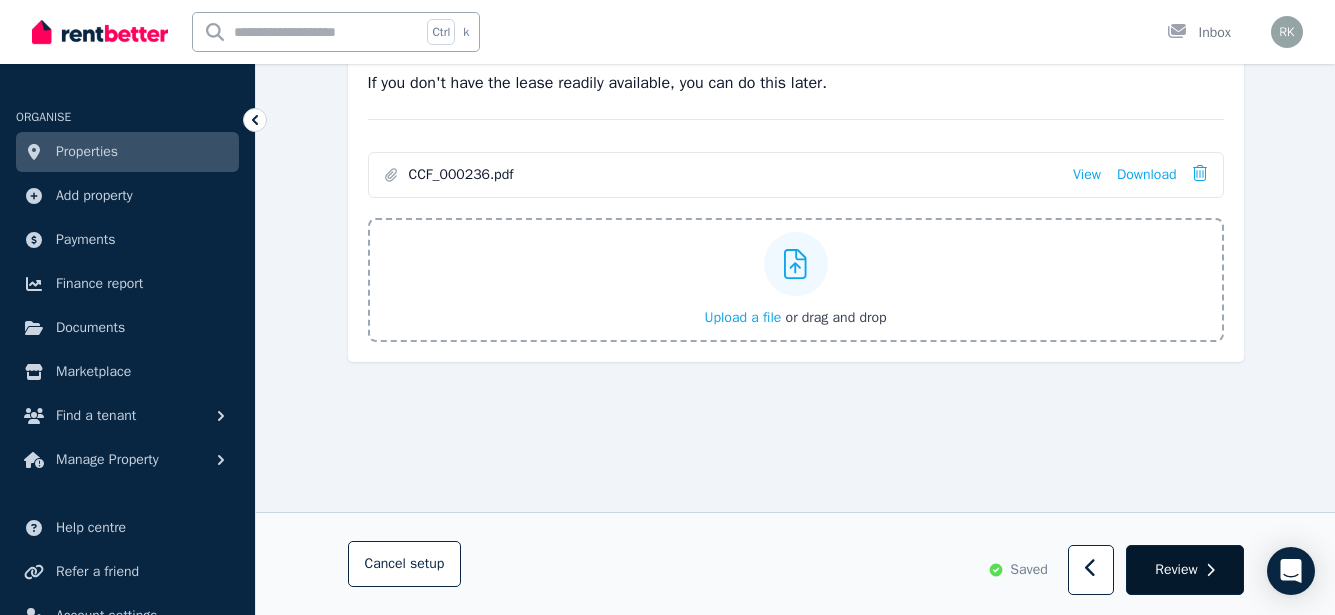 click on "Review" at bounding box center (1176, 570) 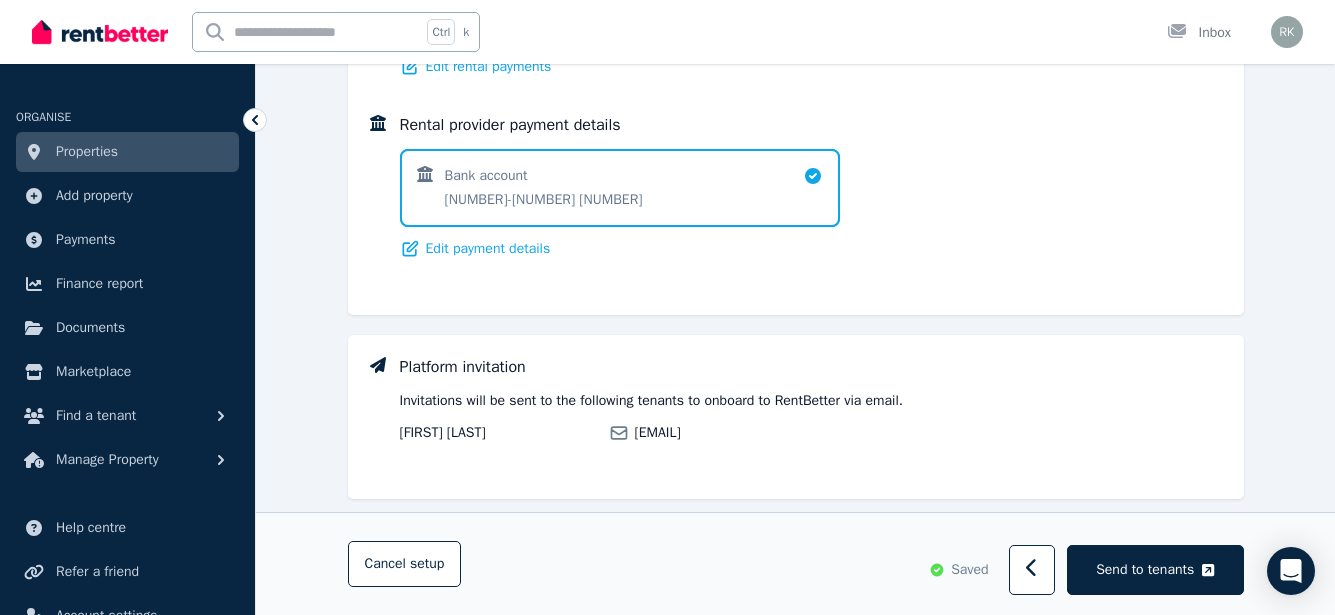 scroll, scrollTop: 1384, scrollLeft: 0, axis: vertical 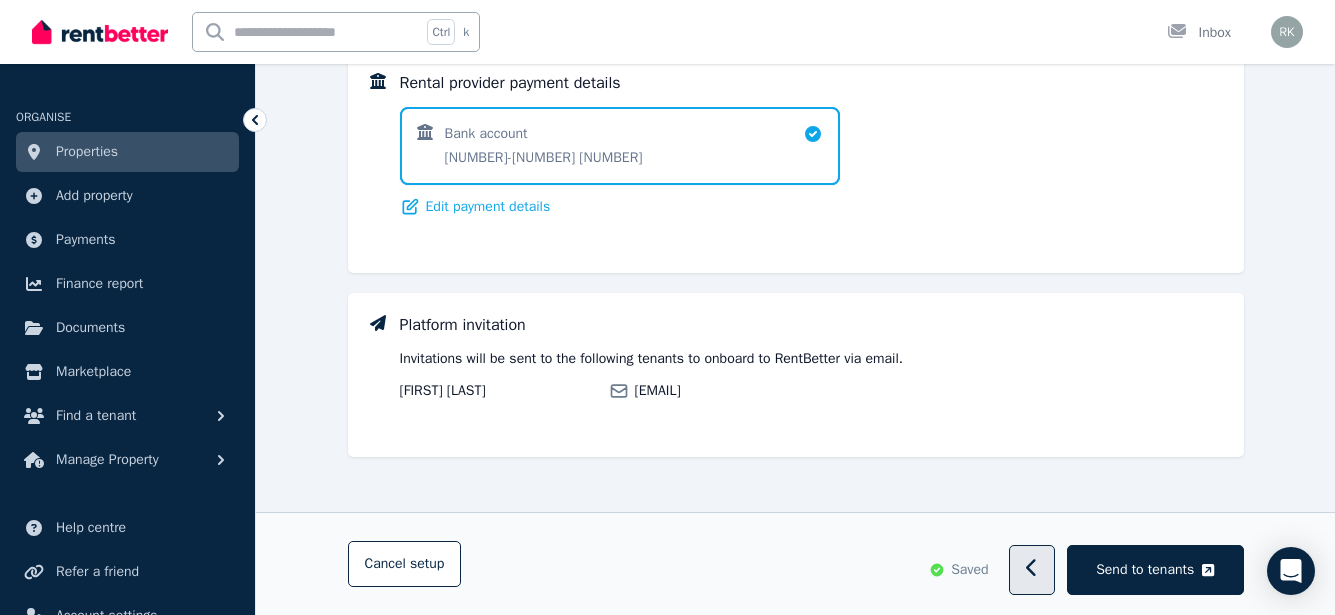 click 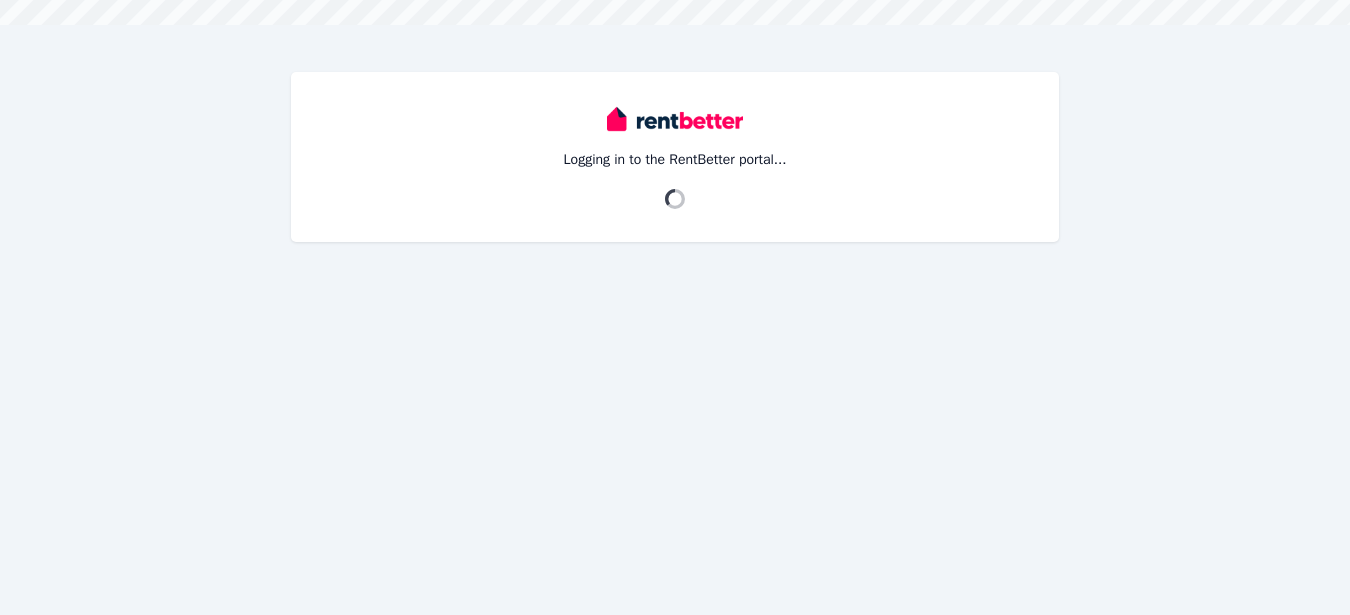 scroll, scrollTop: 0, scrollLeft: 0, axis: both 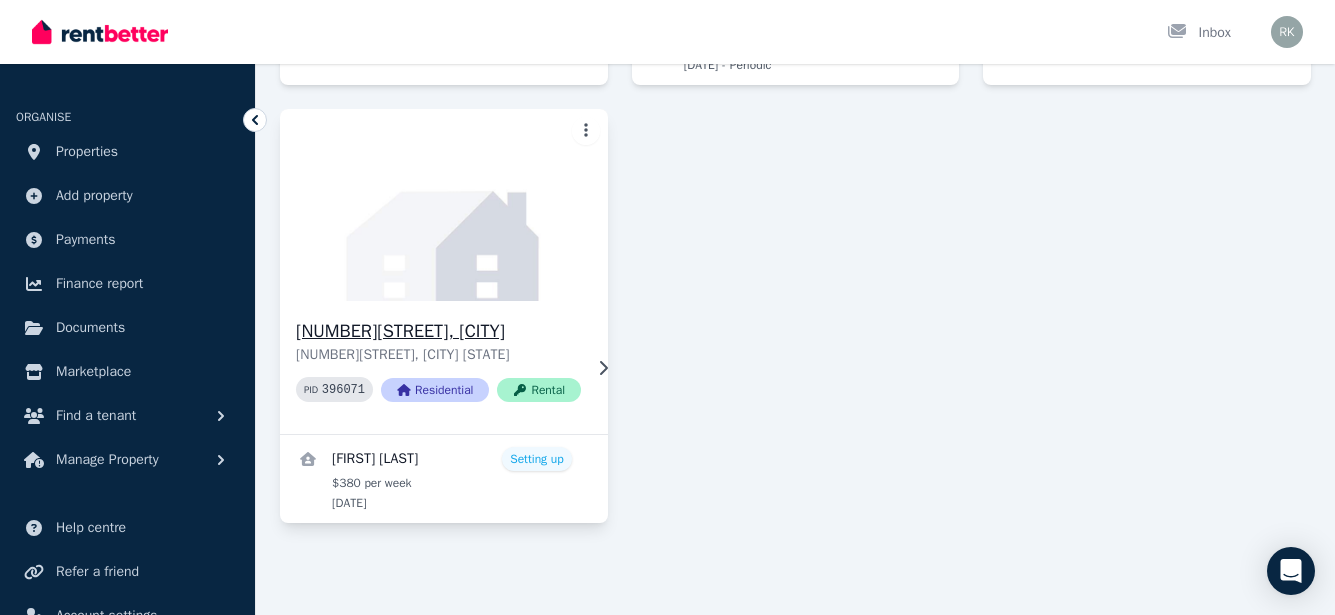 click on "[NUMBER][STREET], [CITY]" at bounding box center (438, 331) 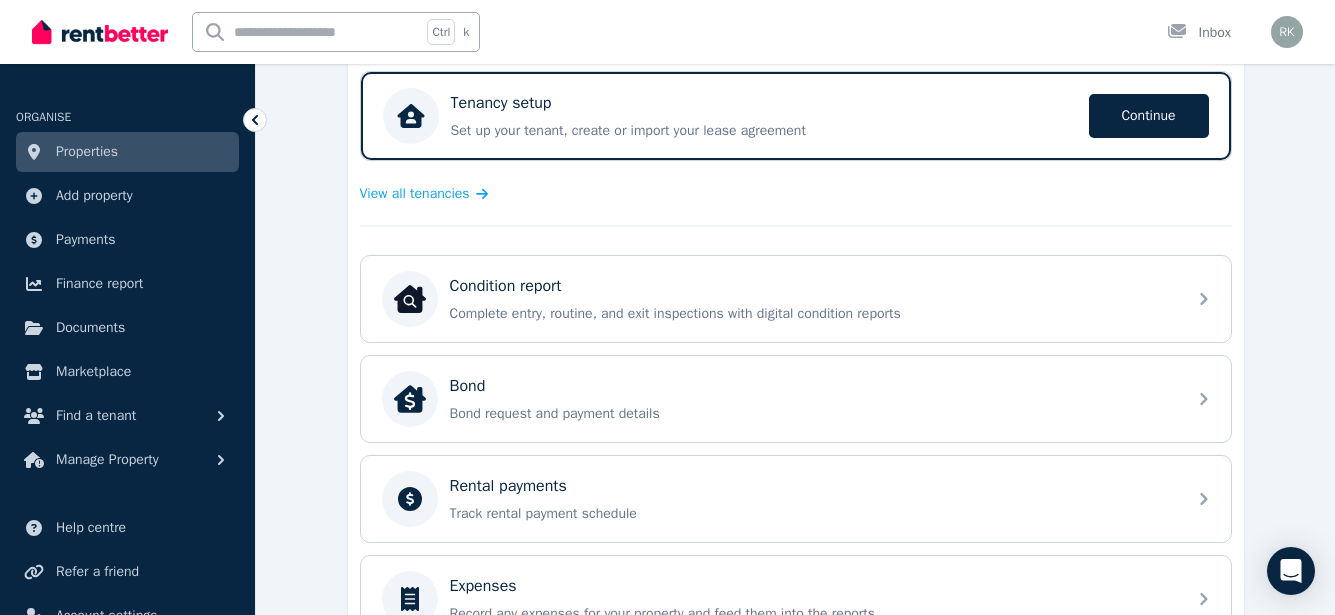 scroll, scrollTop: 600, scrollLeft: 0, axis: vertical 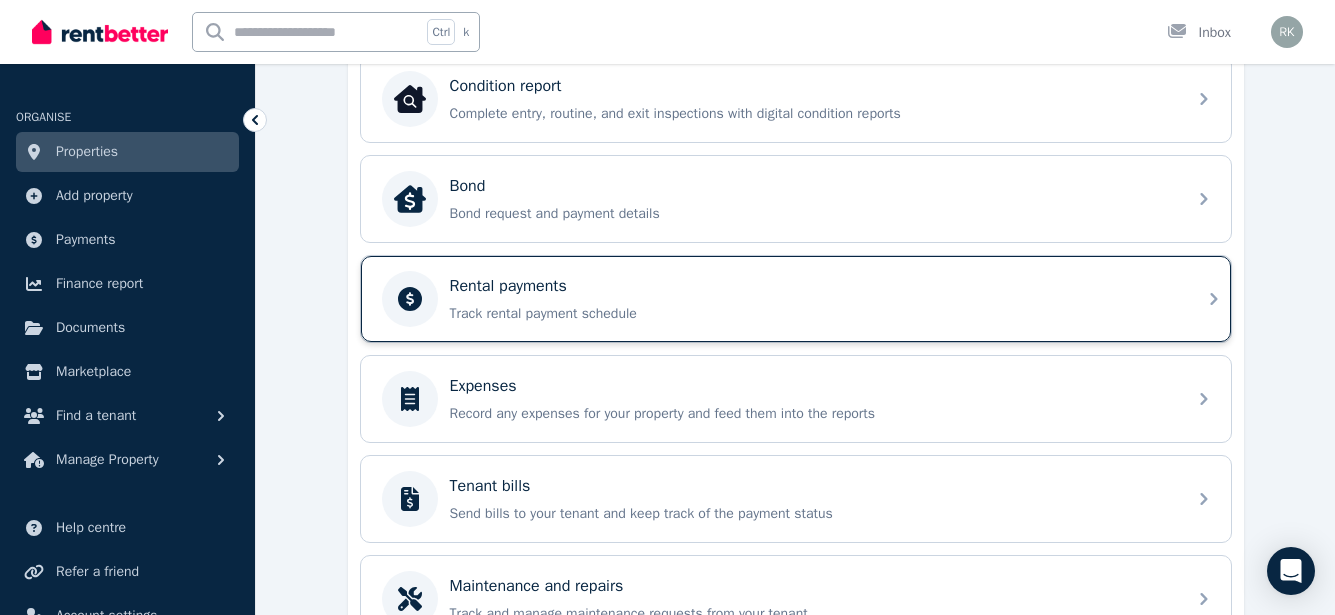 click on "Rental payments Track rental payment schedule" at bounding box center [812, 299] 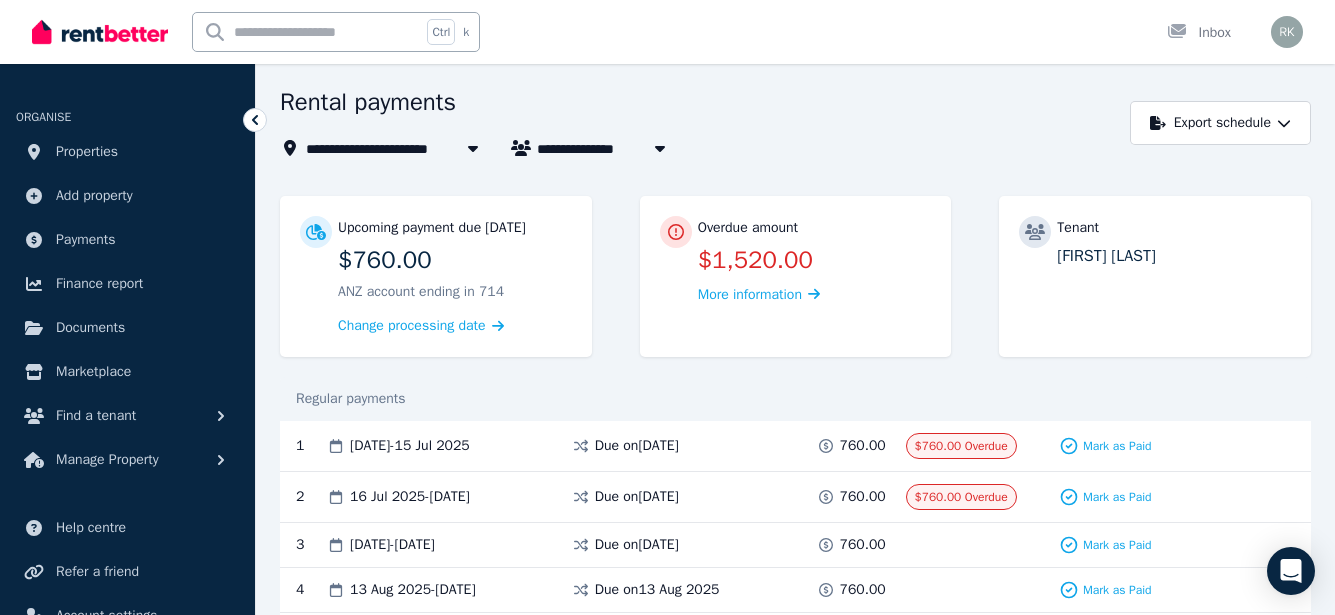 scroll, scrollTop: 100, scrollLeft: 0, axis: vertical 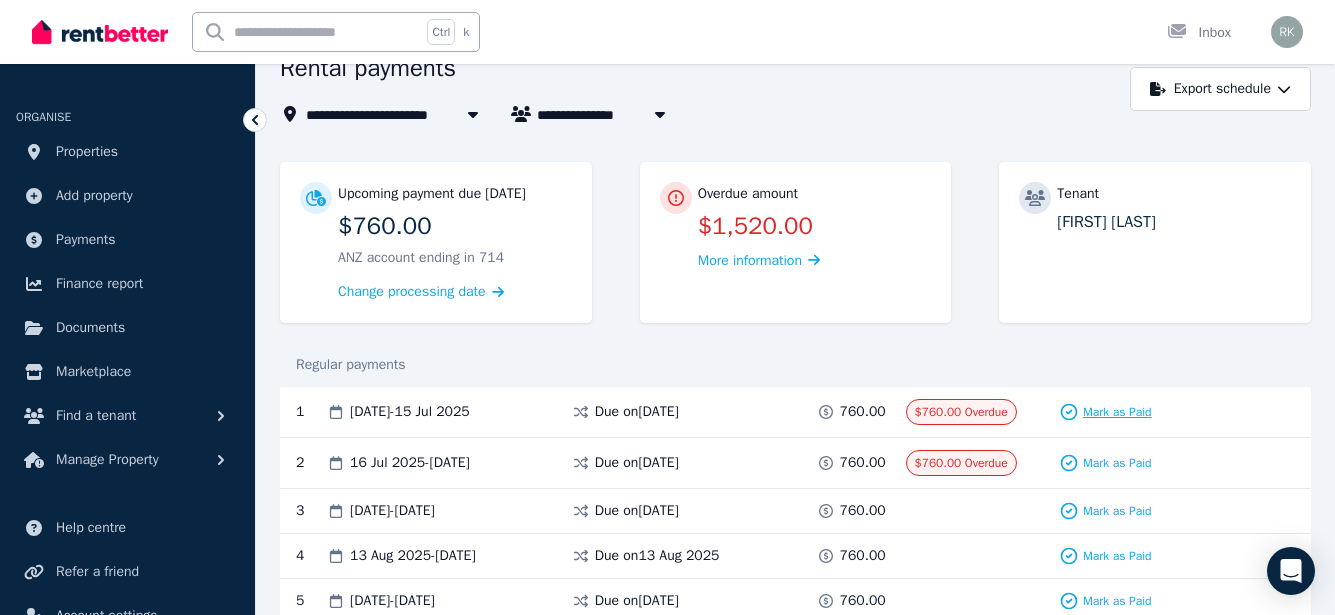 click on "Mark as Paid" at bounding box center [1117, 412] 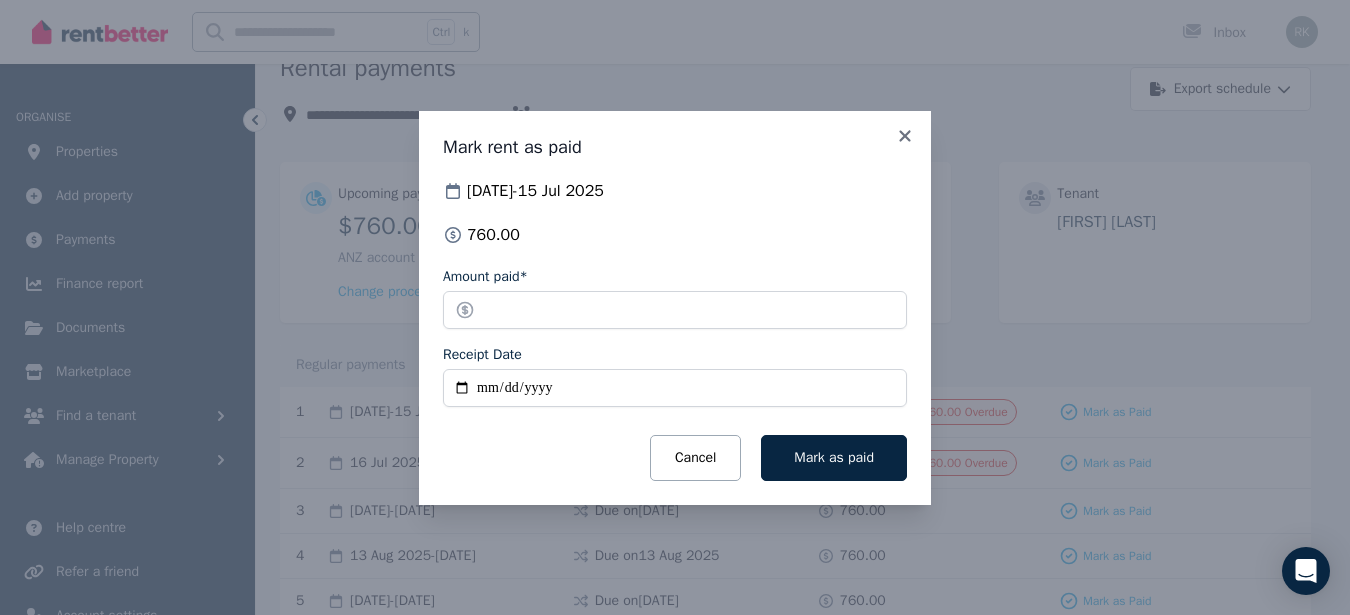 click on "Receipt Date" at bounding box center [675, 388] 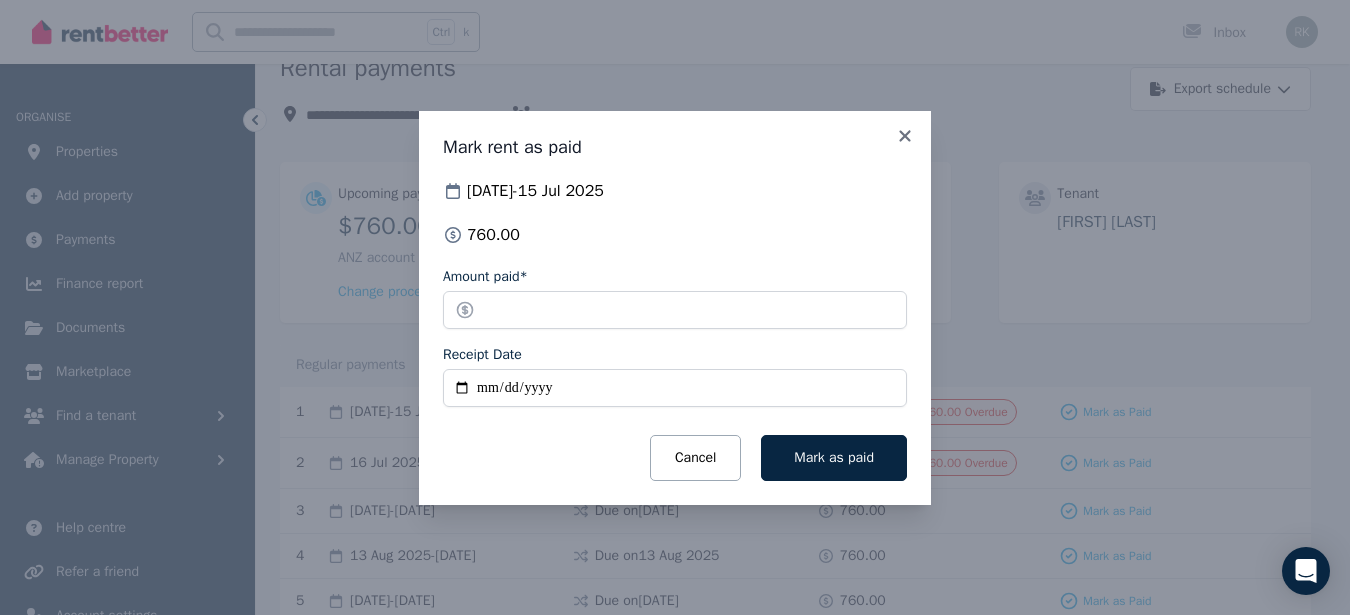 type on "**********" 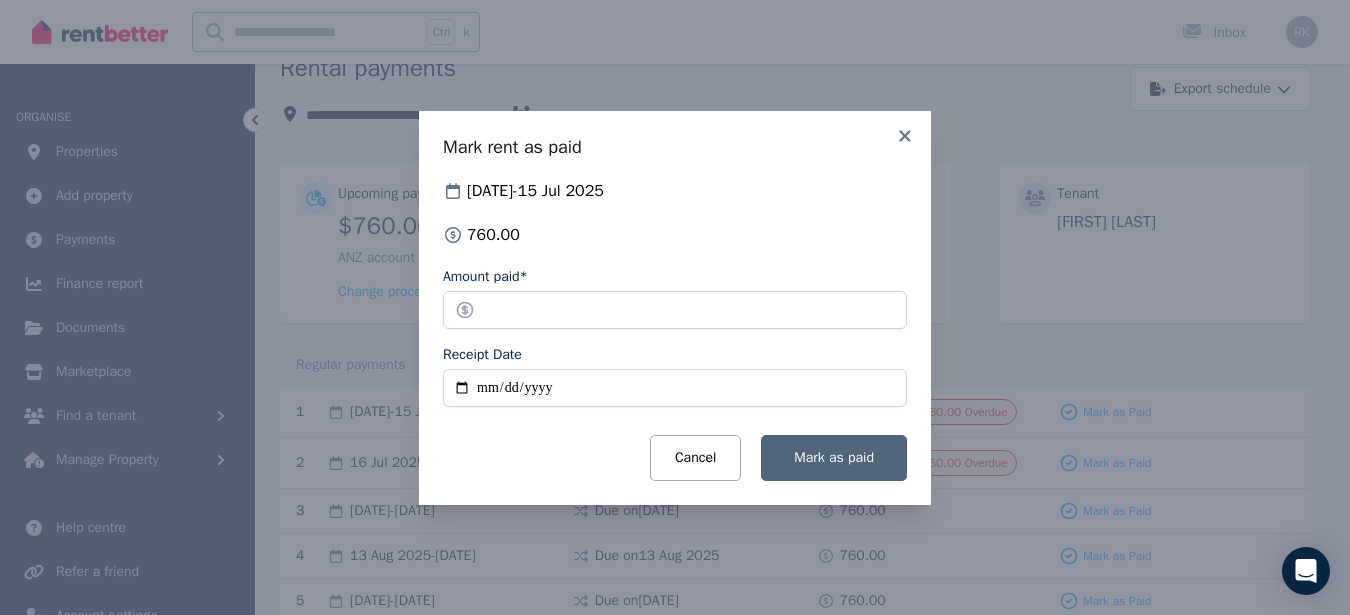 click on "Mark as paid" at bounding box center (834, 457) 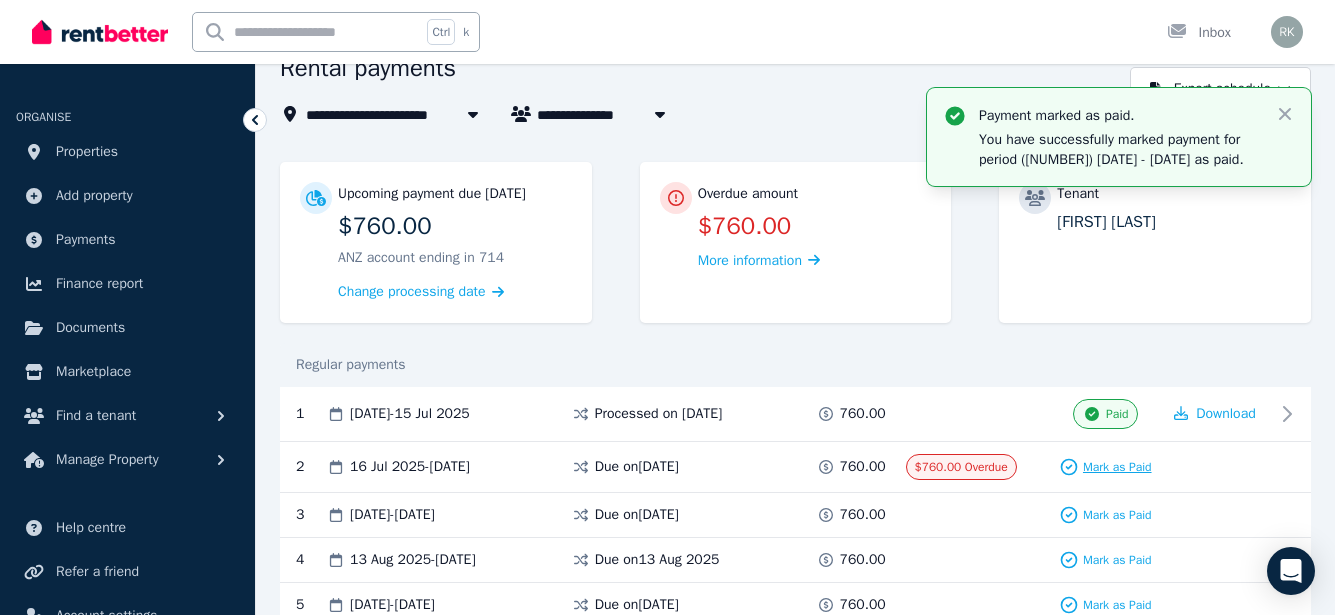click on "Mark as Paid" at bounding box center (1117, 467) 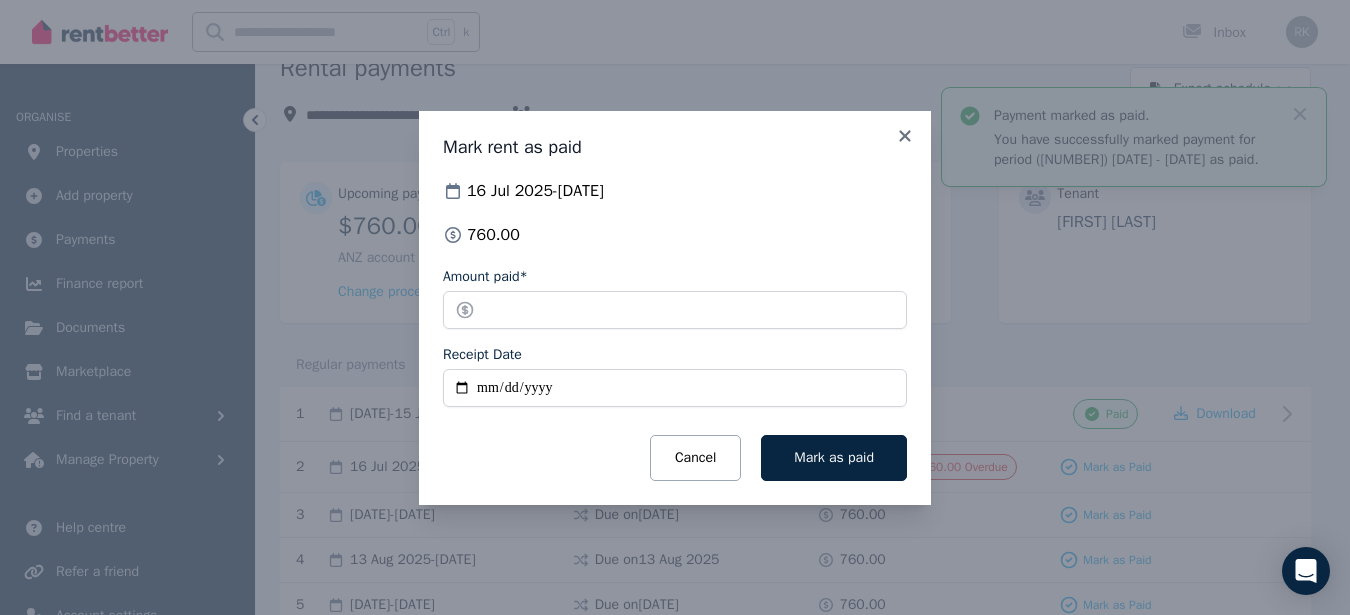 click on "Receipt Date" at bounding box center [675, 388] 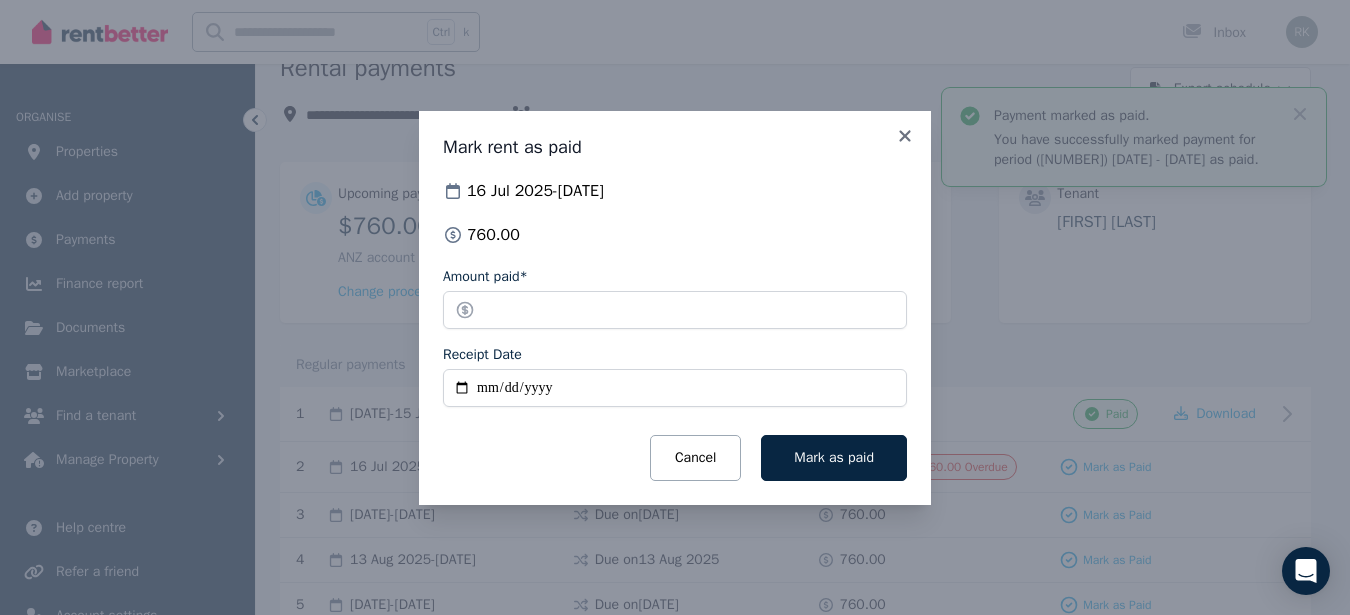 type on "**********" 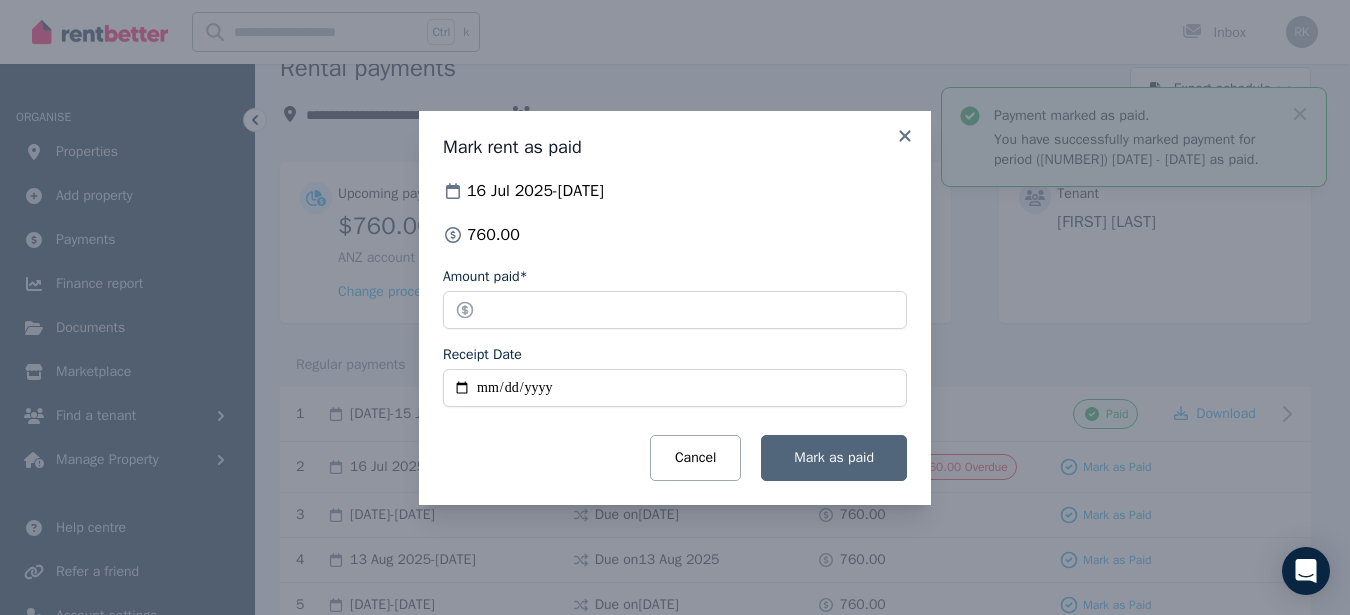 click on "Mark as paid" at bounding box center [834, 457] 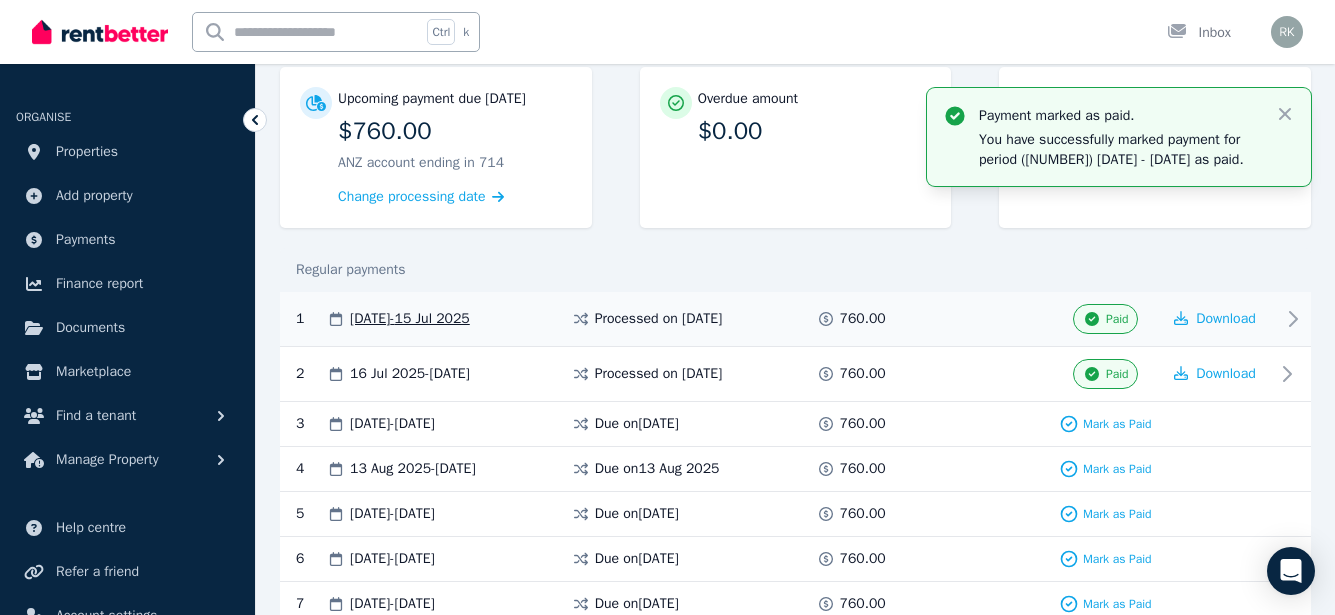 scroll, scrollTop: 0, scrollLeft: 0, axis: both 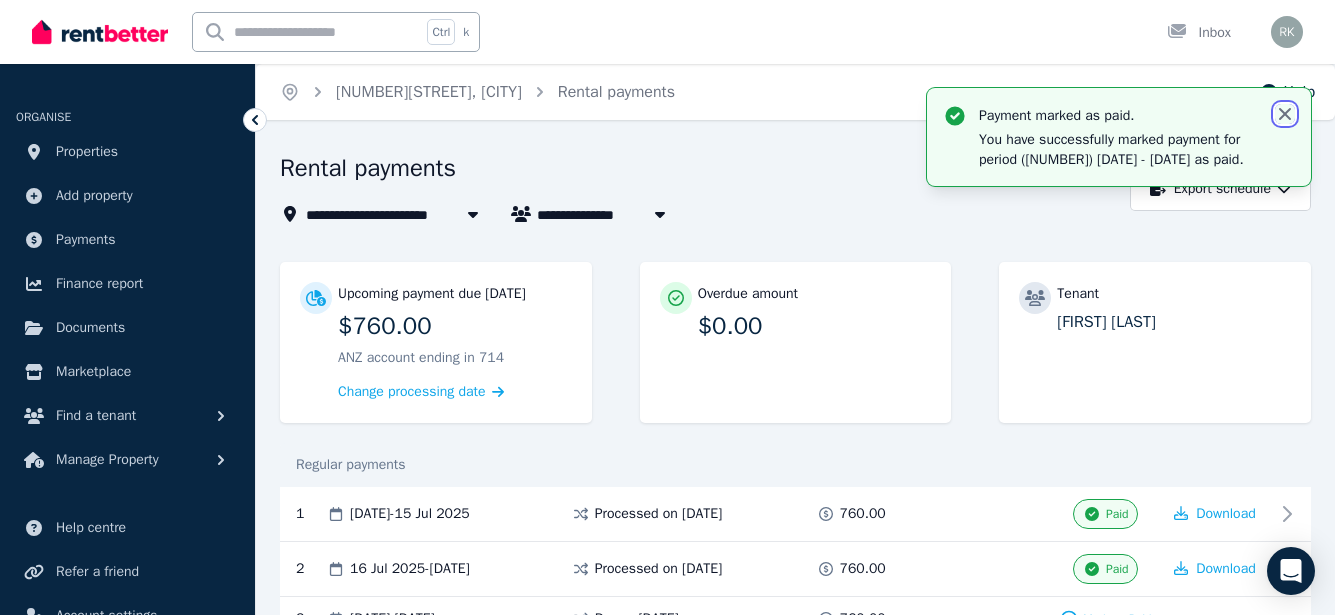 click 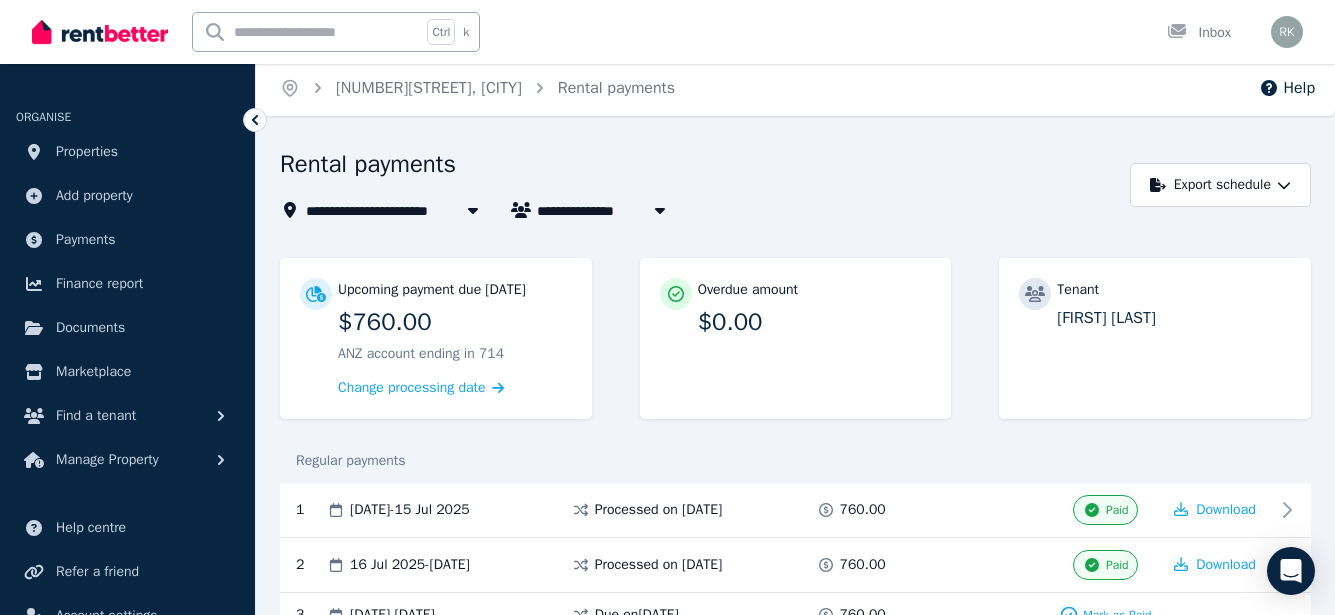 scroll, scrollTop: 0, scrollLeft: 0, axis: both 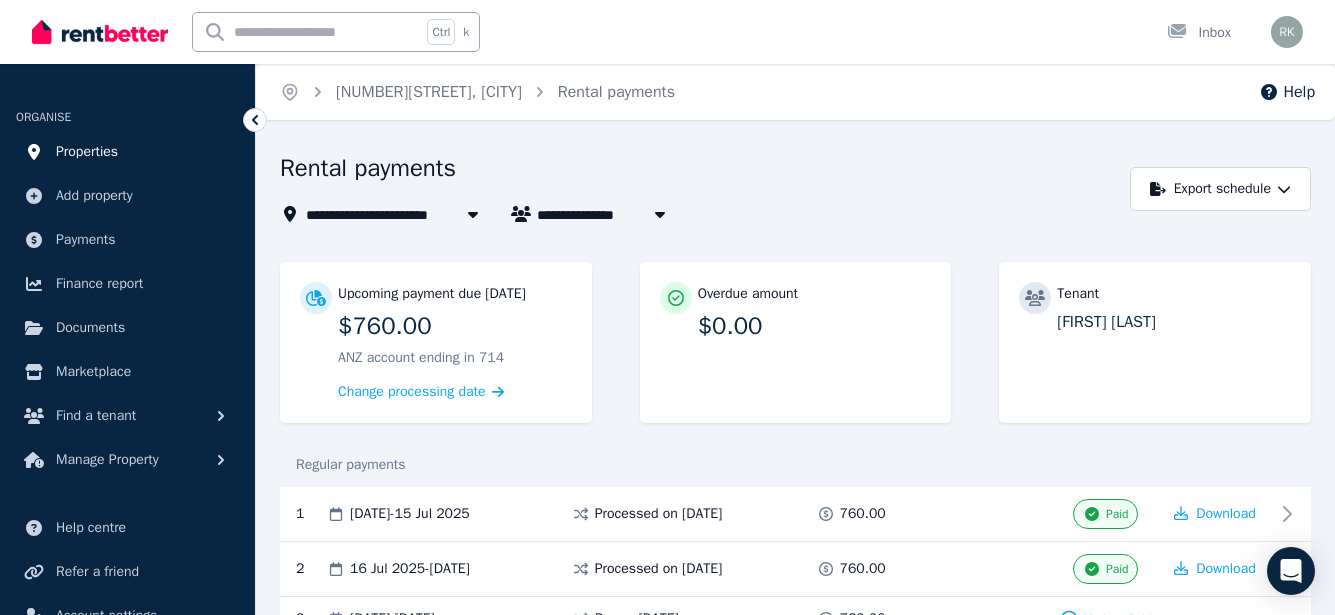 click on "Properties" at bounding box center [87, 152] 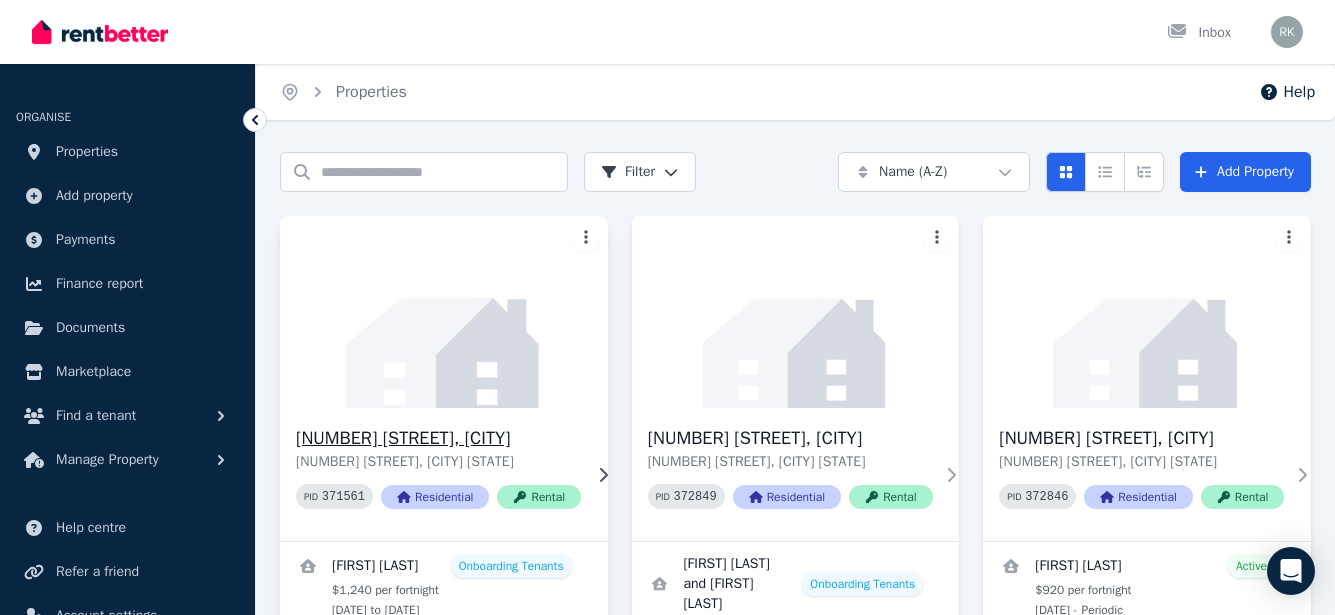 click on "[NUMBER][STREET], [CITY]" at bounding box center [438, 438] 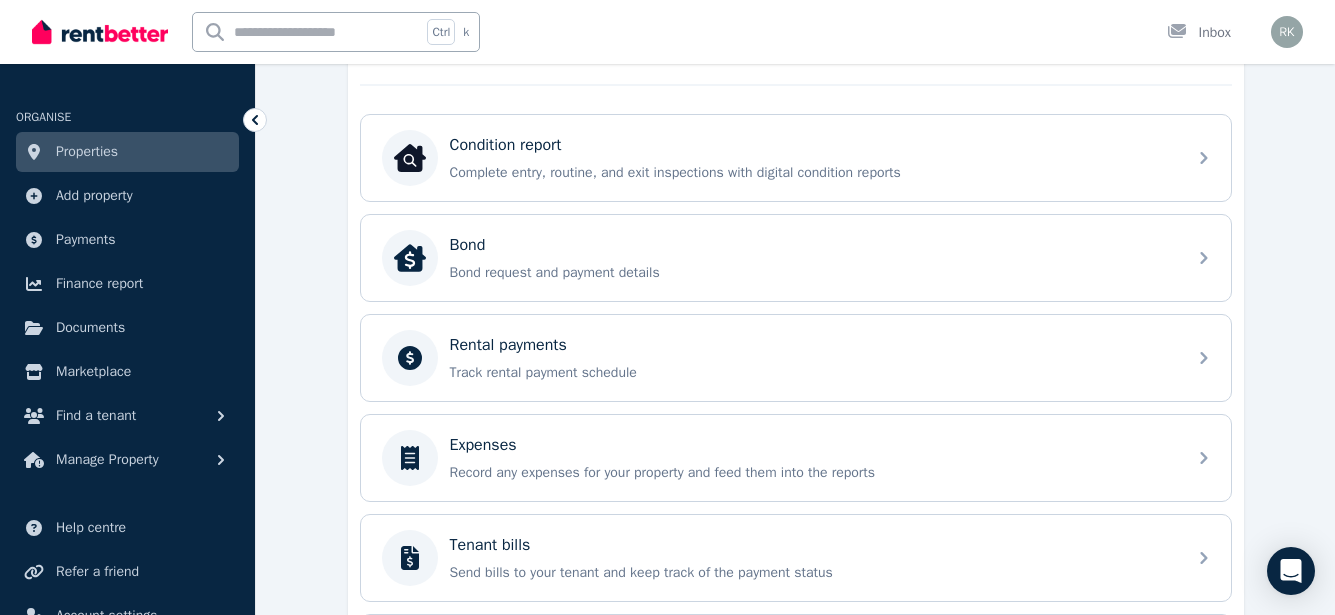 scroll, scrollTop: 600, scrollLeft: 0, axis: vertical 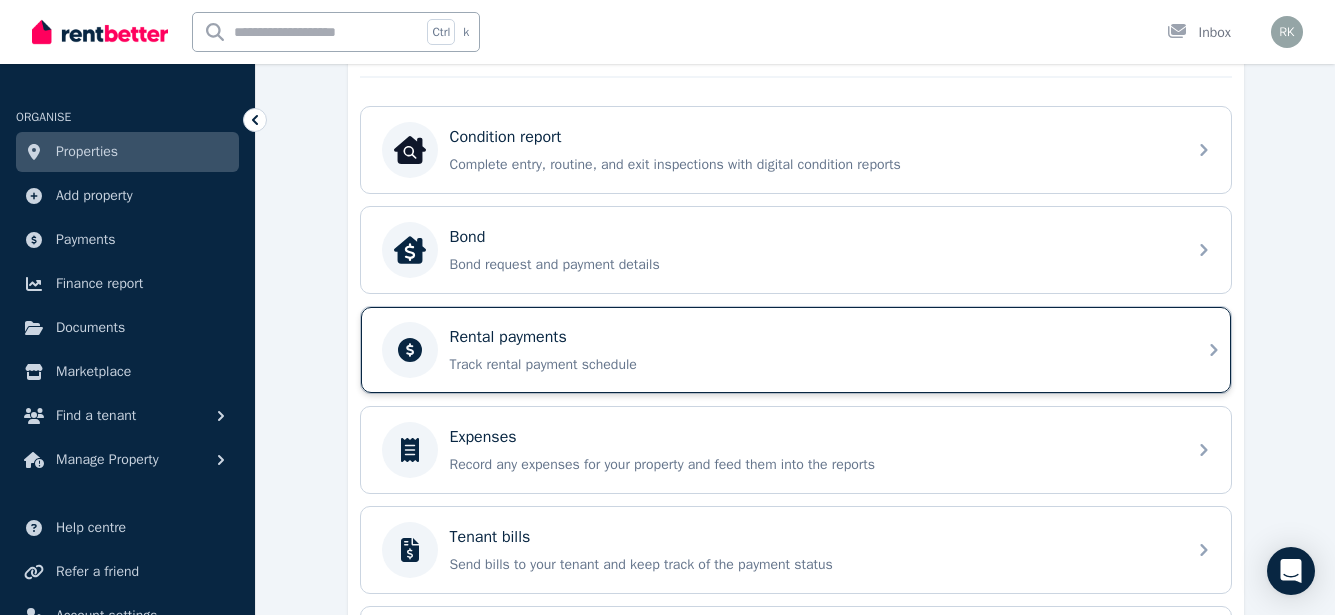 click 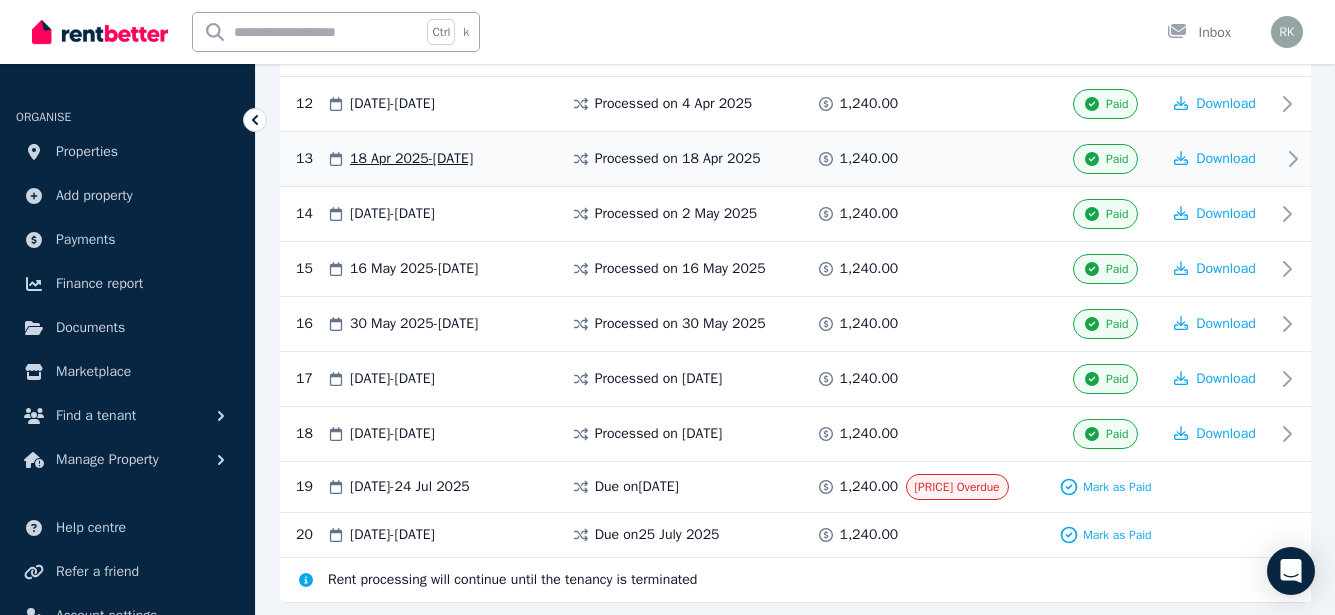 scroll, scrollTop: 1075, scrollLeft: 0, axis: vertical 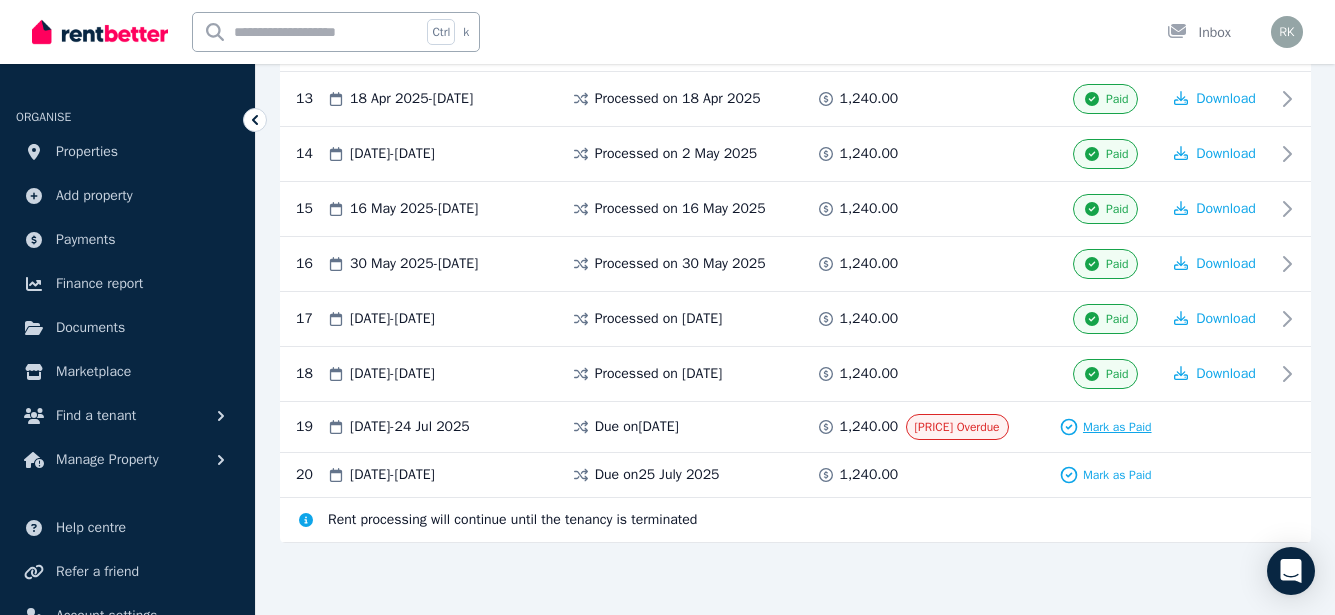 click on "Mark as Paid" at bounding box center [1117, 427] 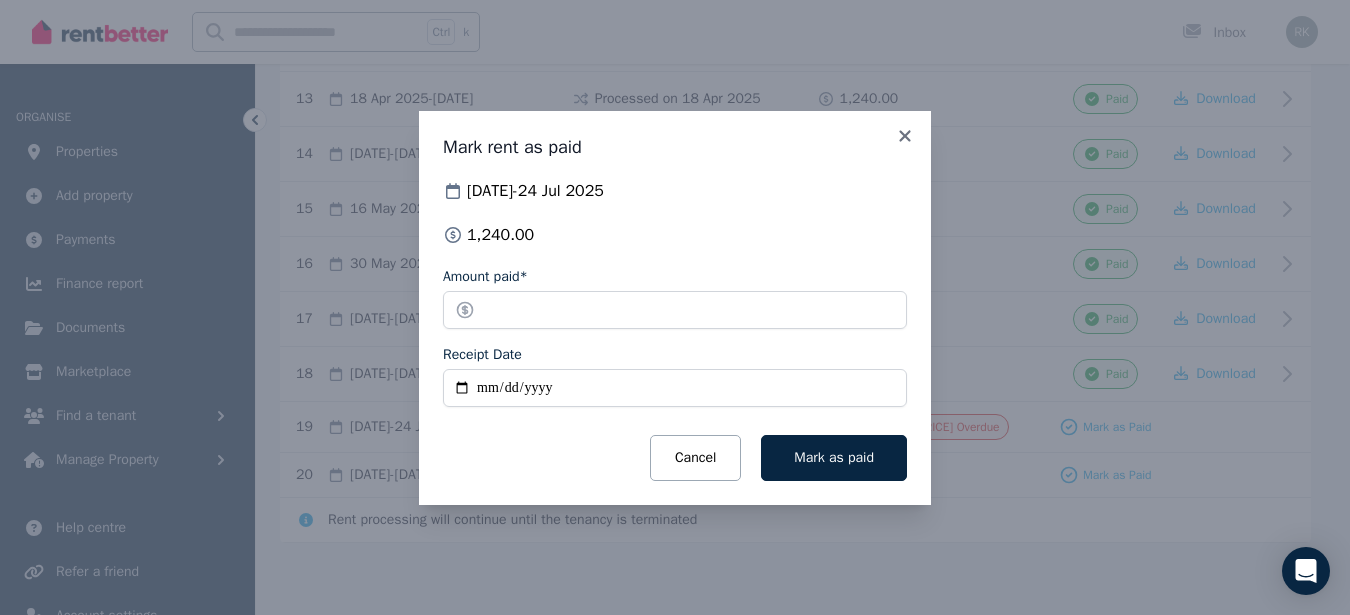 click on "Receipt Date" at bounding box center (675, 388) 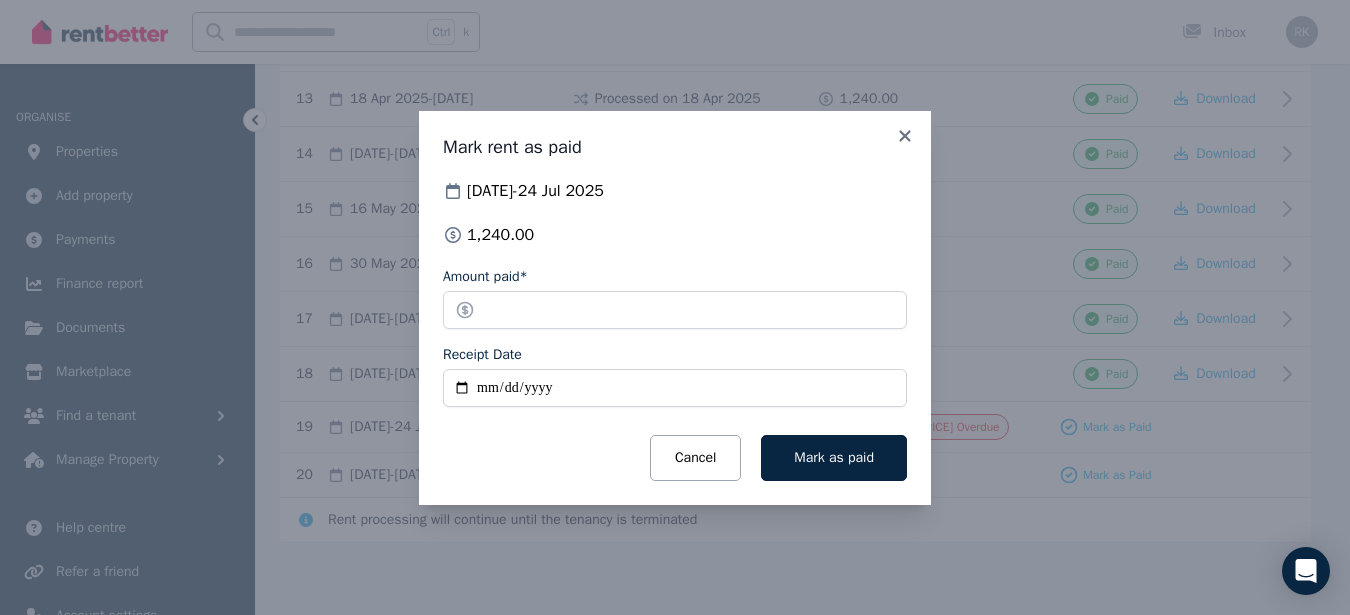 type on "**********" 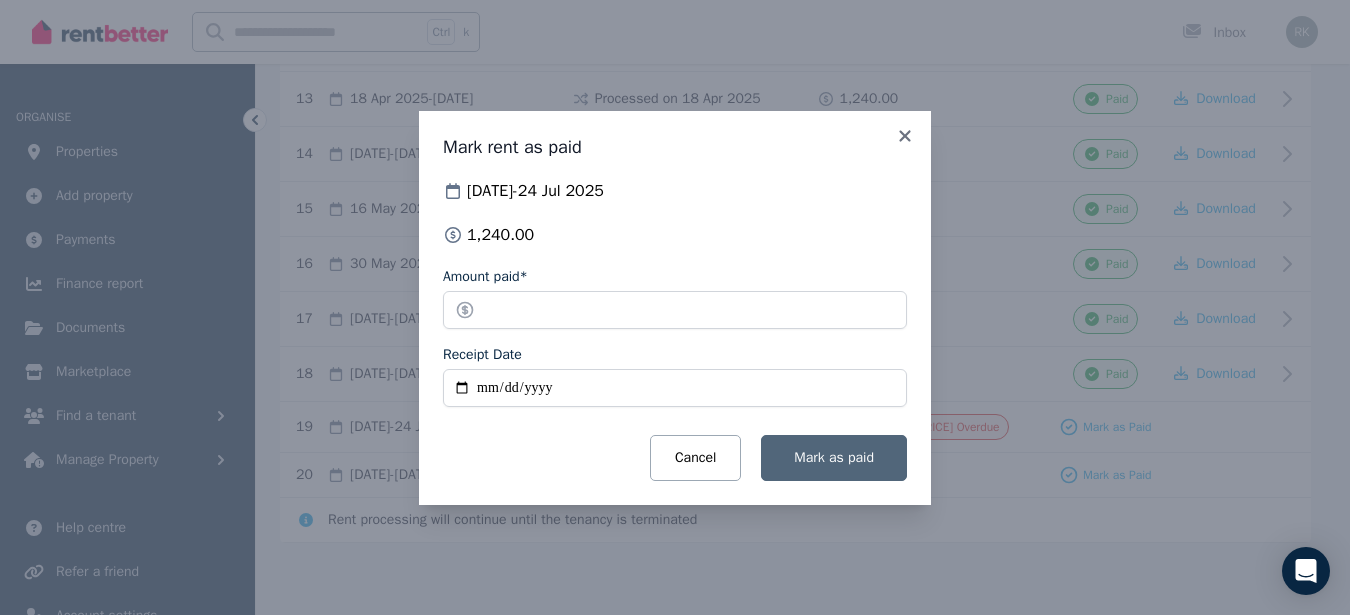 click on "Mark as paid" at bounding box center (834, 457) 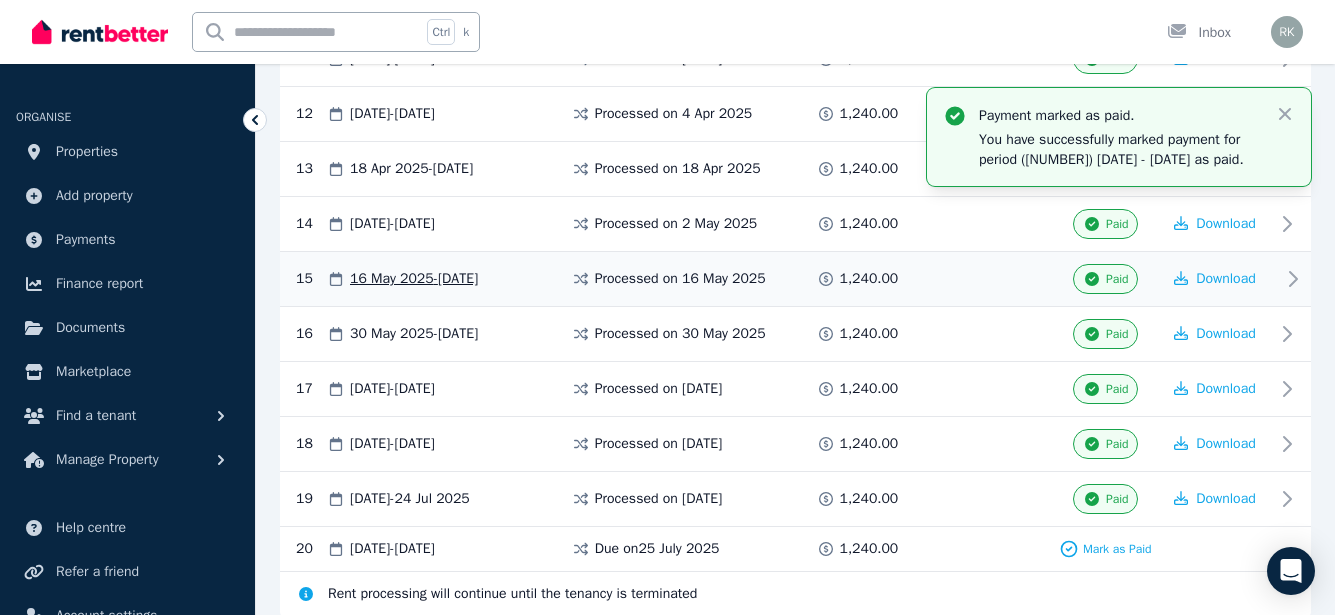 scroll, scrollTop: 975, scrollLeft: 0, axis: vertical 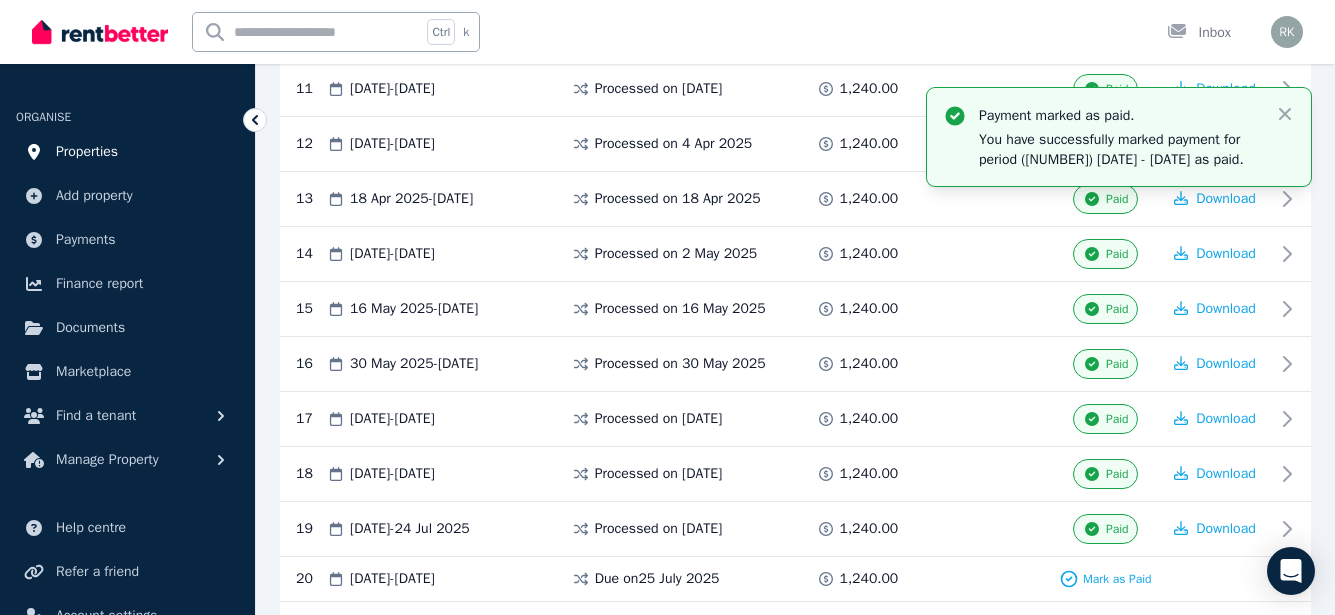 click on "Properties" at bounding box center (87, 152) 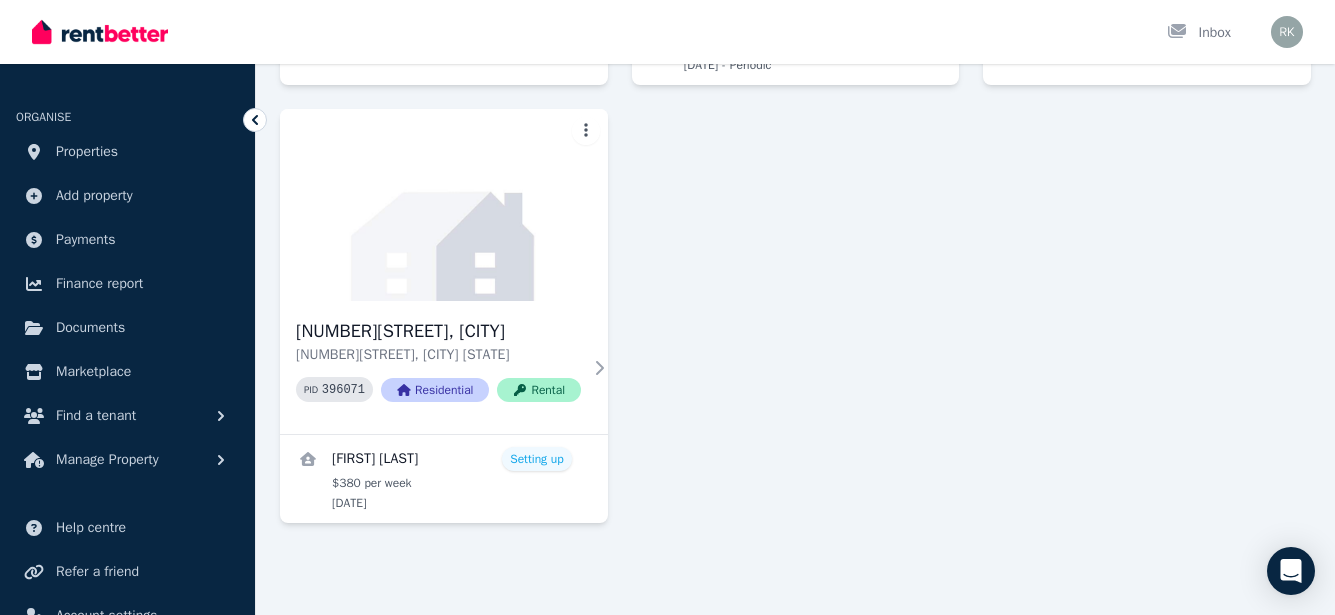 scroll, scrollTop: 0, scrollLeft: 0, axis: both 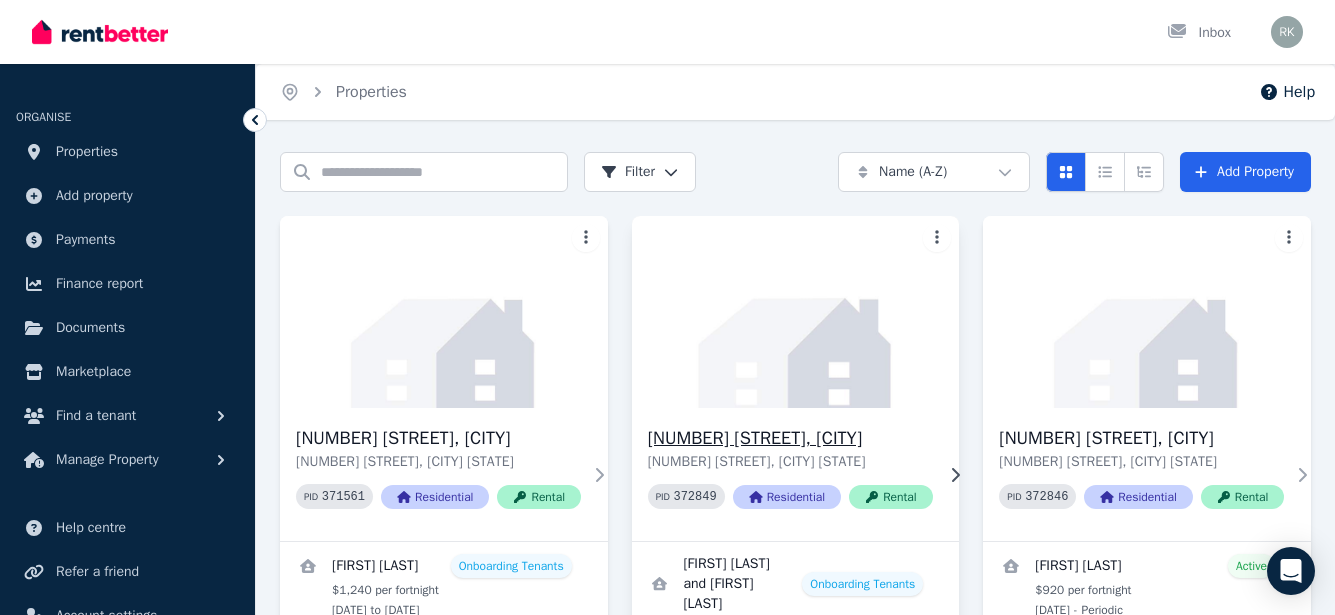 click on "[NUMBER][STREET], [CITY]" at bounding box center (790, 438) 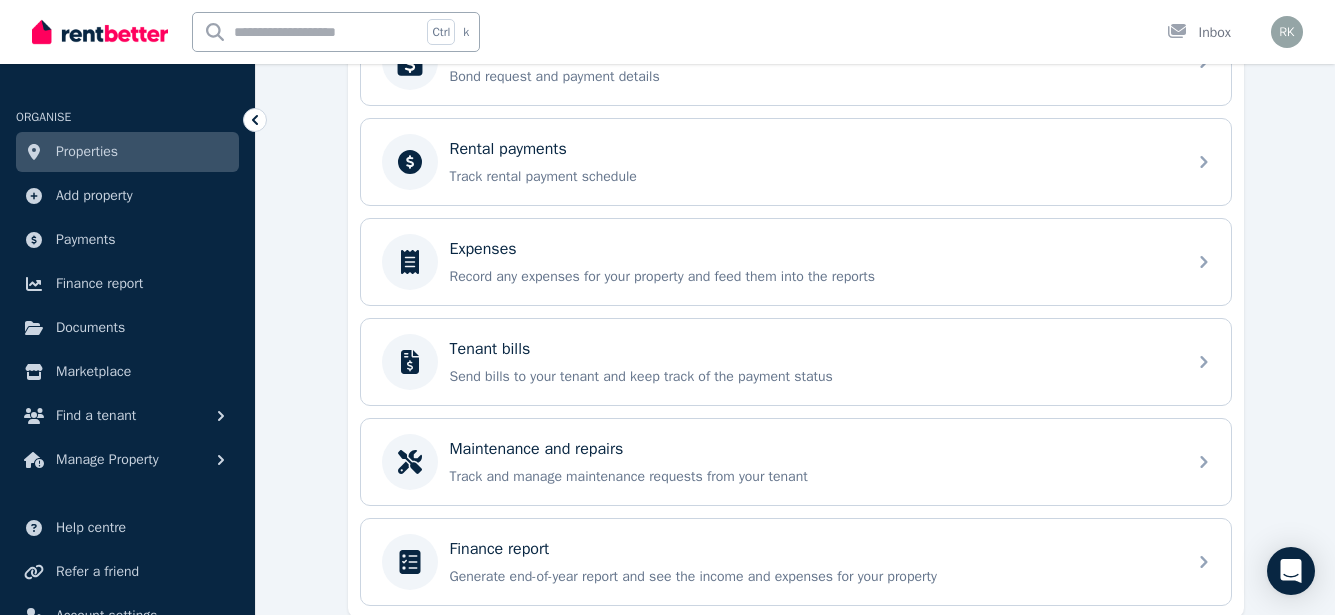 scroll, scrollTop: 800, scrollLeft: 0, axis: vertical 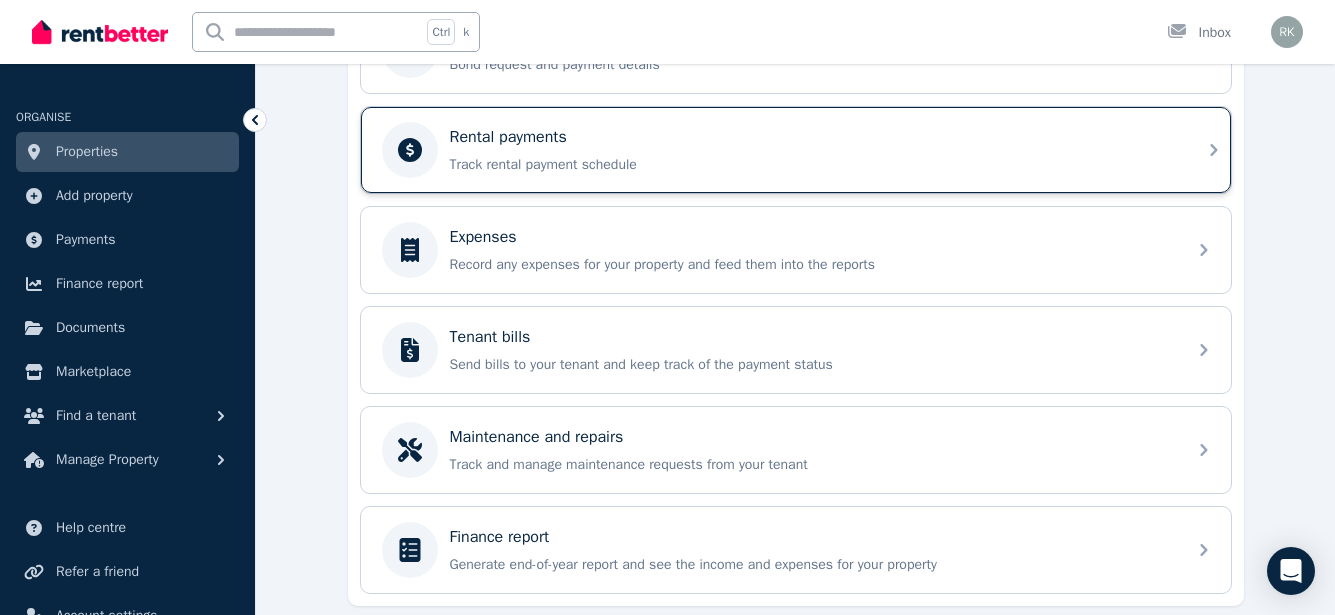 click 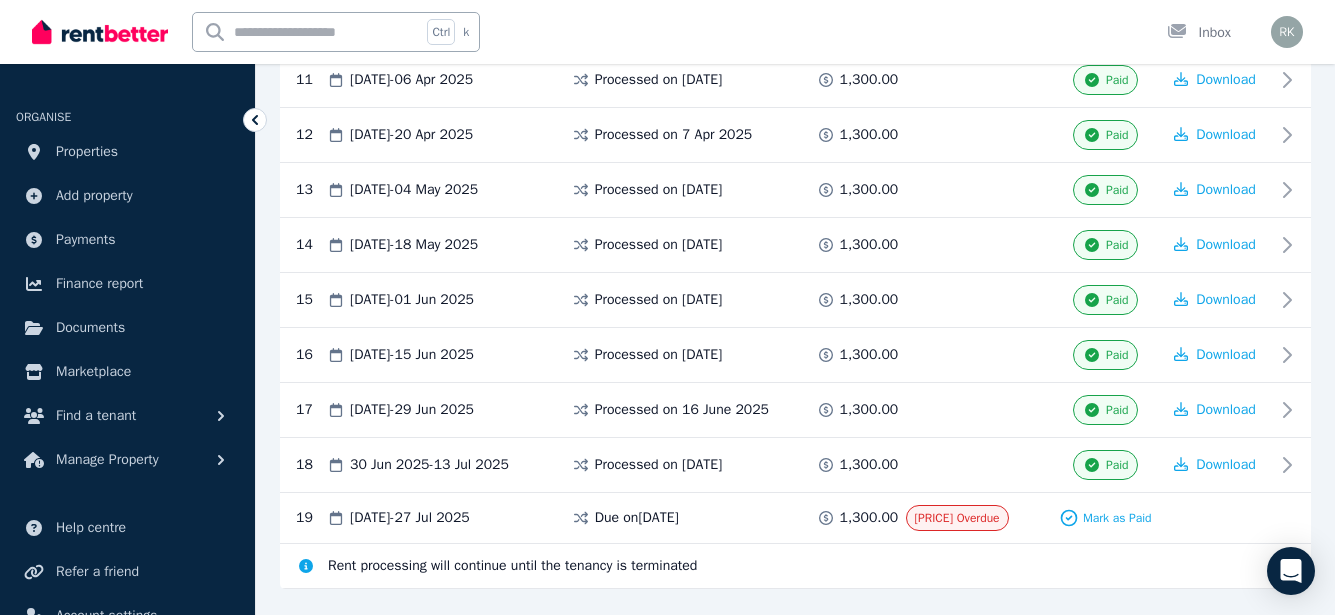 scroll, scrollTop: 1000, scrollLeft: 0, axis: vertical 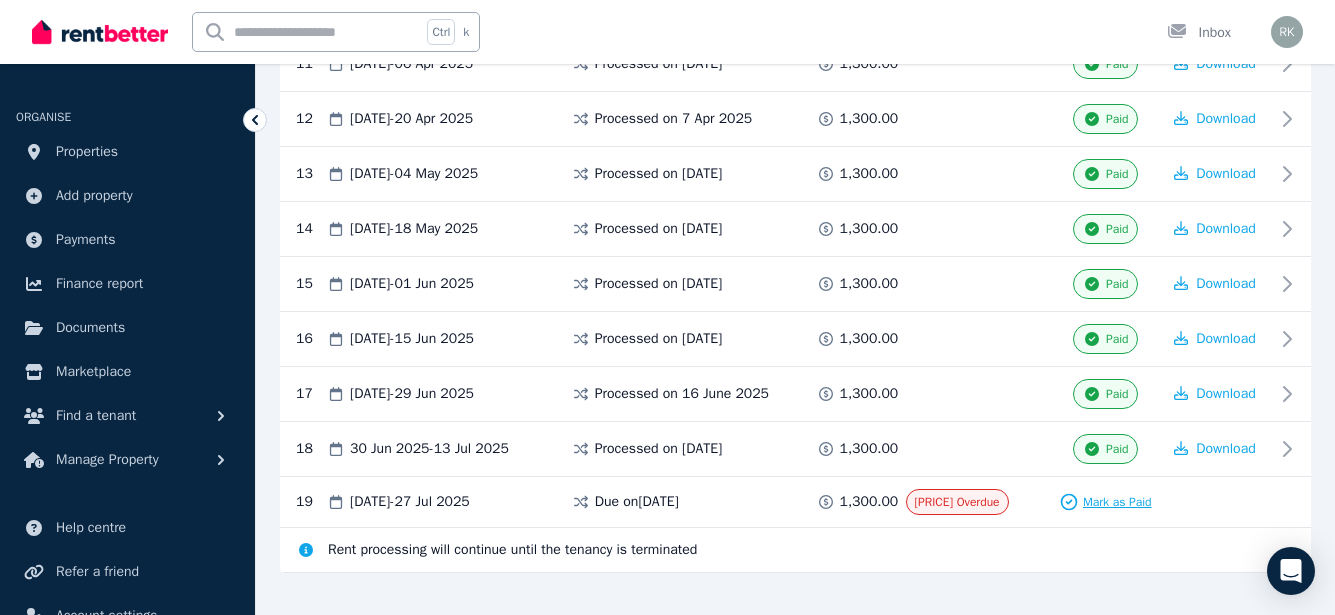click on "Mark as Paid" at bounding box center (1117, 502) 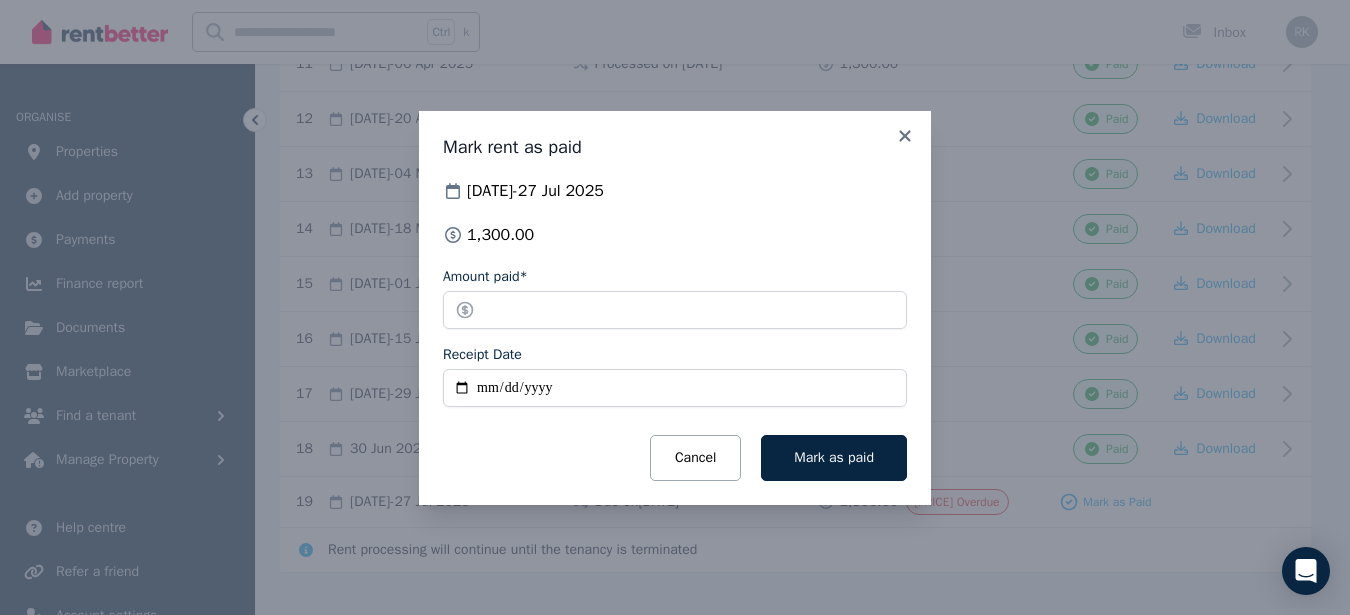 click on "Receipt Date" at bounding box center (675, 388) 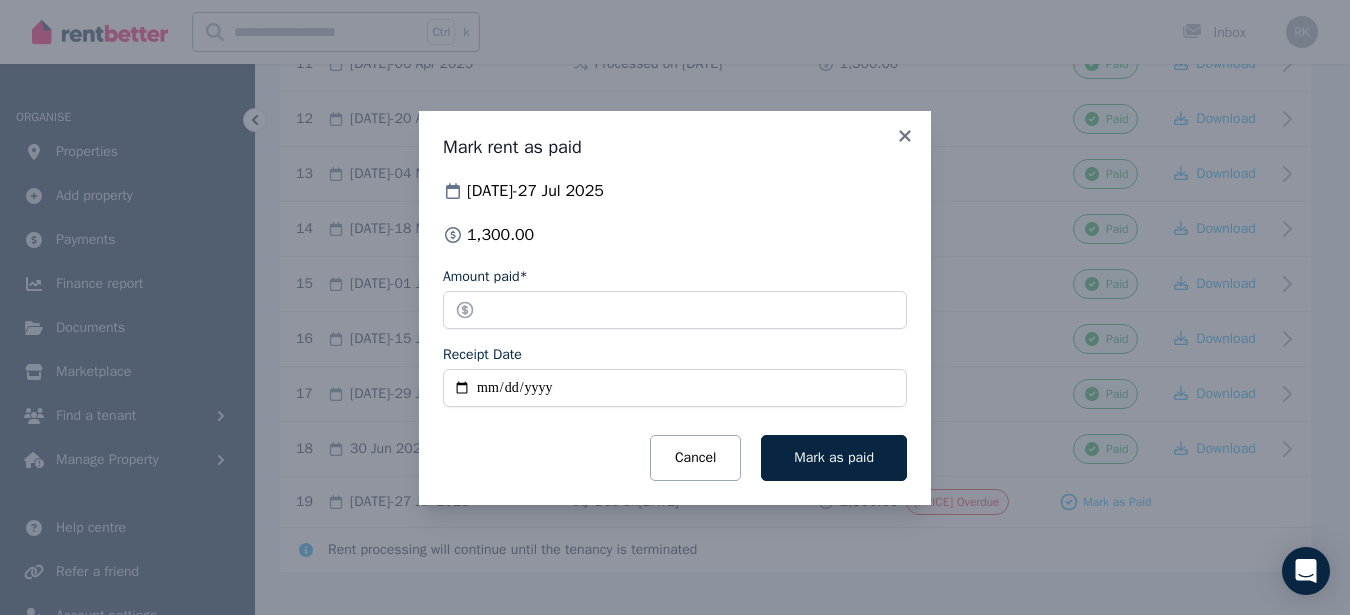 type on "**********" 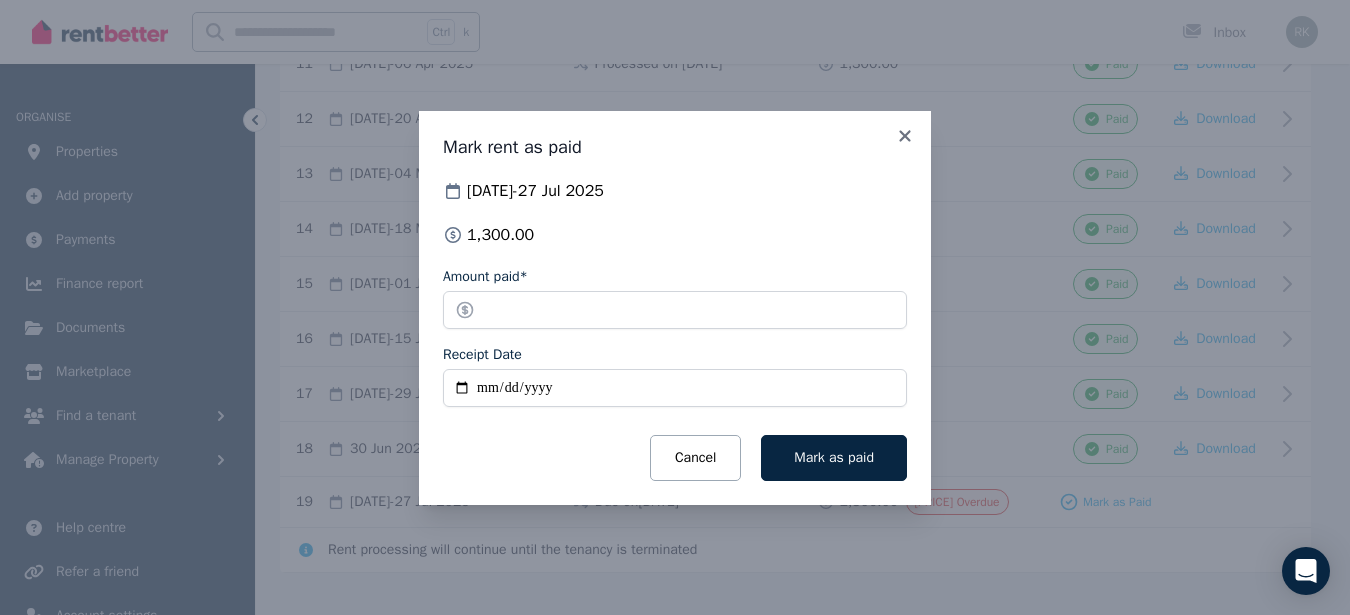 click on "Mark as paid" at bounding box center (834, 457) 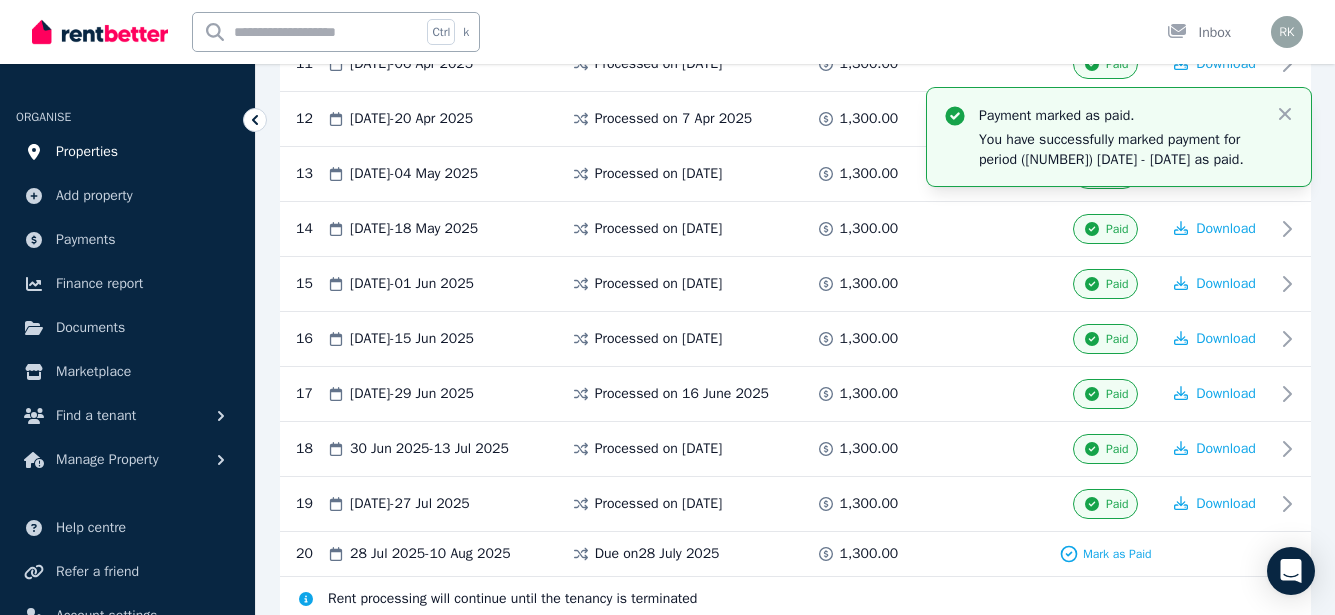 click on "Properties" at bounding box center (87, 152) 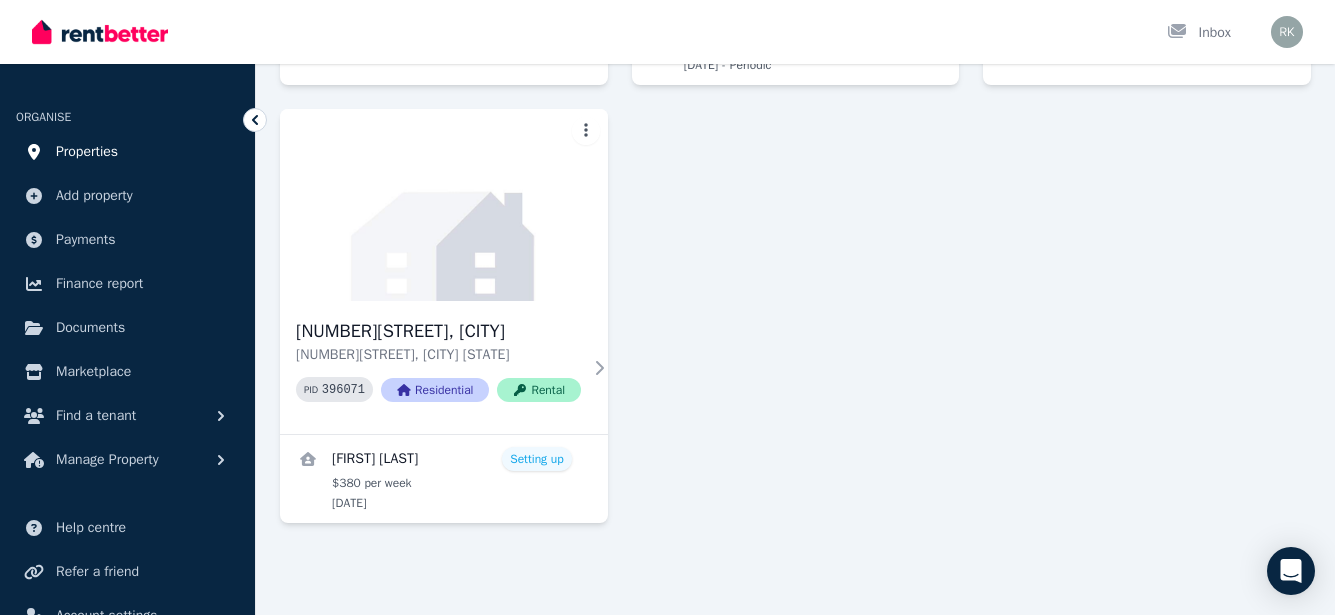 scroll, scrollTop: 0, scrollLeft: 0, axis: both 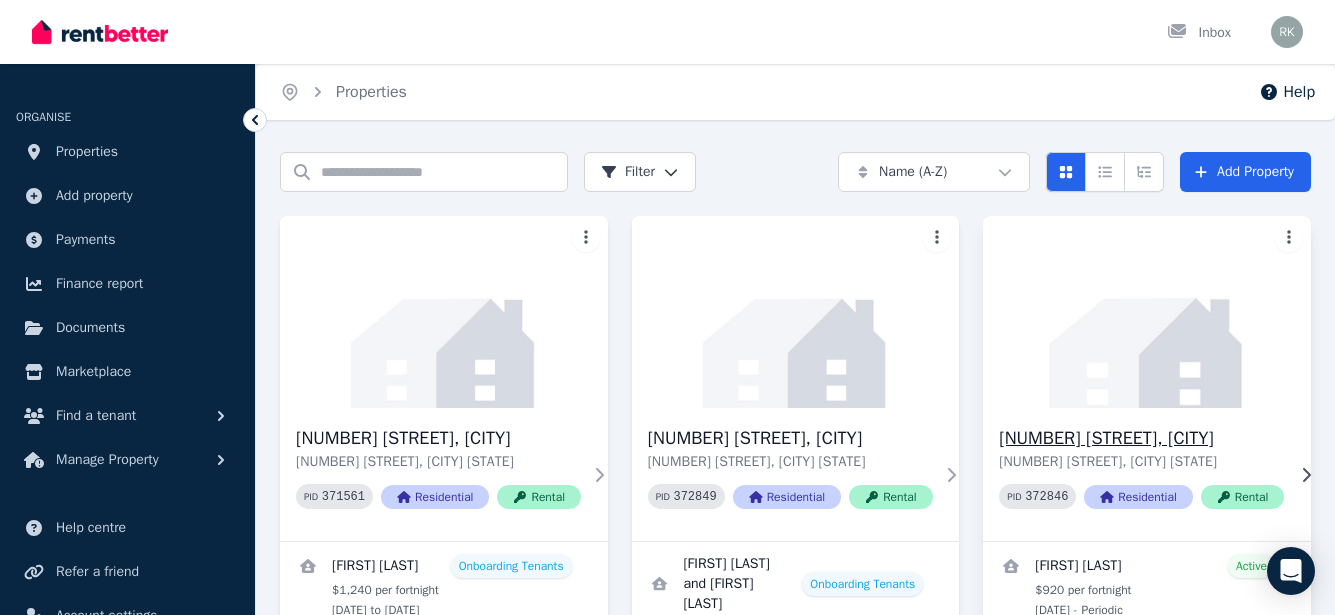 click on "[NUMBER][STREET], [CITY]" at bounding box center [1141, 438] 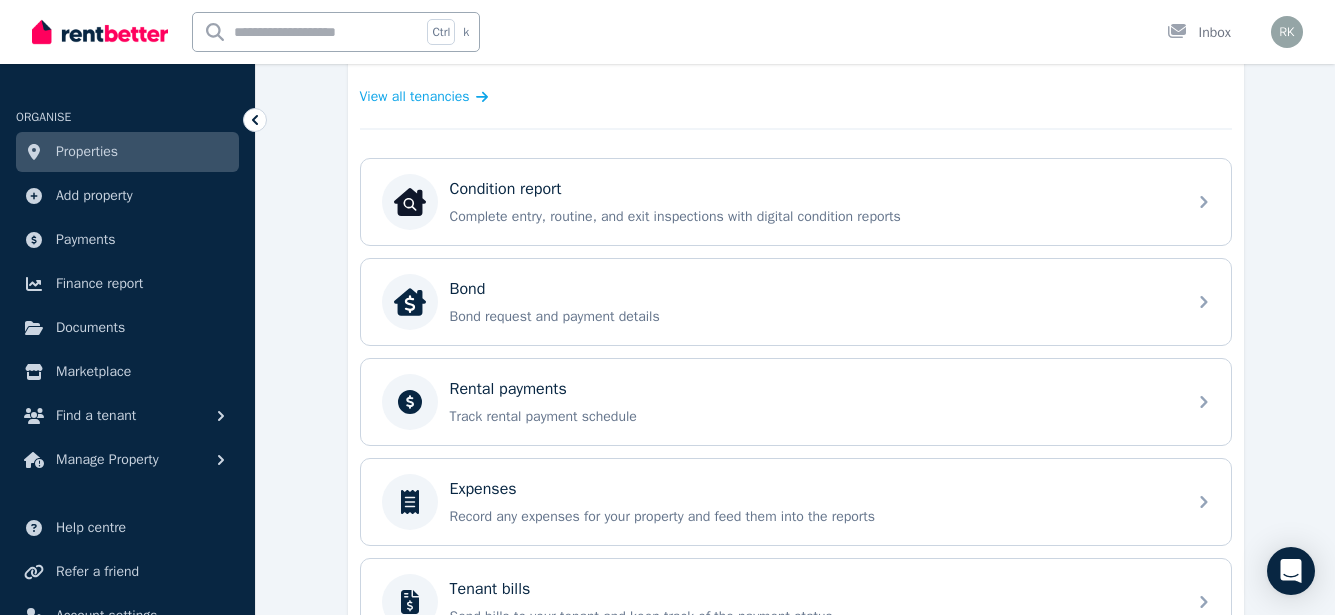 scroll, scrollTop: 600, scrollLeft: 0, axis: vertical 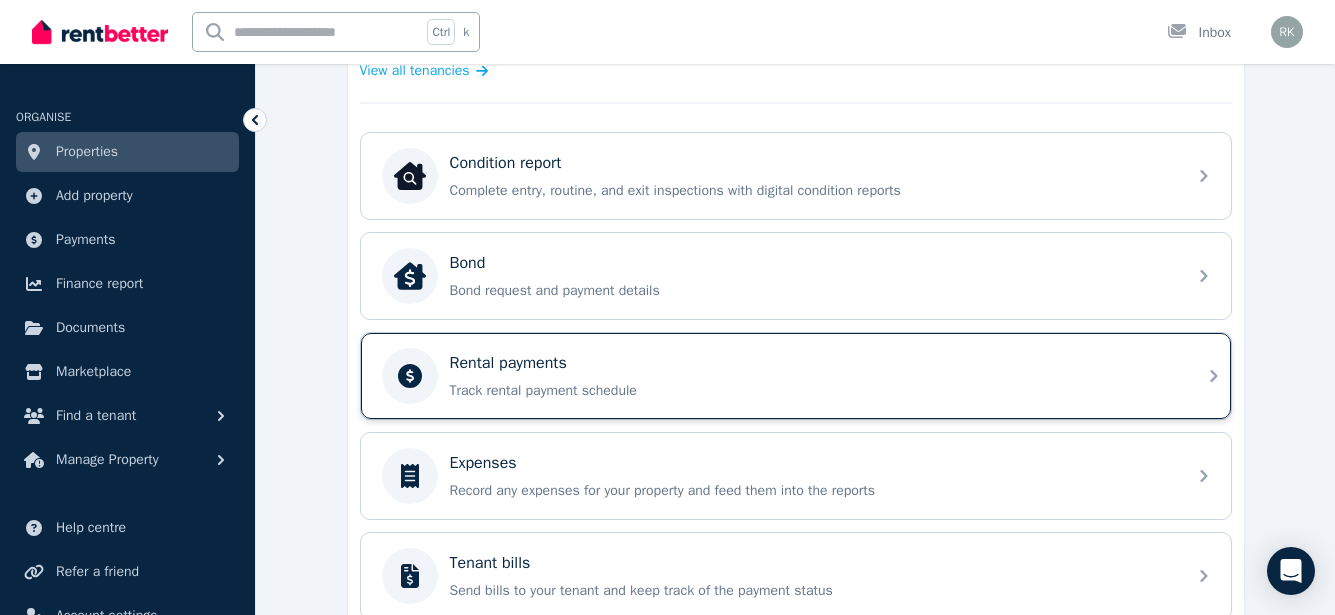 click 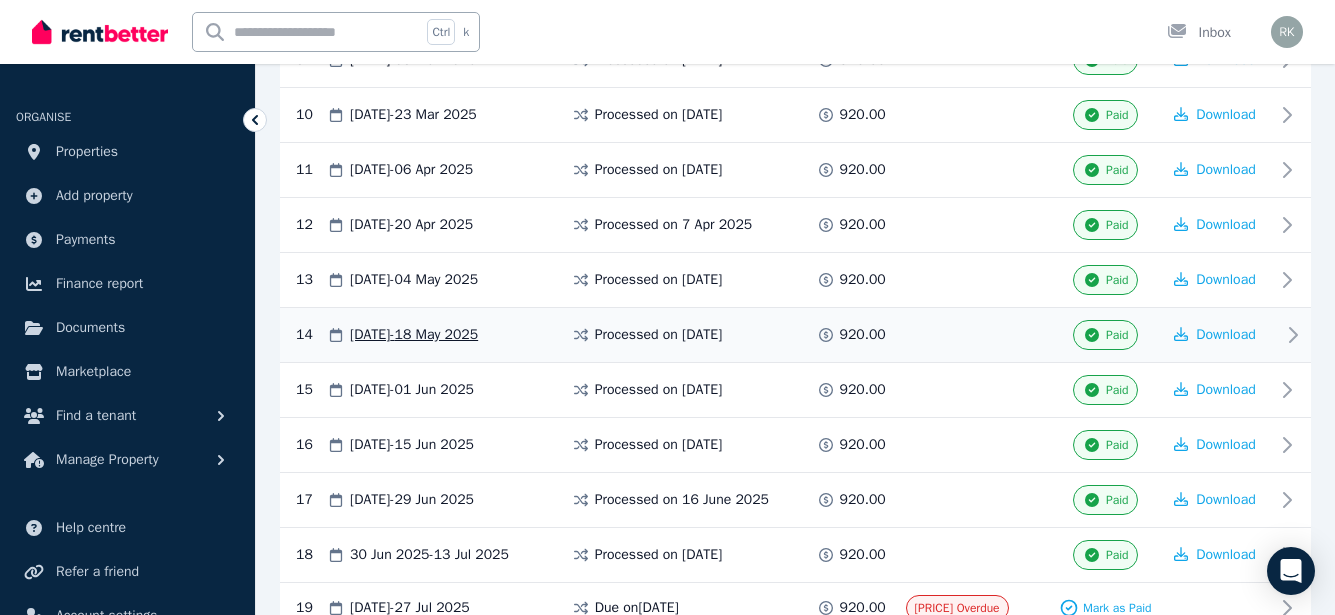 scroll, scrollTop: 1075, scrollLeft: 0, axis: vertical 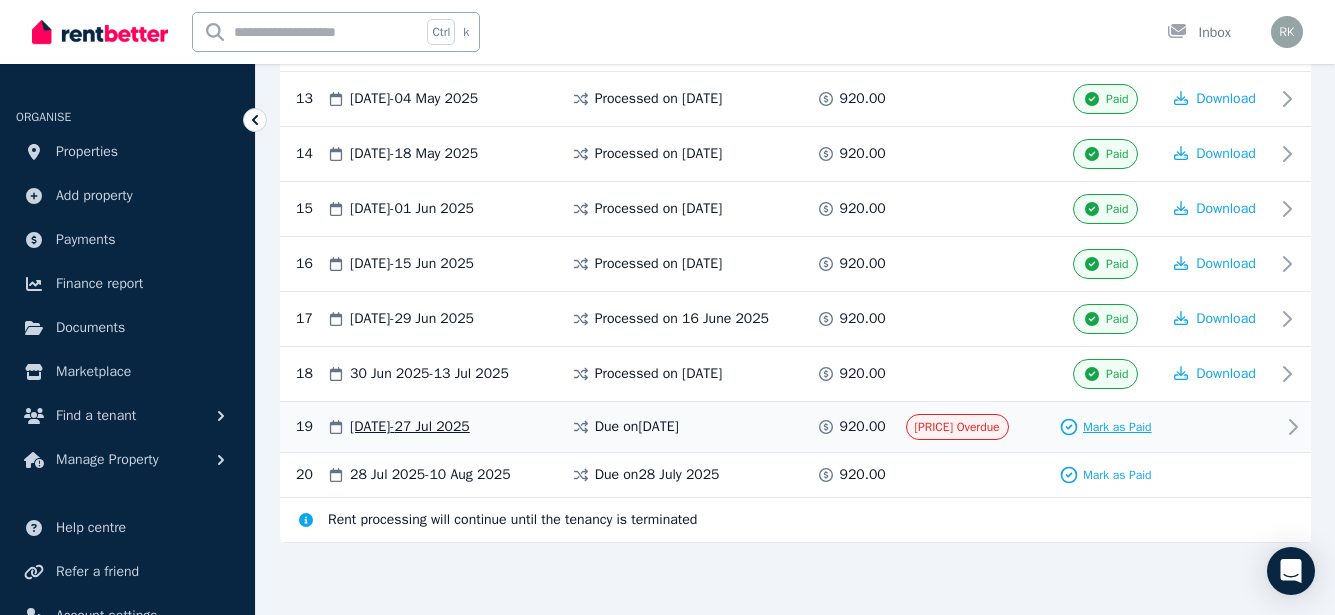 click on "Mark as Paid" at bounding box center [1117, 427] 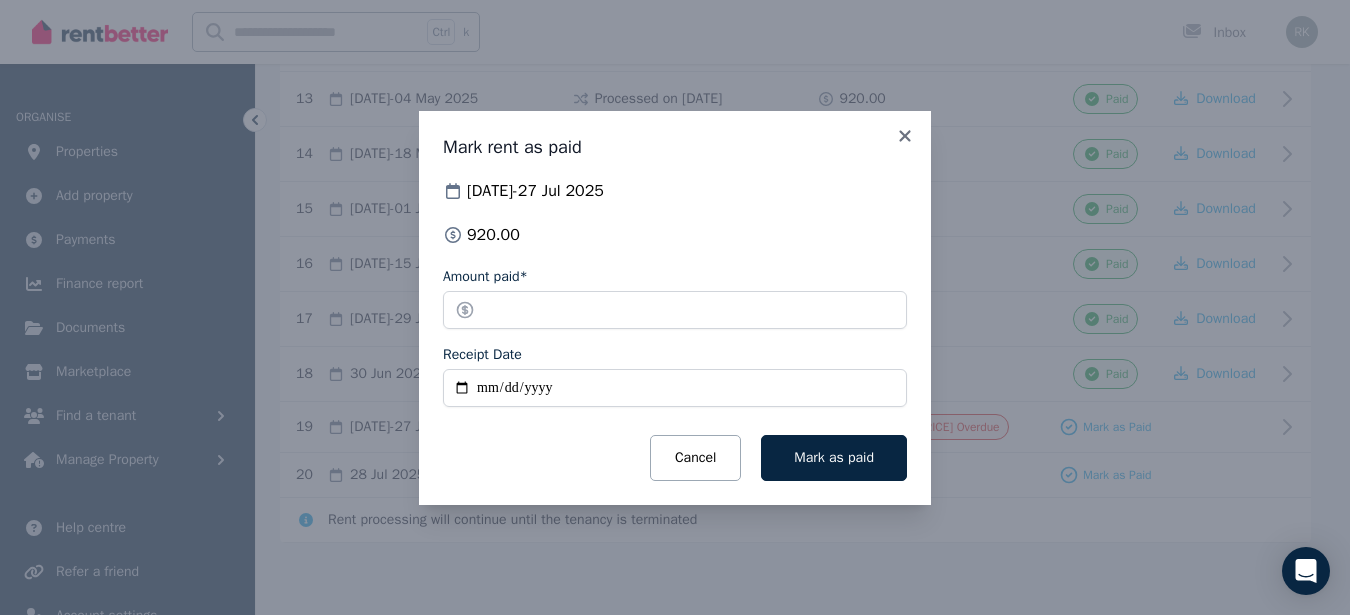 click on "Receipt Date" at bounding box center (675, 388) 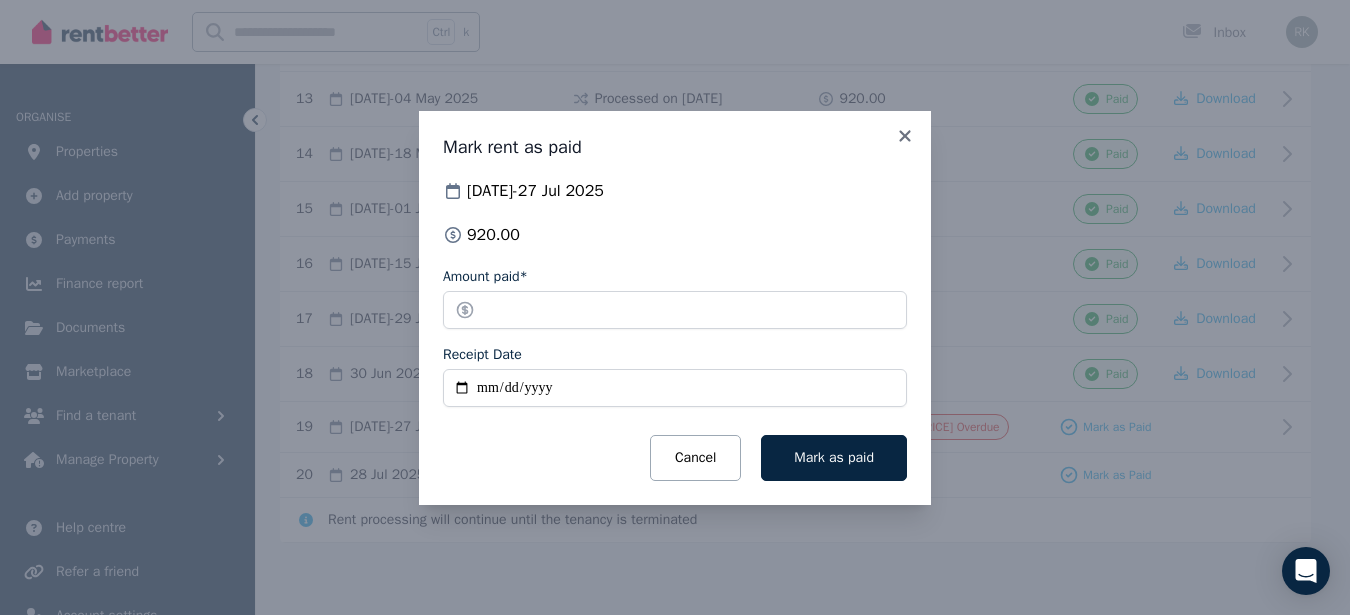 click on "Receipt Date" at bounding box center [675, 388] 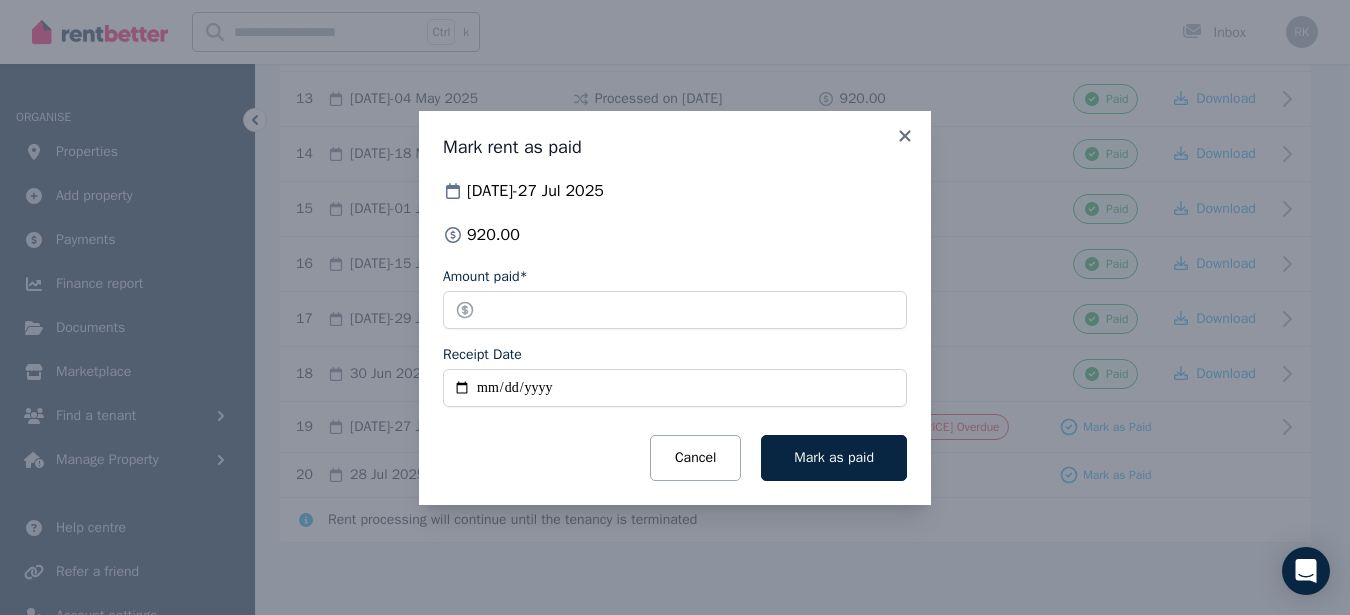 type on "**********" 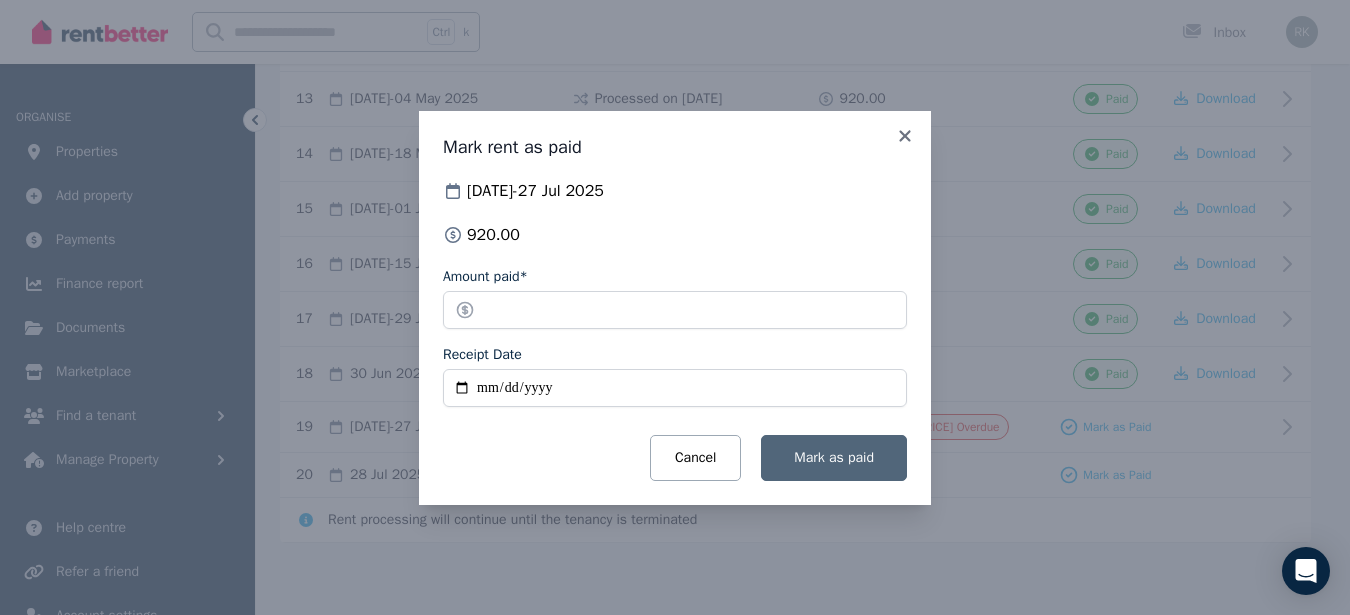 click on "Mark as paid" at bounding box center (834, 457) 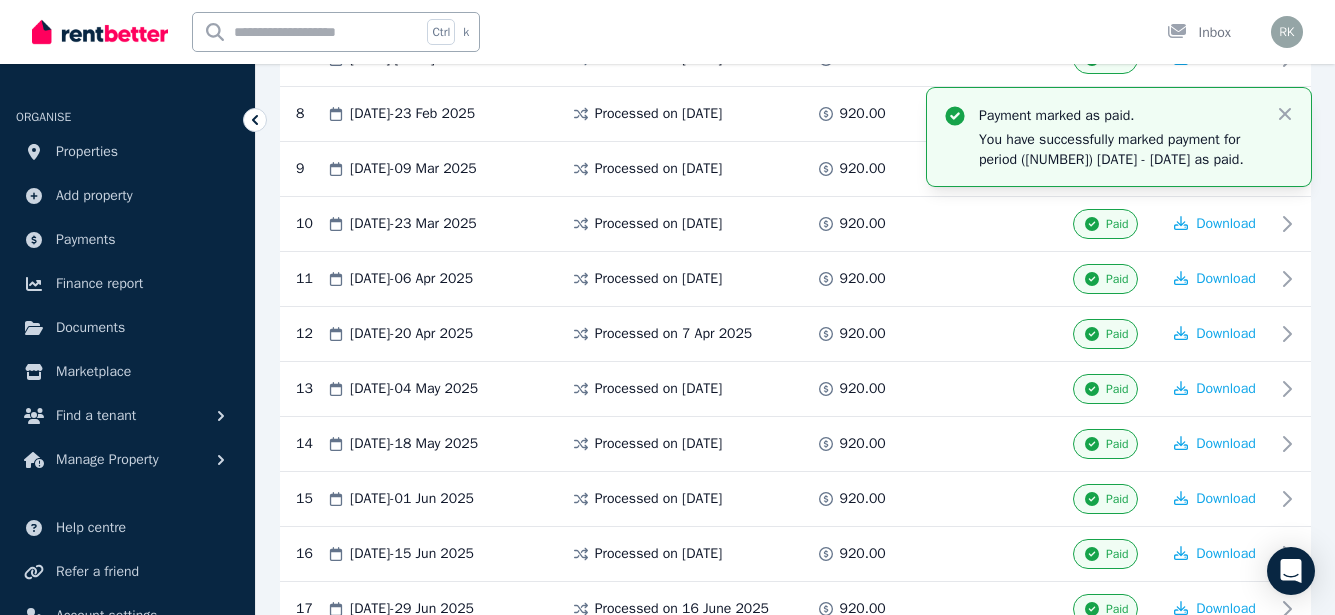 scroll, scrollTop: 775, scrollLeft: 0, axis: vertical 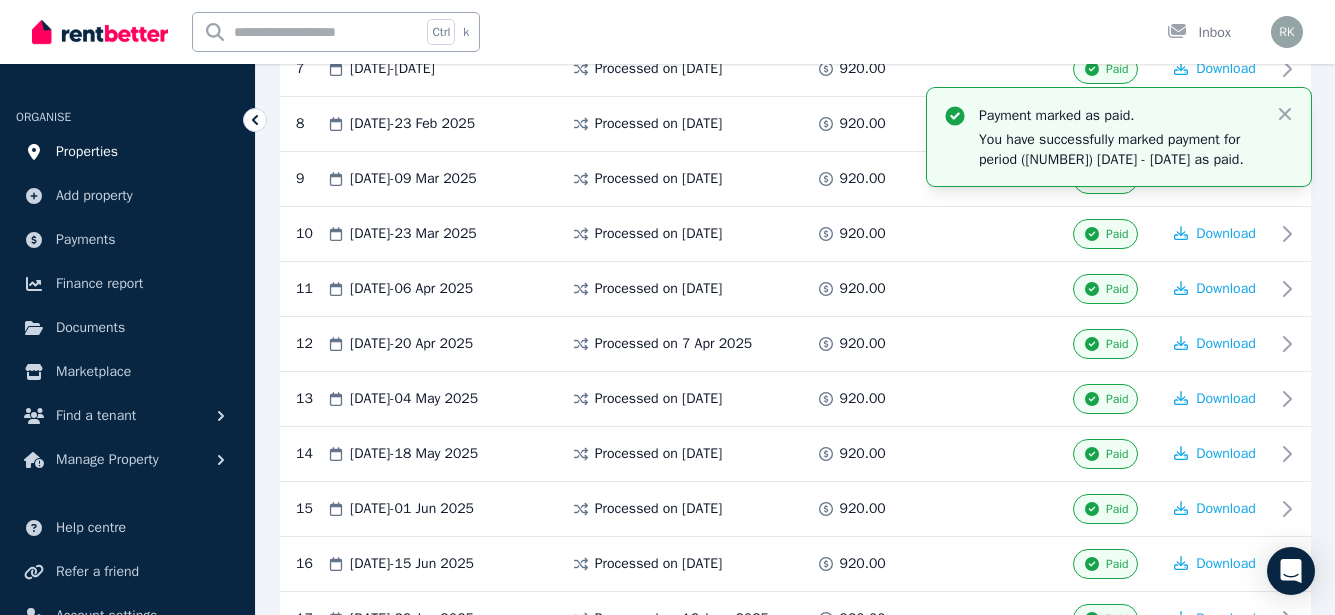 click on "Properties" at bounding box center [87, 152] 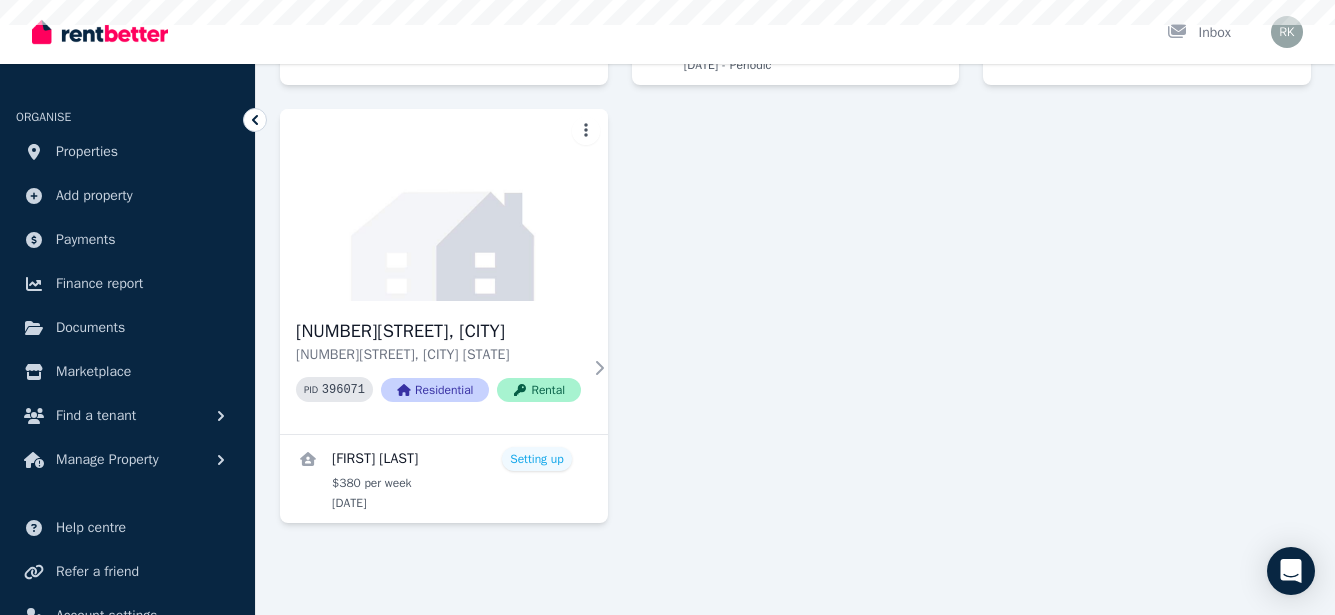scroll, scrollTop: 0, scrollLeft: 0, axis: both 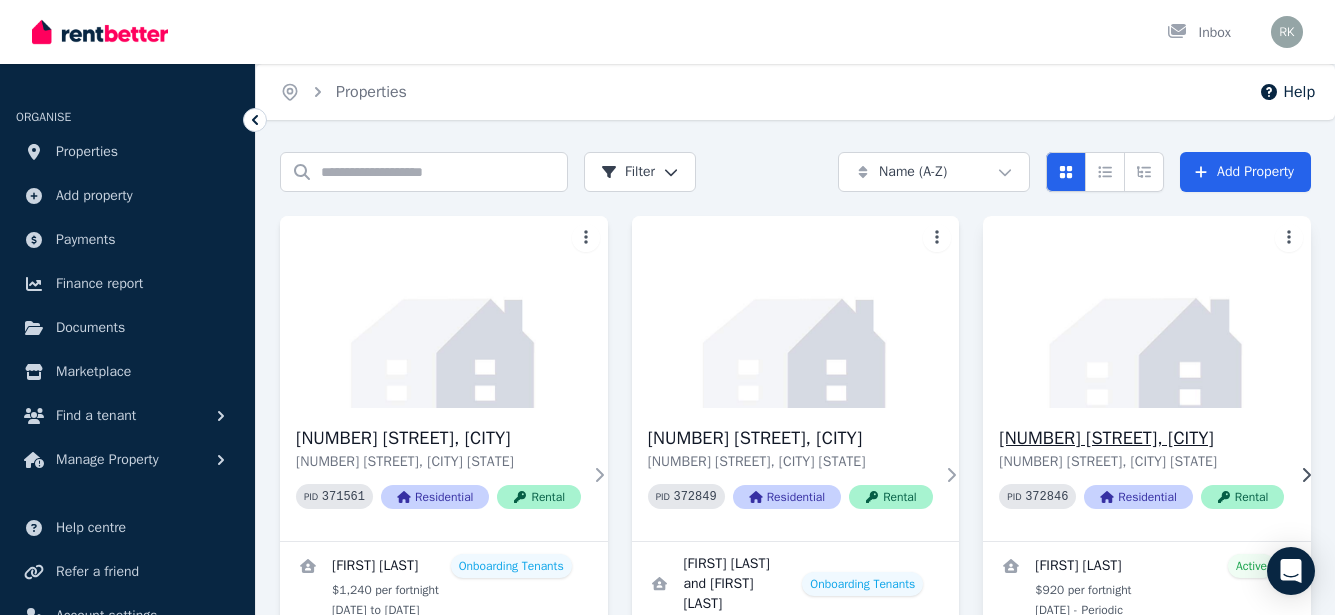 click on "[NUMBER][STREET], [CITY]" at bounding box center (1141, 438) 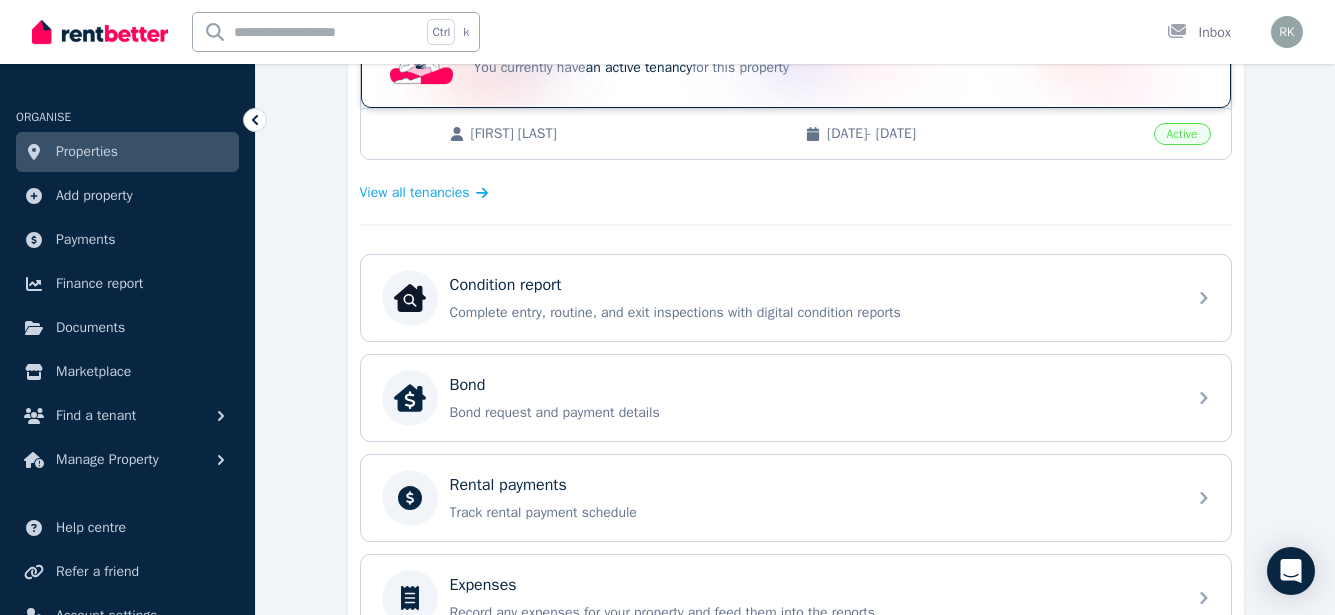 scroll, scrollTop: 600, scrollLeft: 0, axis: vertical 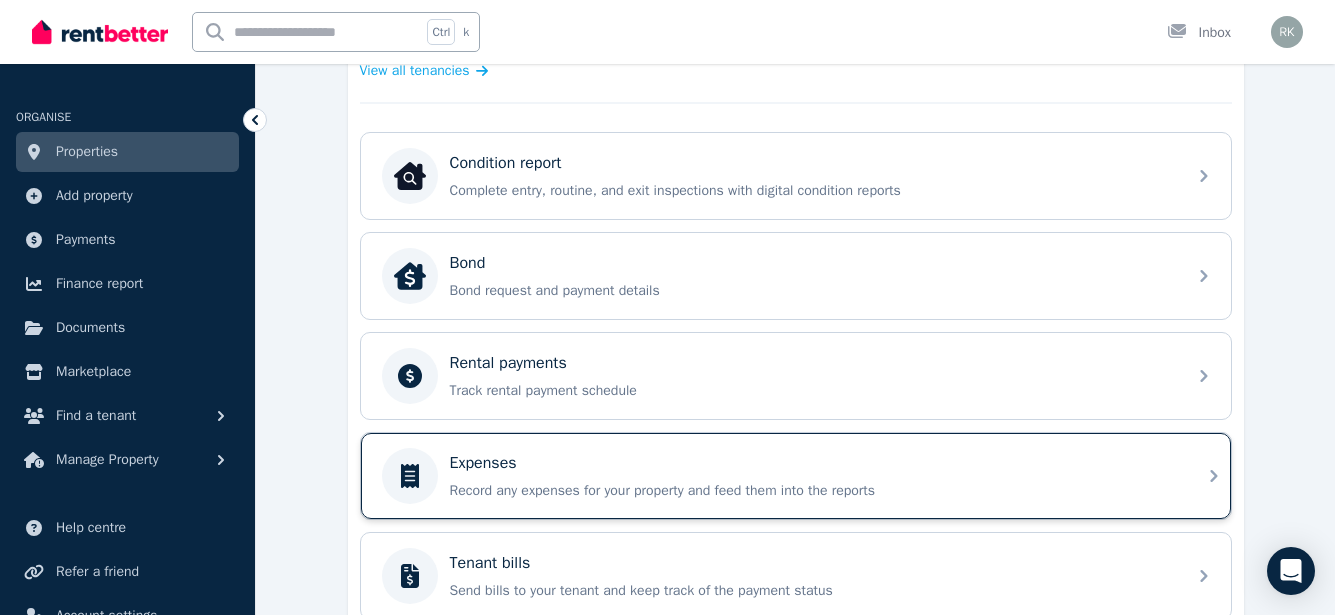 click on "Record any expenses for your property and feed them into the reports" at bounding box center (812, 491) 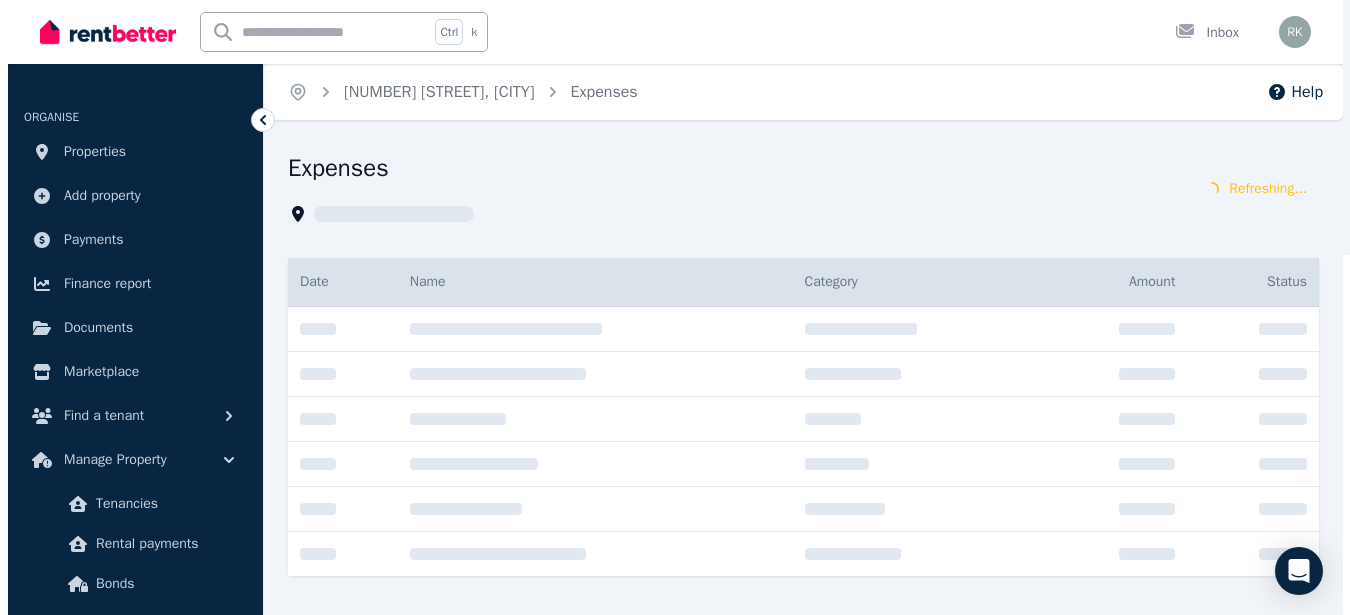 scroll, scrollTop: 0, scrollLeft: 0, axis: both 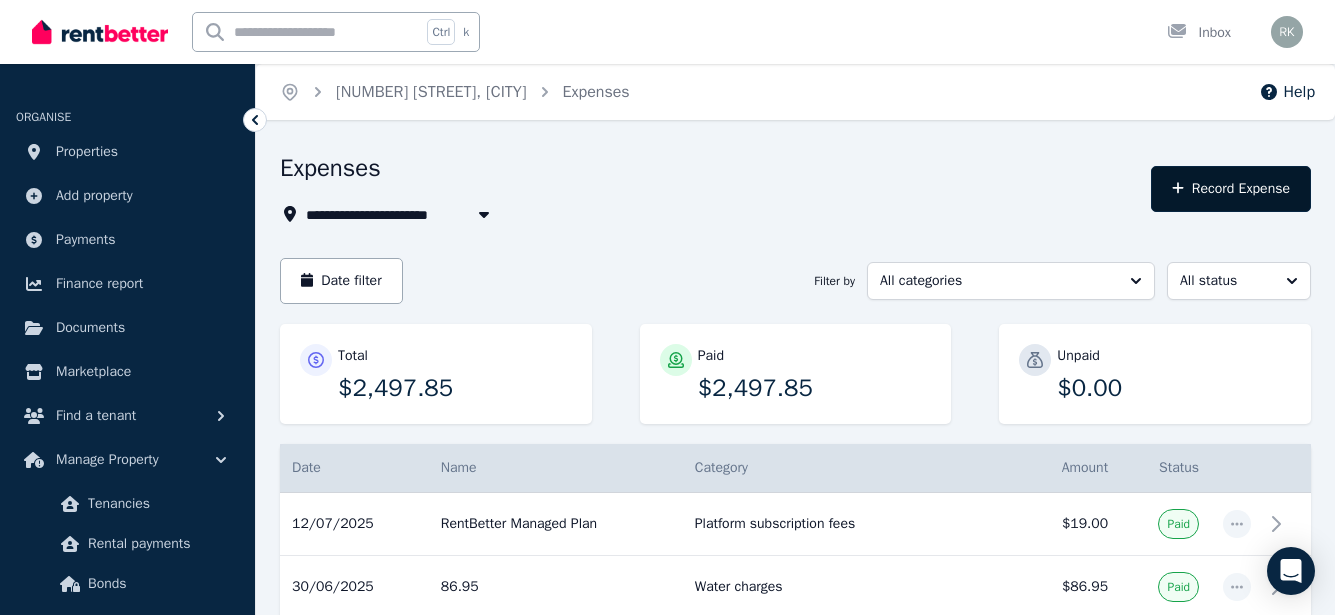 click on "Record Expense" at bounding box center [1231, 189] 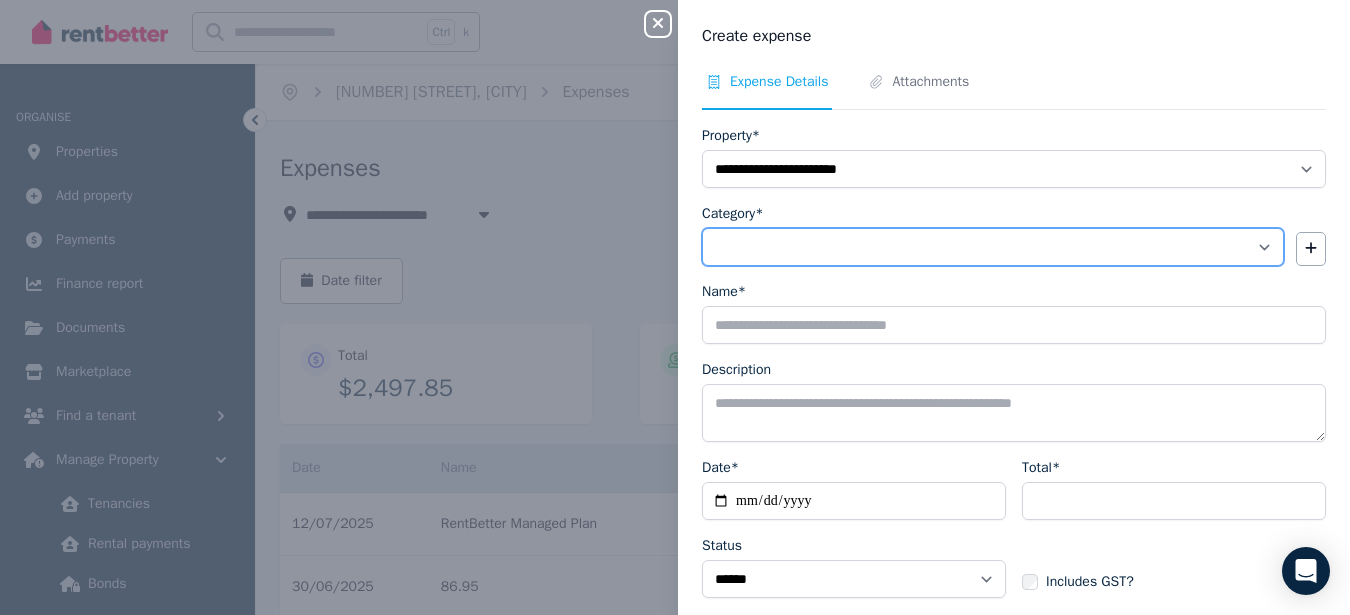 click on "**********" at bounding box center [993, 247] 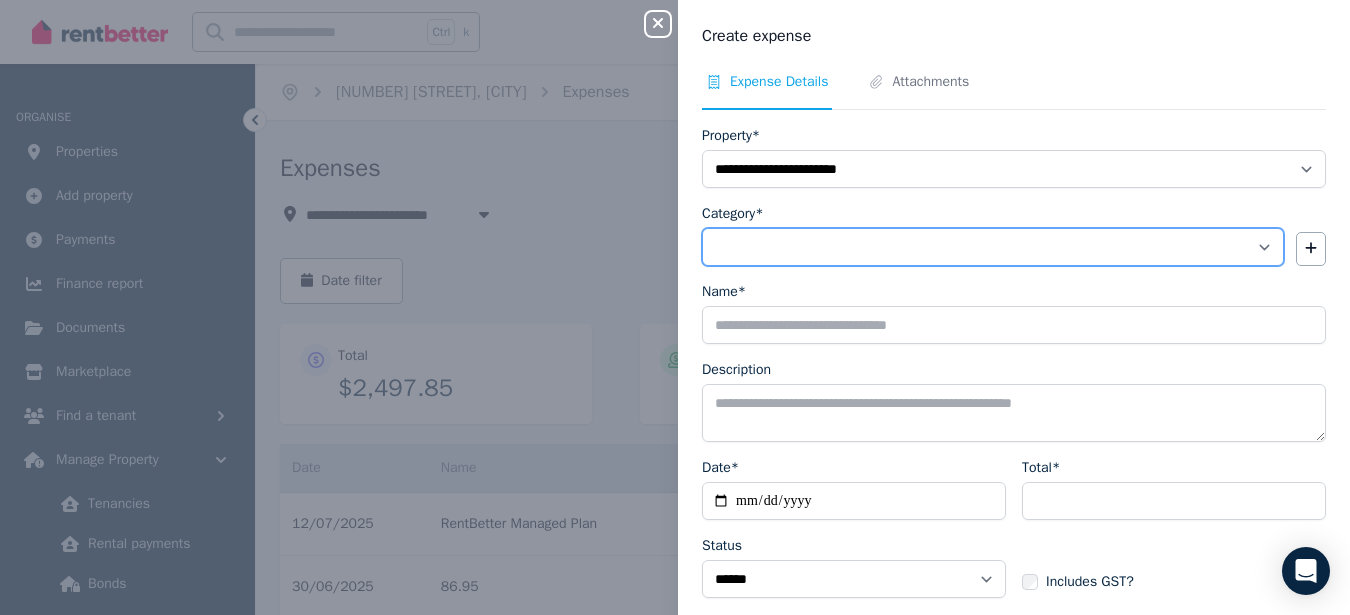 select on "**********" 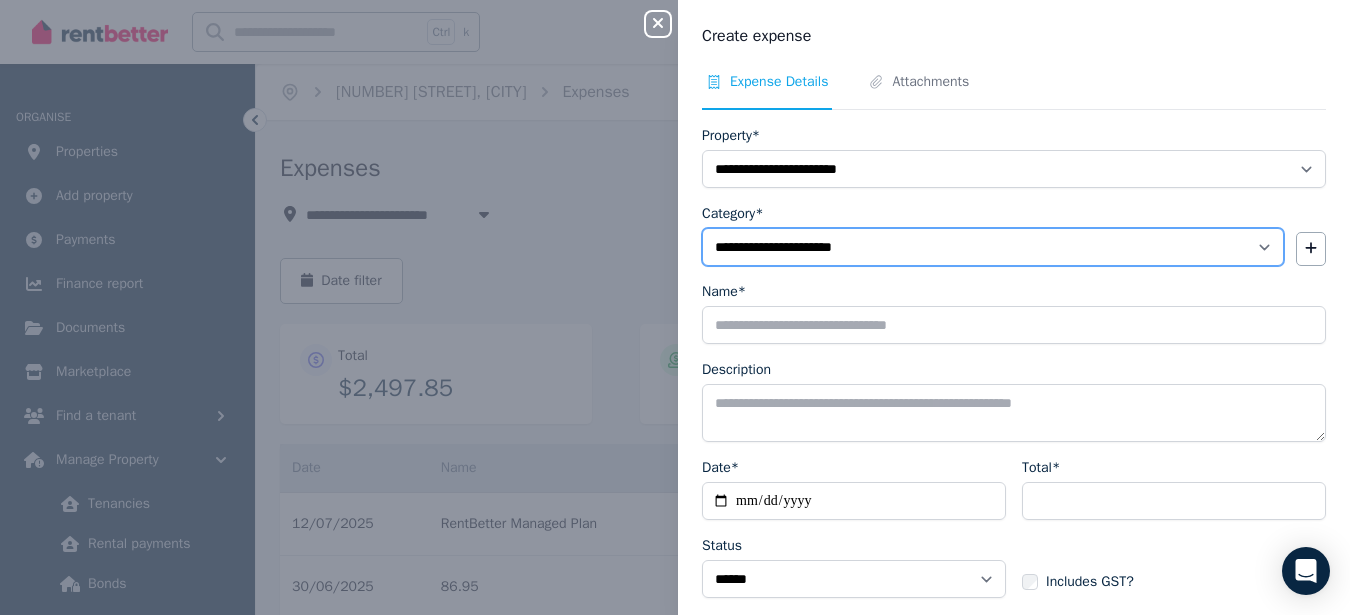 click on "**********" at bounding box center (993, 247) 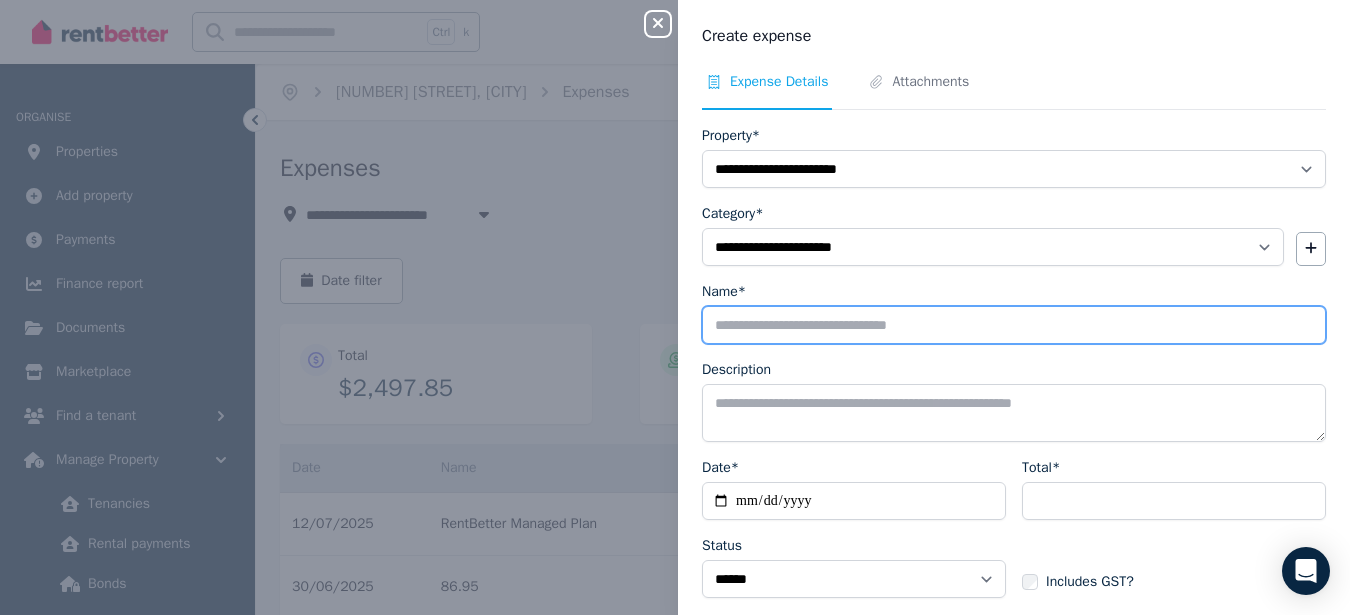 click on "Name*" at bounding box center [1014, 325] 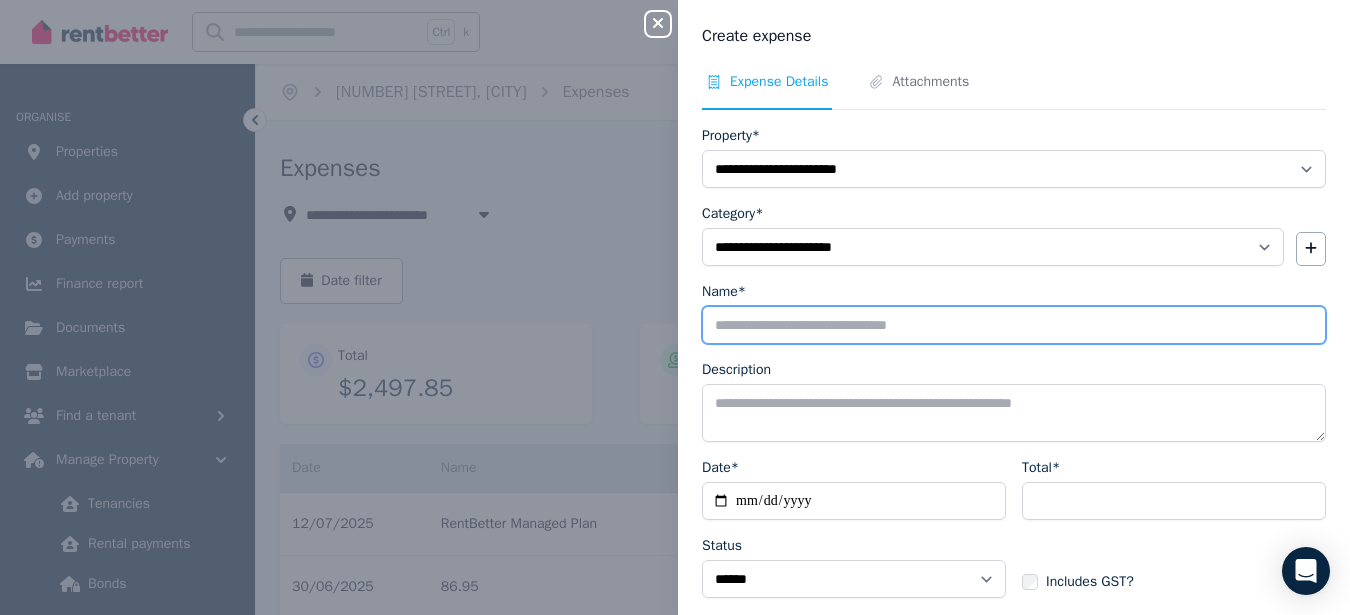 type on "**" 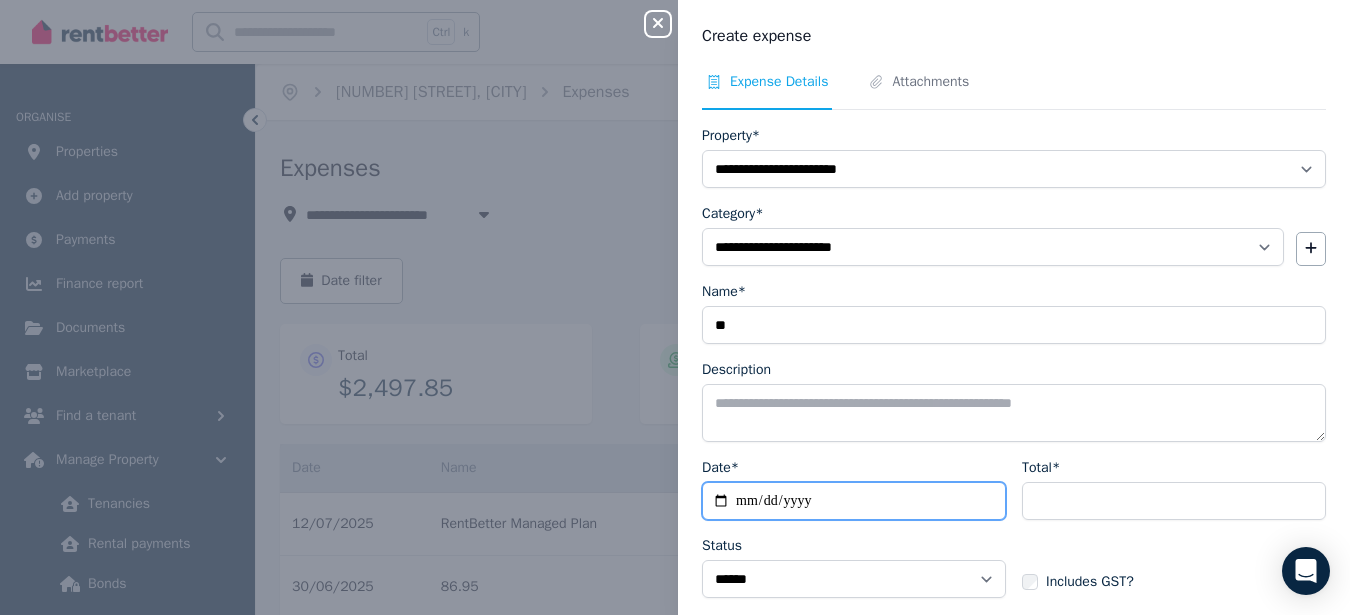 click on "Date*" at bounding box center [854, 501] 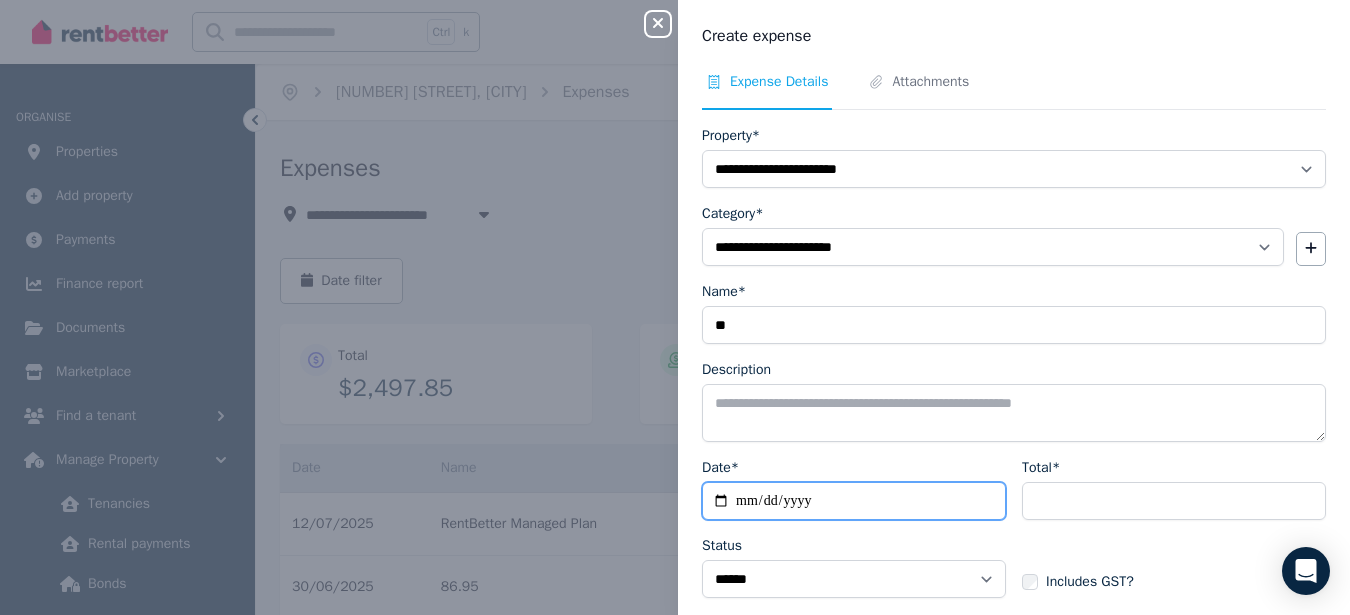 type on "**********" 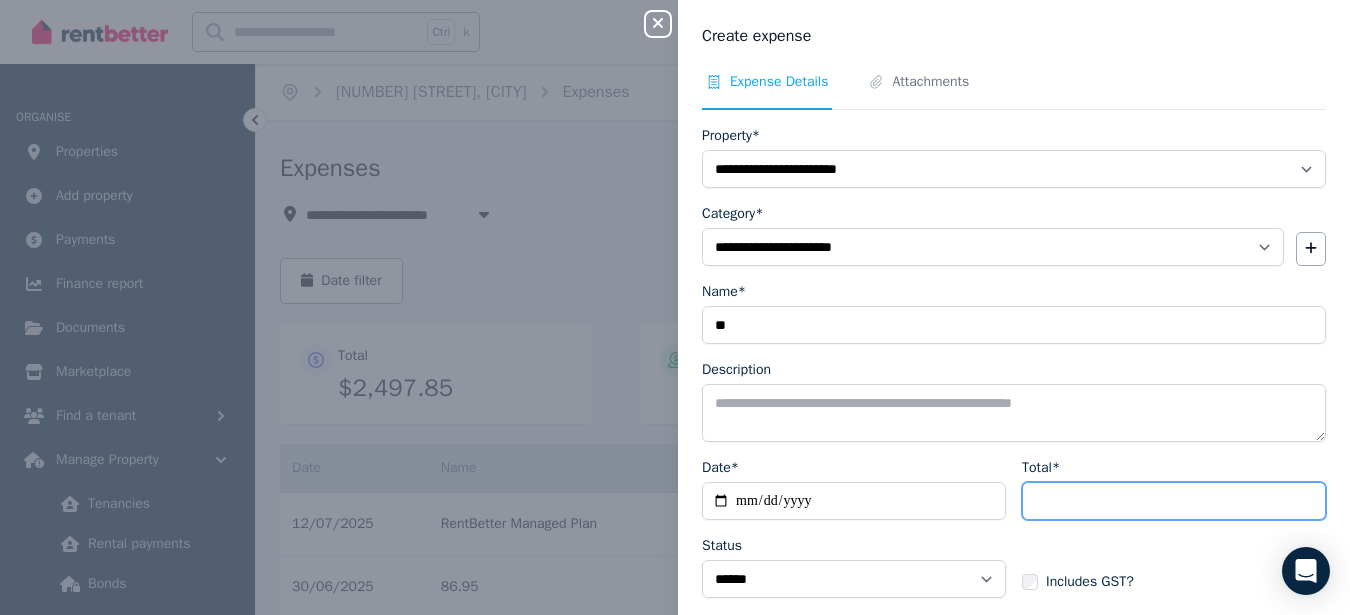 click on "Total*" at bounding box center [1174, 501] 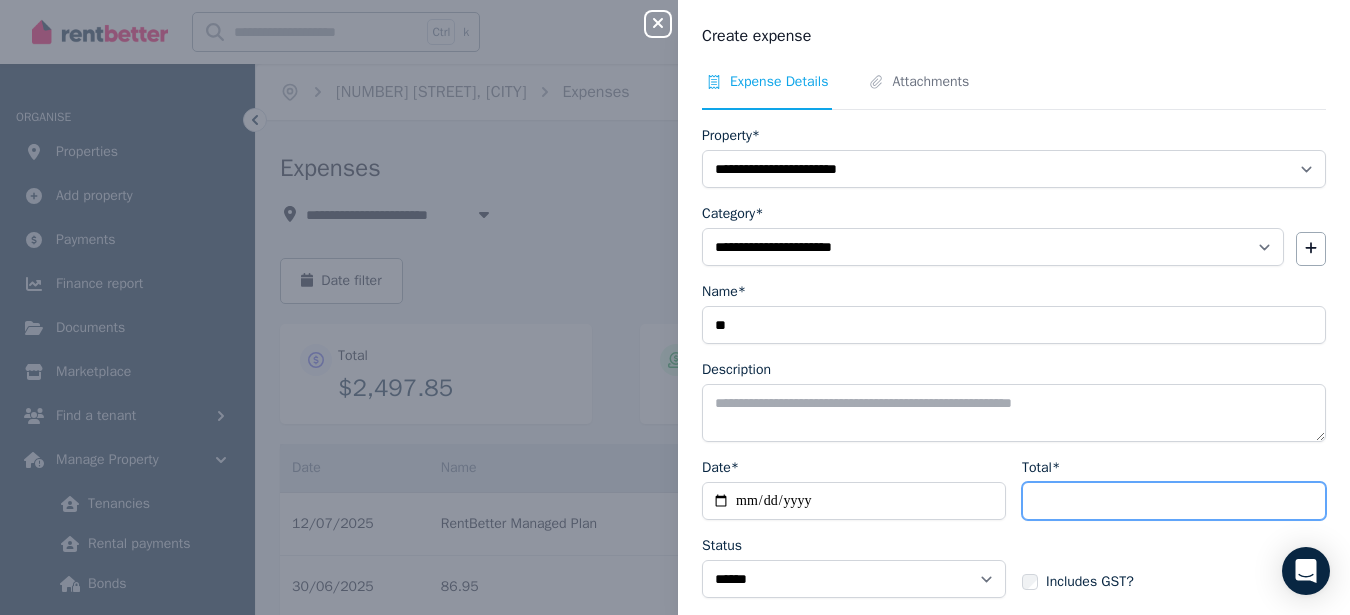 type on "**" 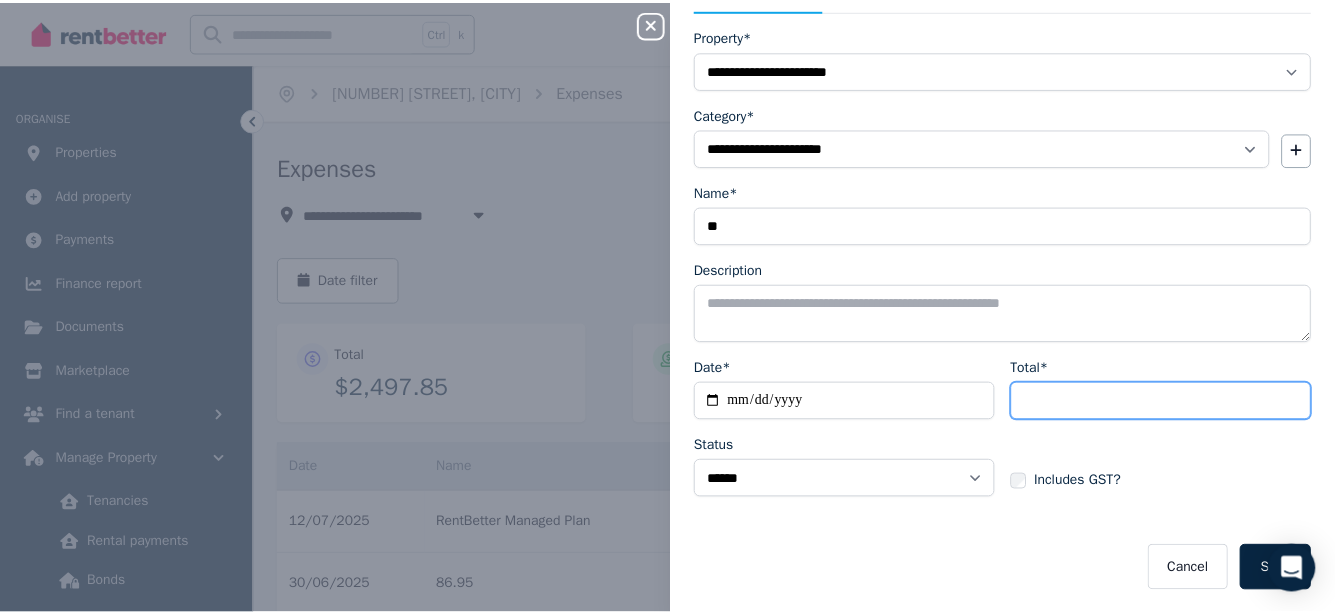 scroll, scrollTop: 101, scrollLeft: 0, axis: vertical 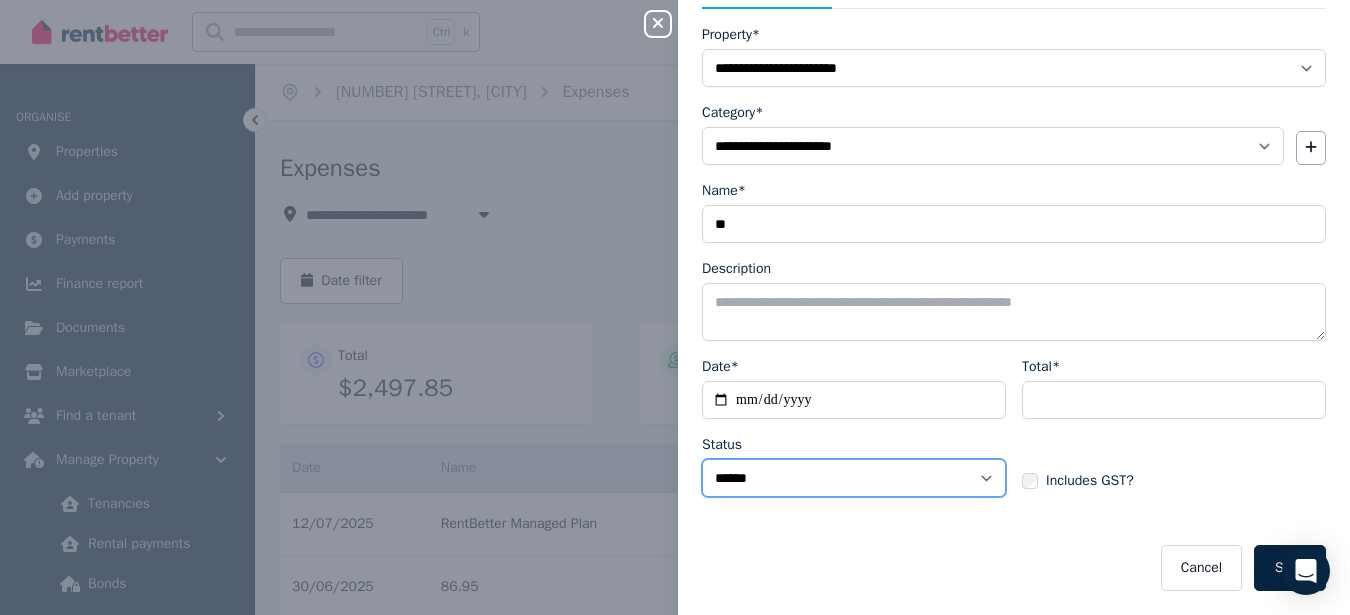 click on "****** ****" at bounding box center (854, 478) 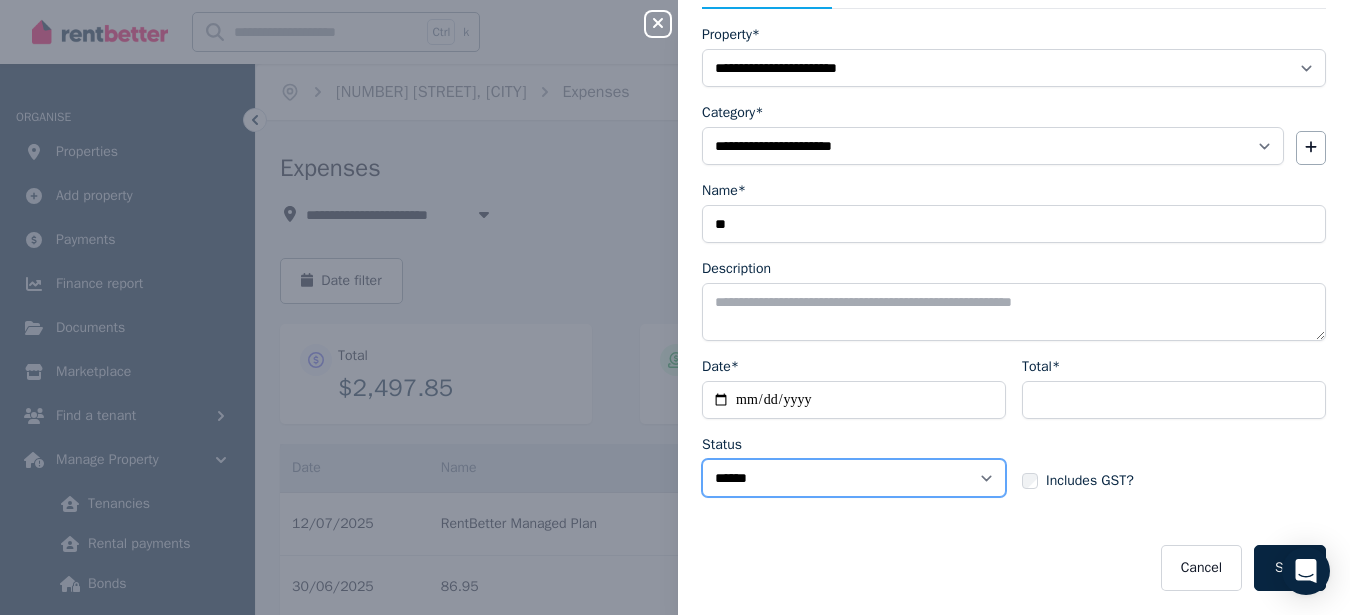select on "**********" 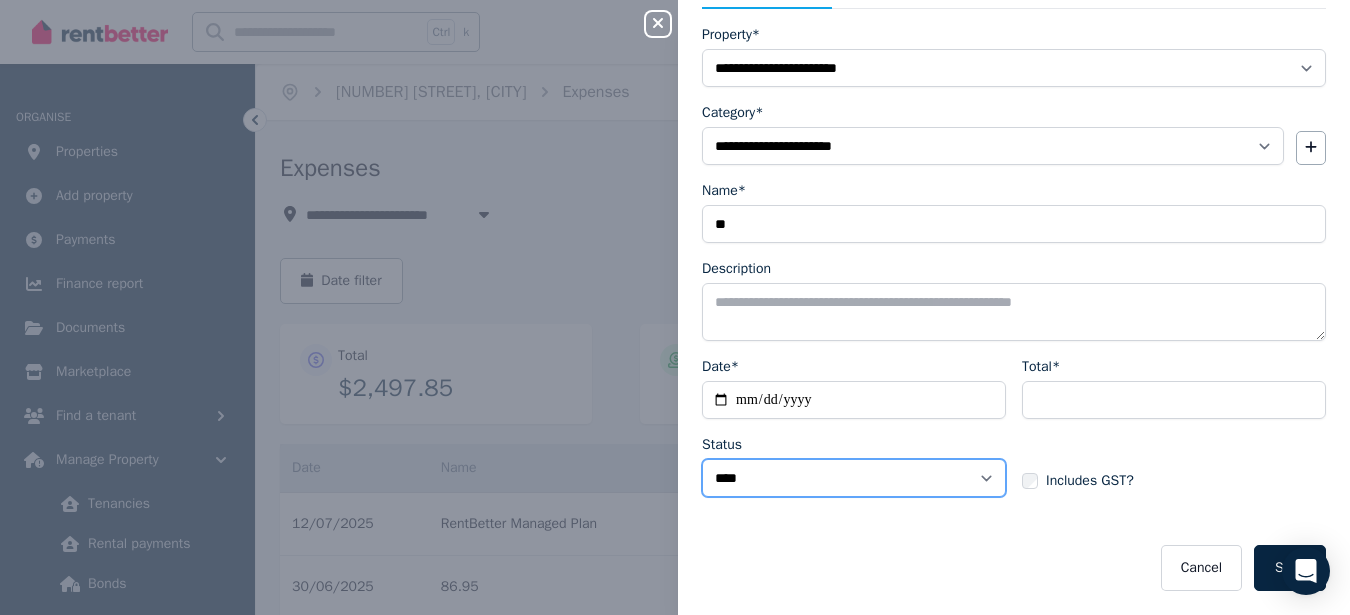 click on "****** ****" at bounding box center (854, 478) 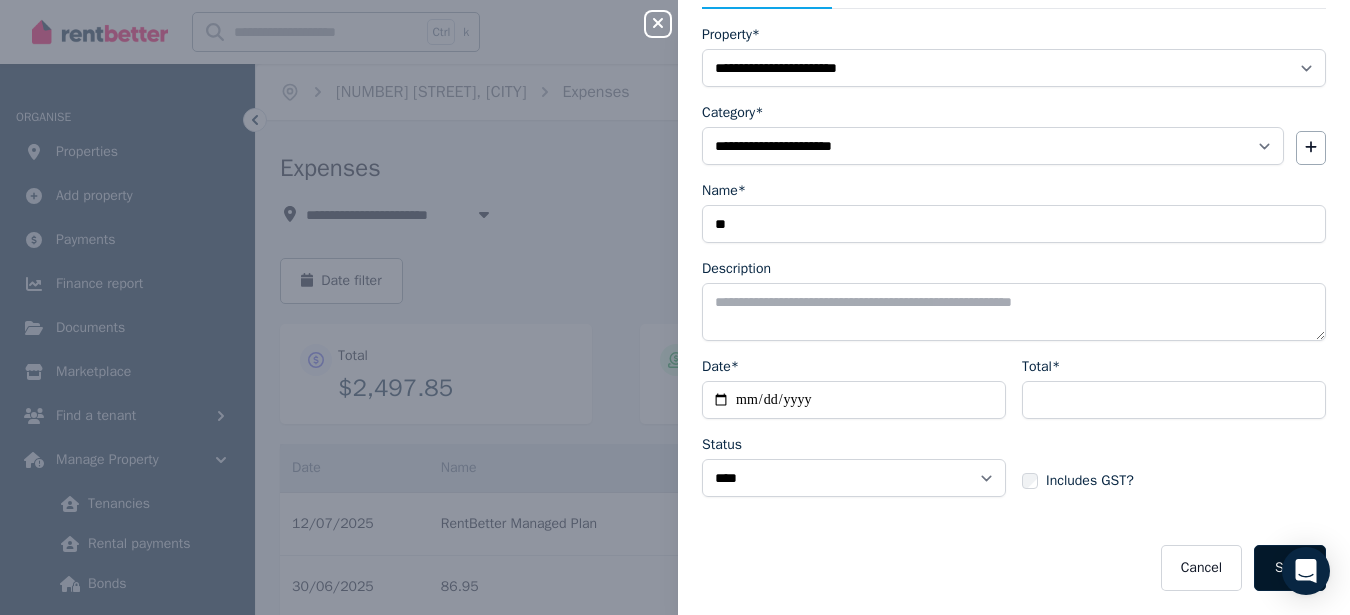 click on "Save" at bounding box center [1290, 568] 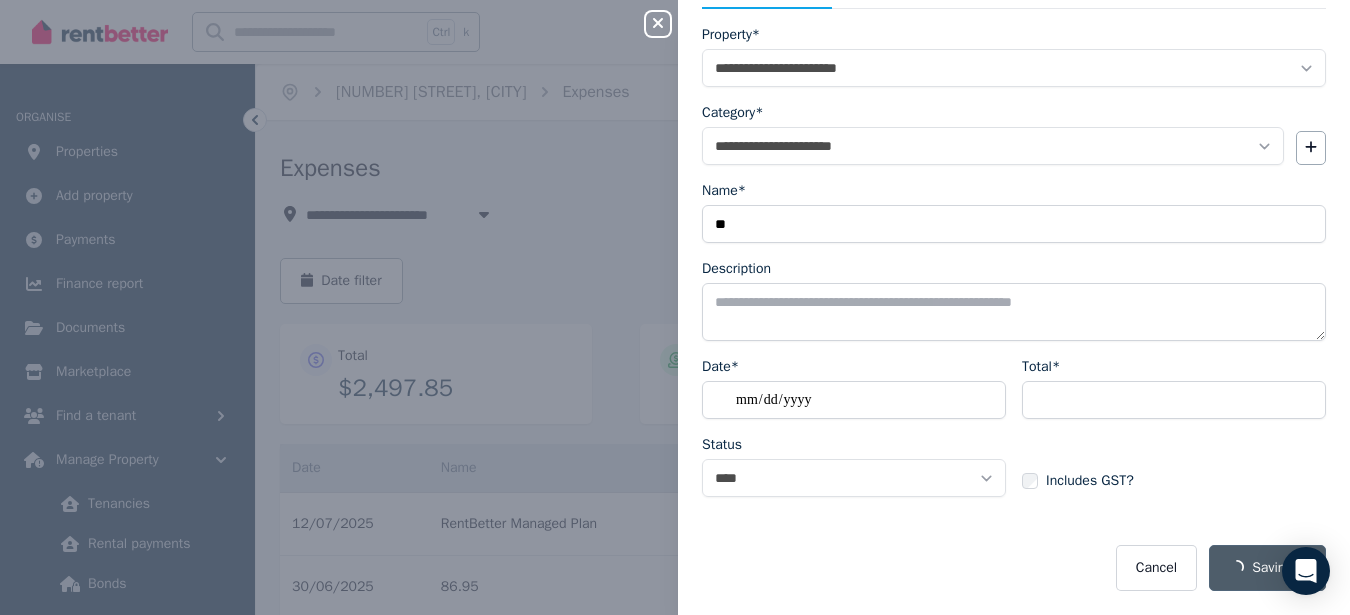 select on "**********" 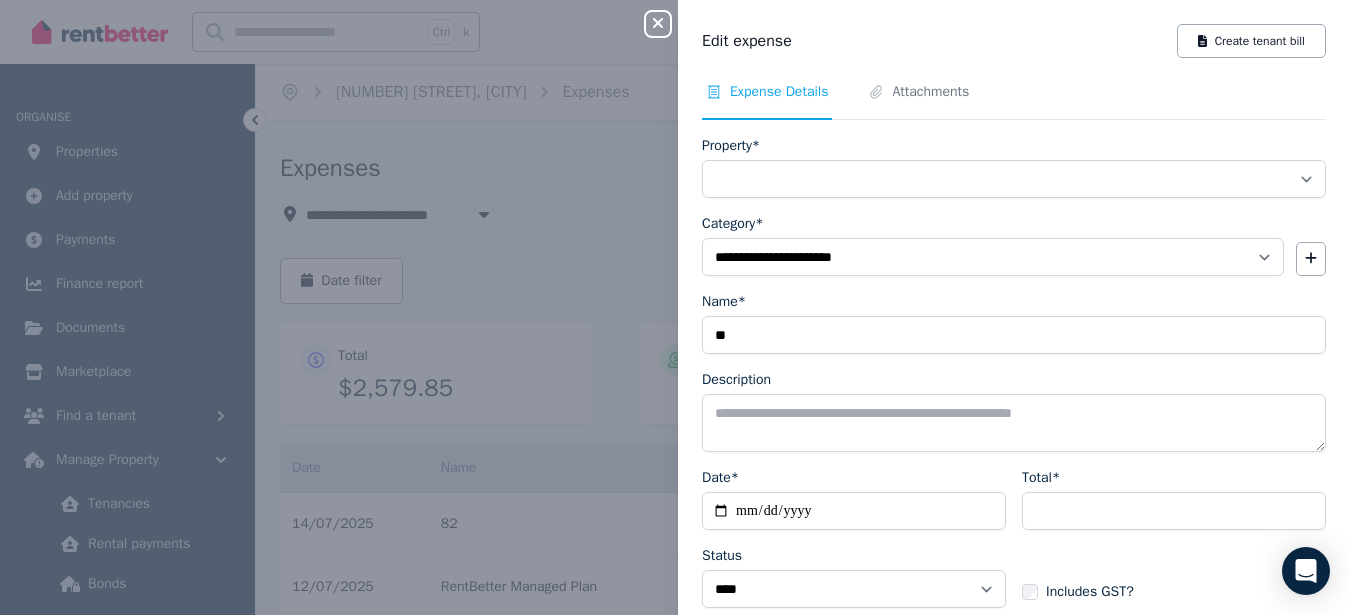 select on "**********" 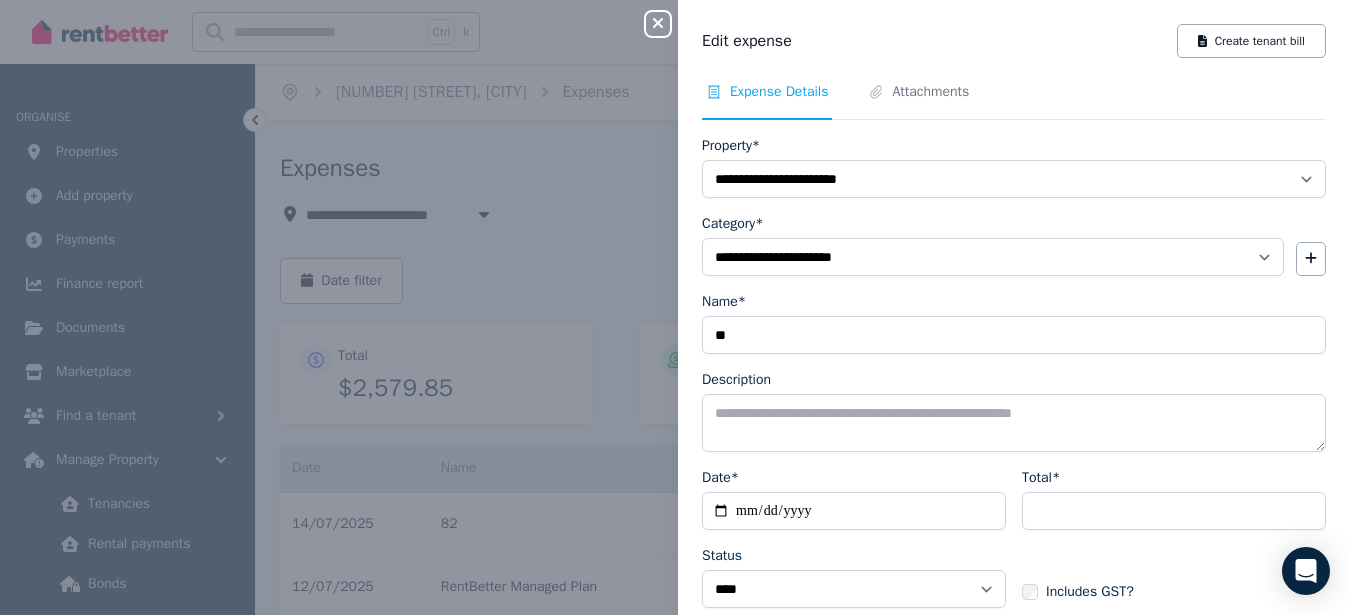 click on "Close panel" at bounding box center (658, 24) 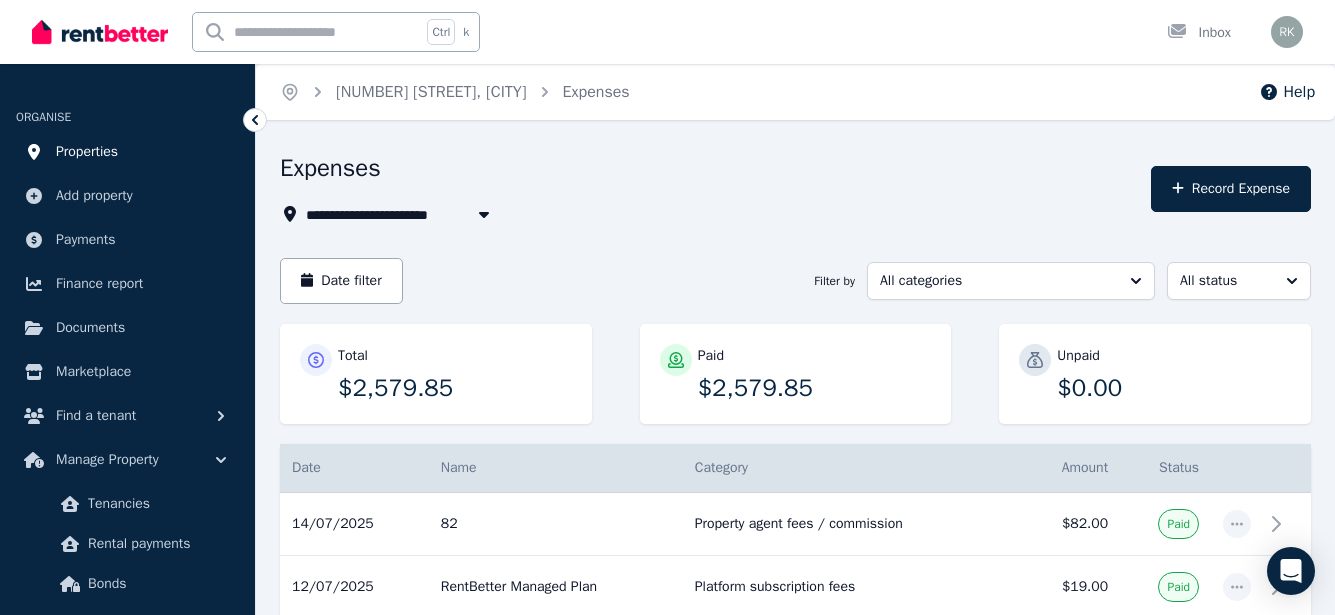 click on "Properties" at bounding box center [87, 152] 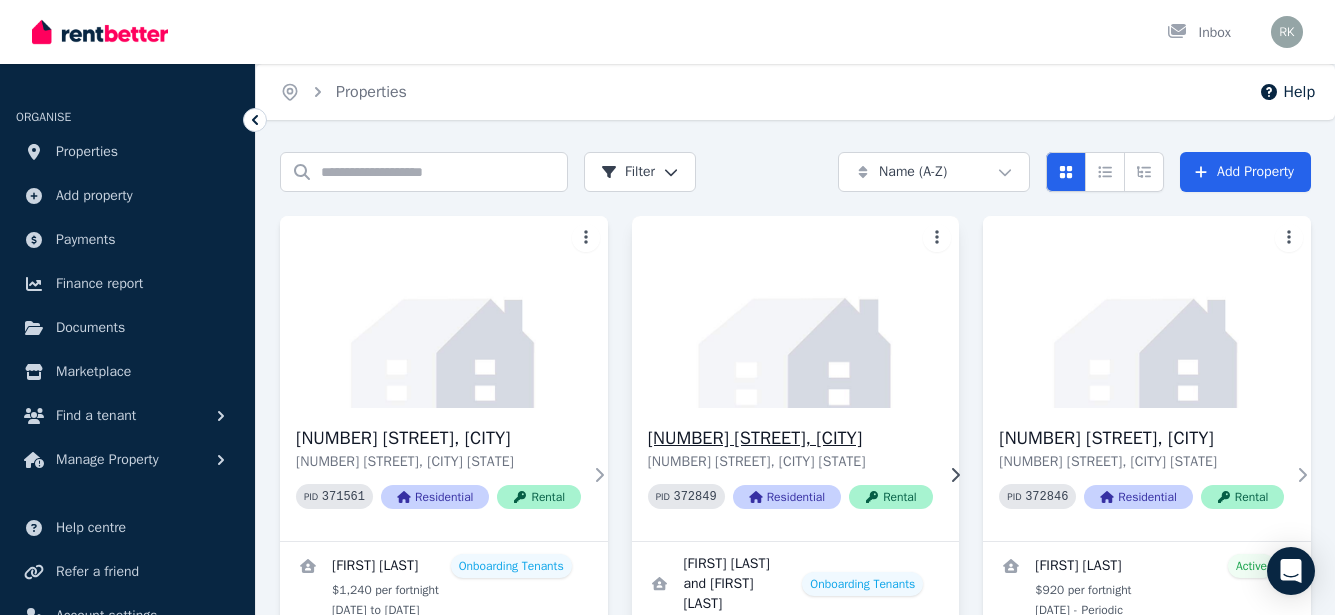 click on "[NUMBER][STREET], [CITY]" at bounding box center [790, 438] 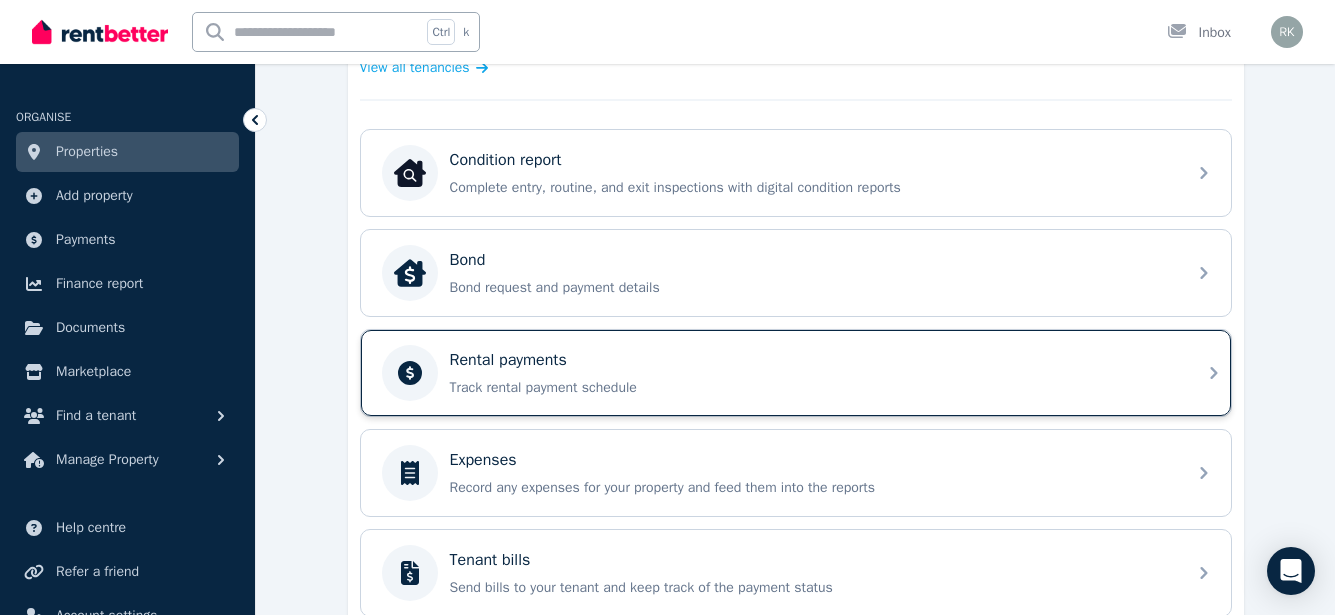 scroll, scrollTop: 600, scrollLeft: 0, axis: vertical 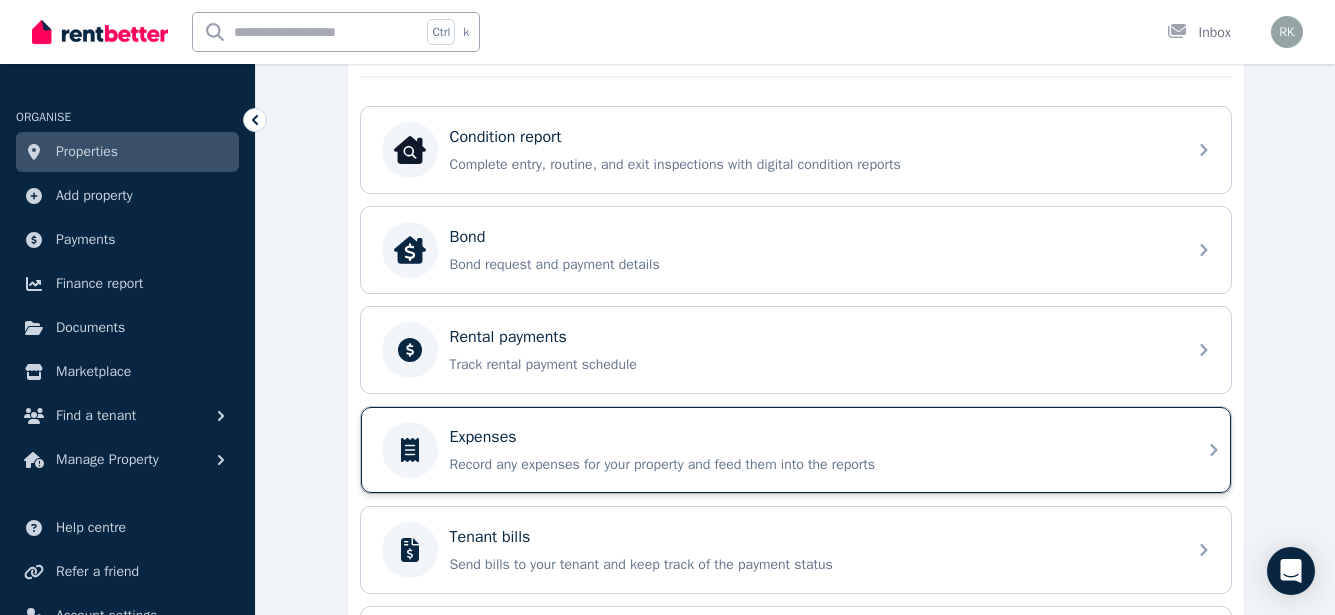 click on "Record any expenses for your property and feed them into the reports" at bounding box center [812, 465] 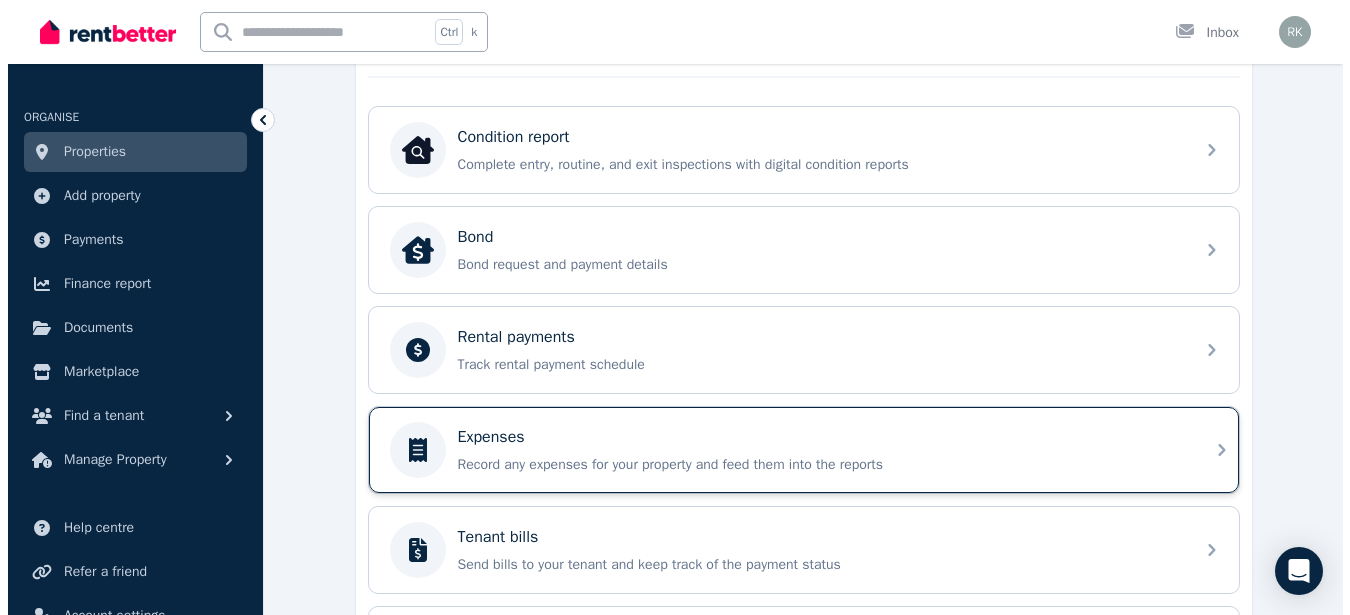 scroll, scrollTop: 0, scrollLeft: 0, axis: both 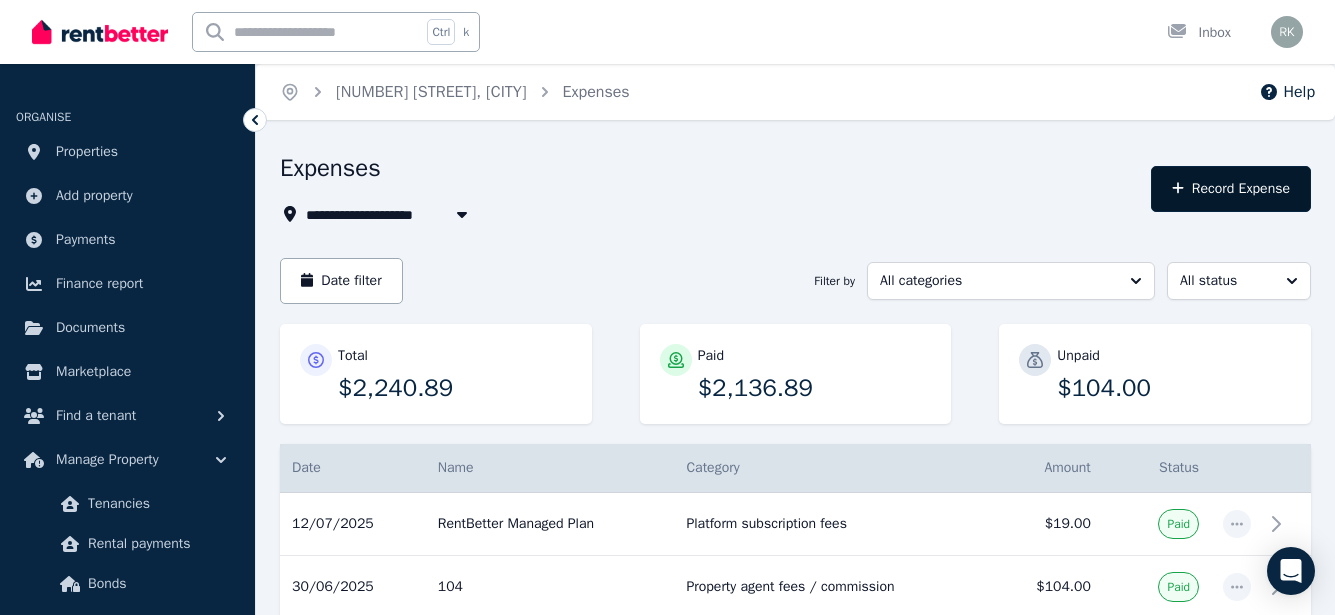 click on "Record Expense" at bounding box center [1231, 189] 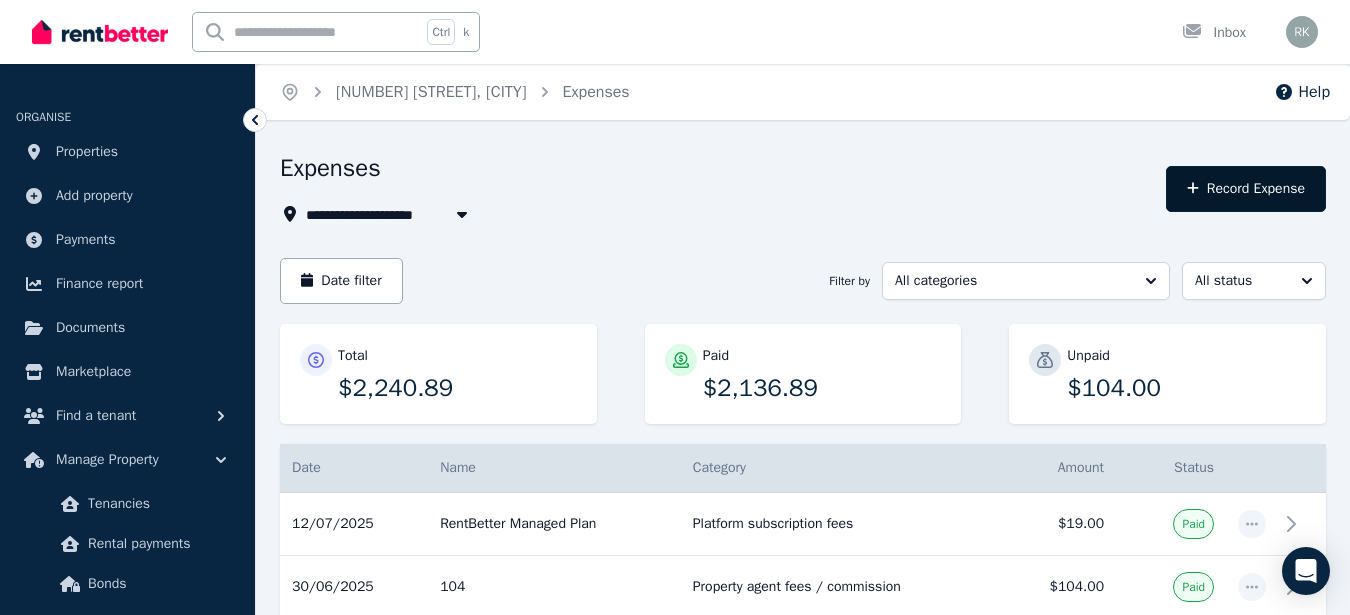 select on "**********" 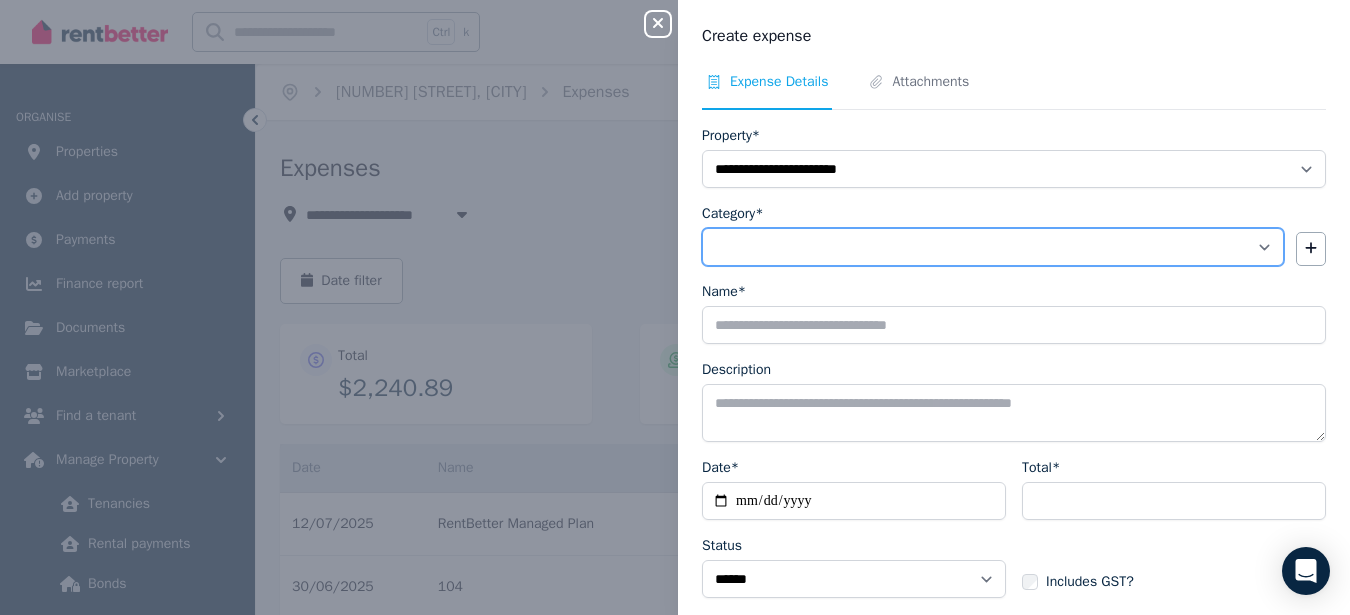 click on "**********" at bounding box center (993, 247) 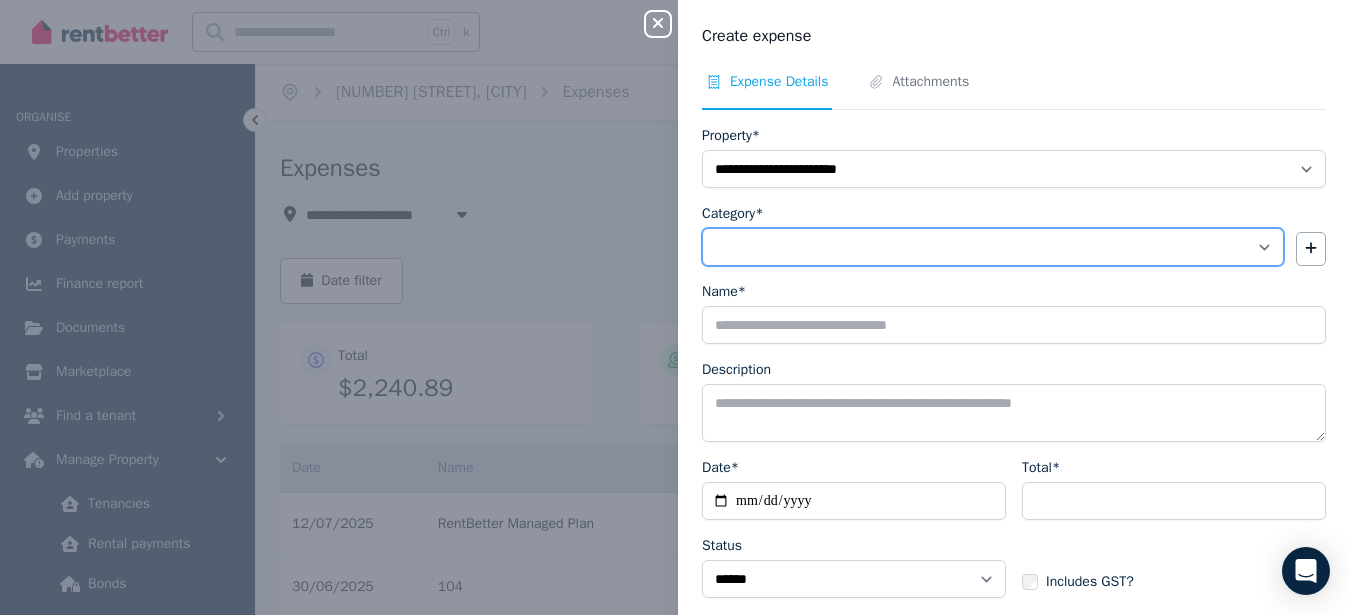 select on "**********" 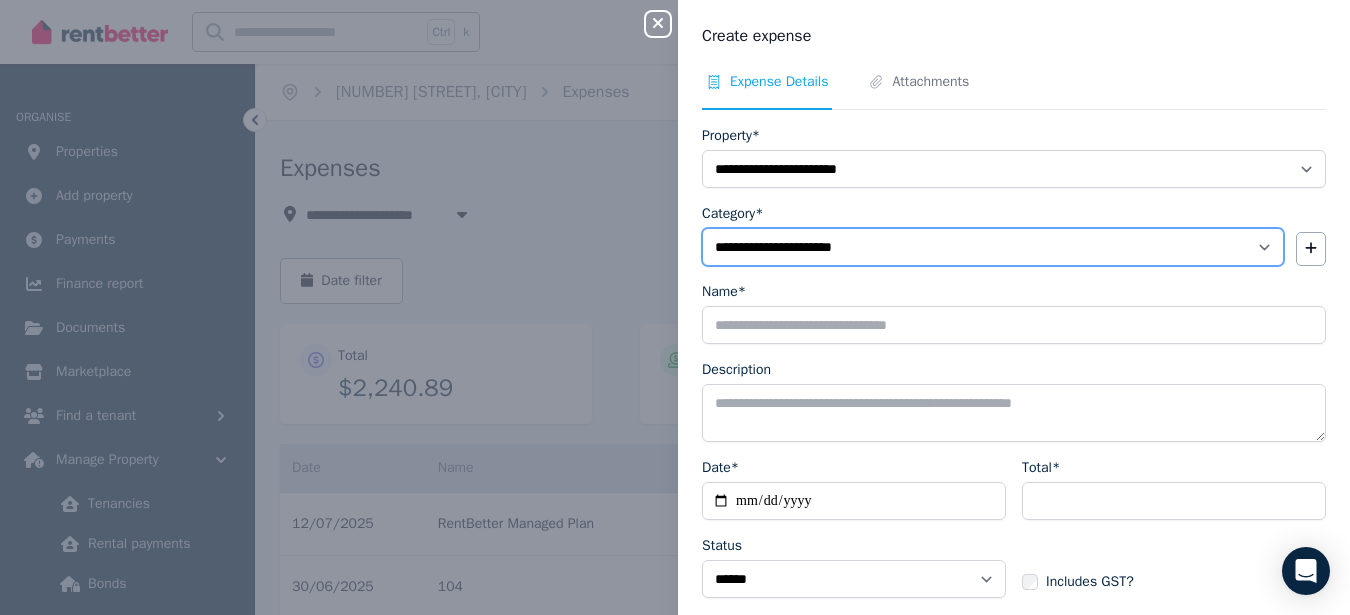 click on "**********" at bounding box center (993, 247) 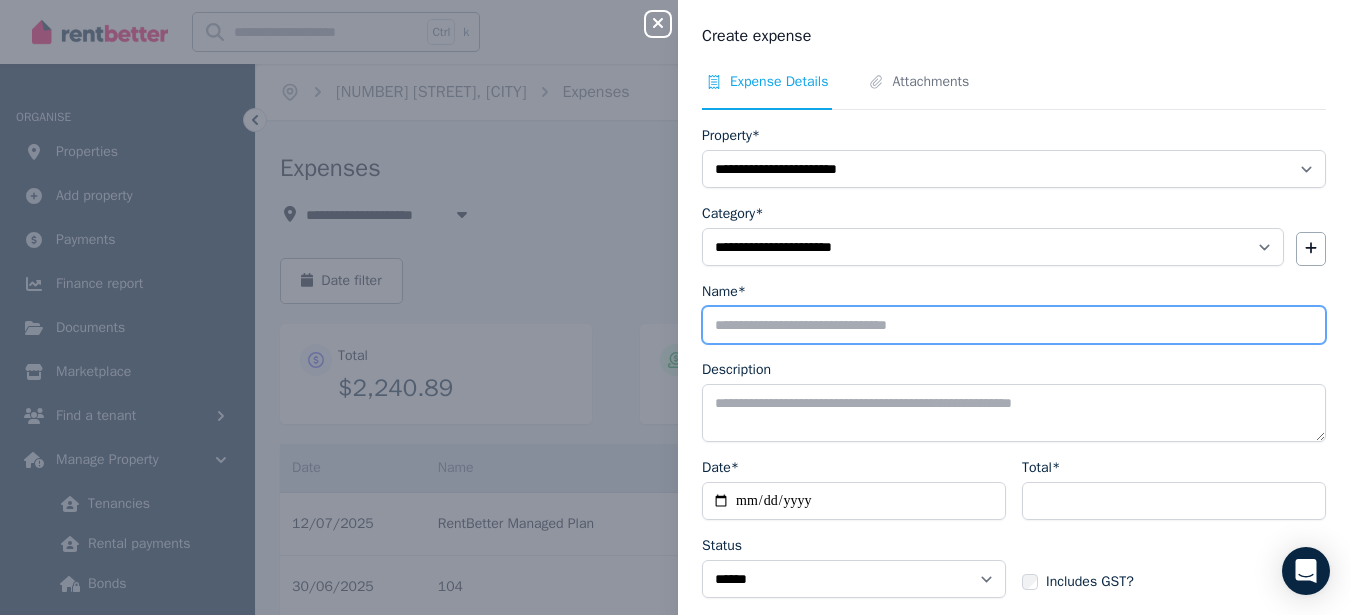 click on "Name*" at bounding box center [1014, 325] 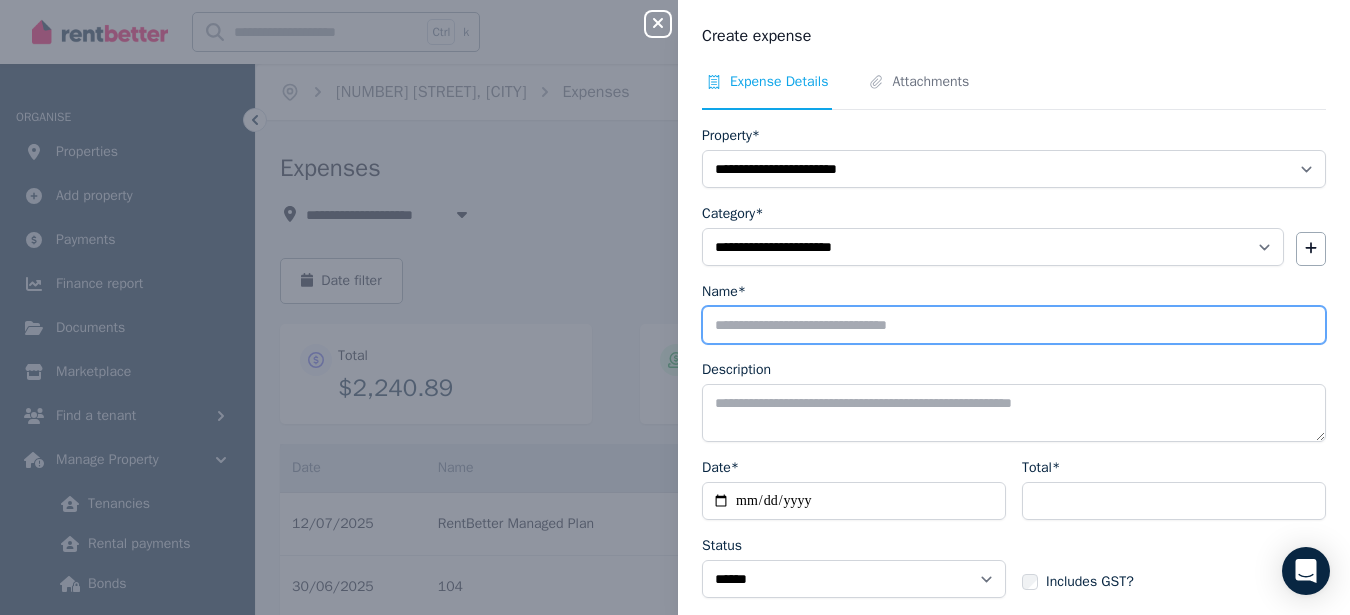 type on "***" 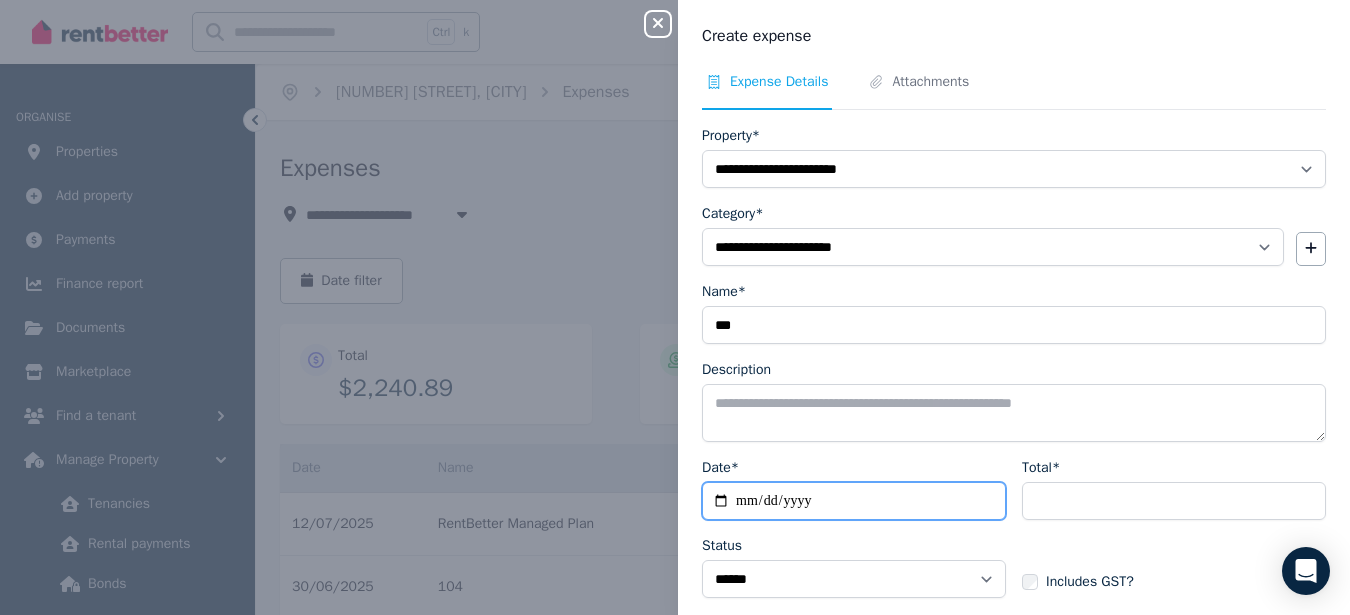 click on "Date*" at bounding box center [854, 501] 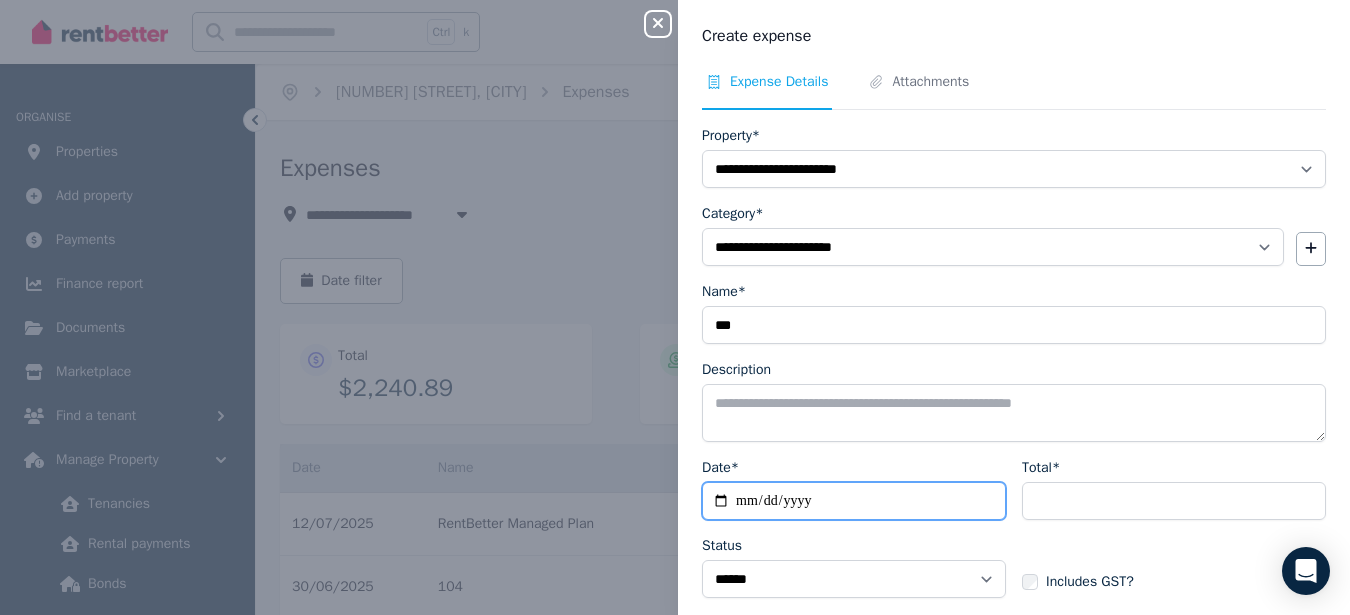 type on "**********" 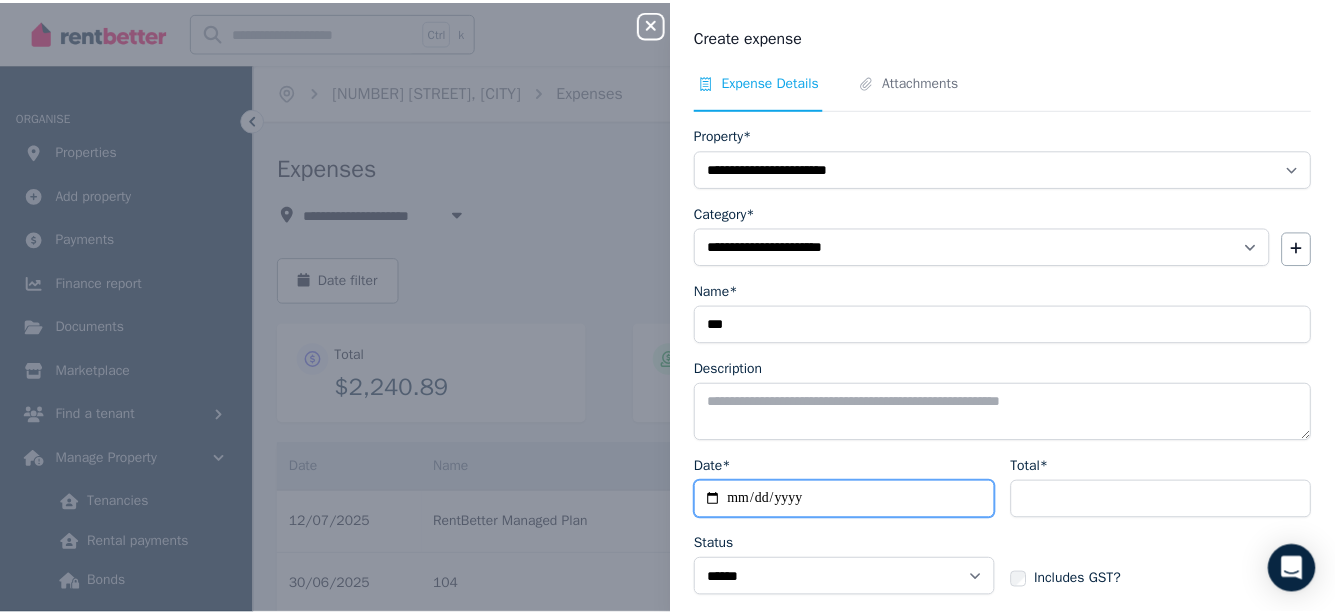 scroll, scrollTop: 101, scrollLeft: 0, axis: vertical 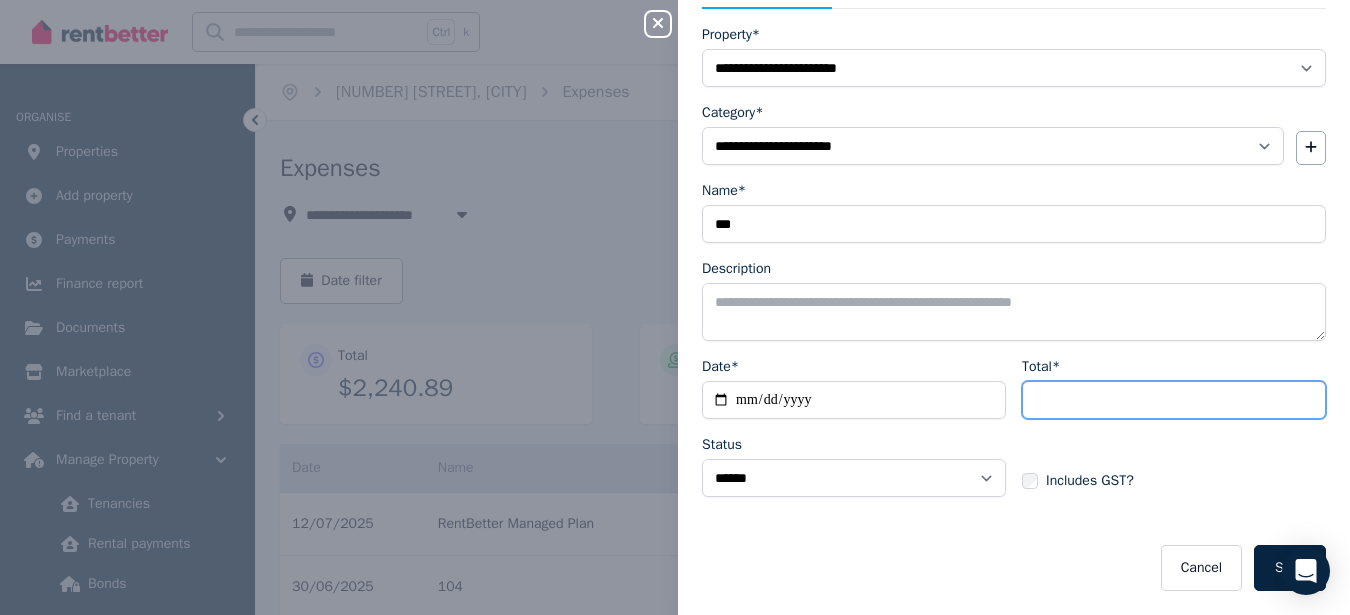 click on "Total*" at bounding box center [1174, 400] 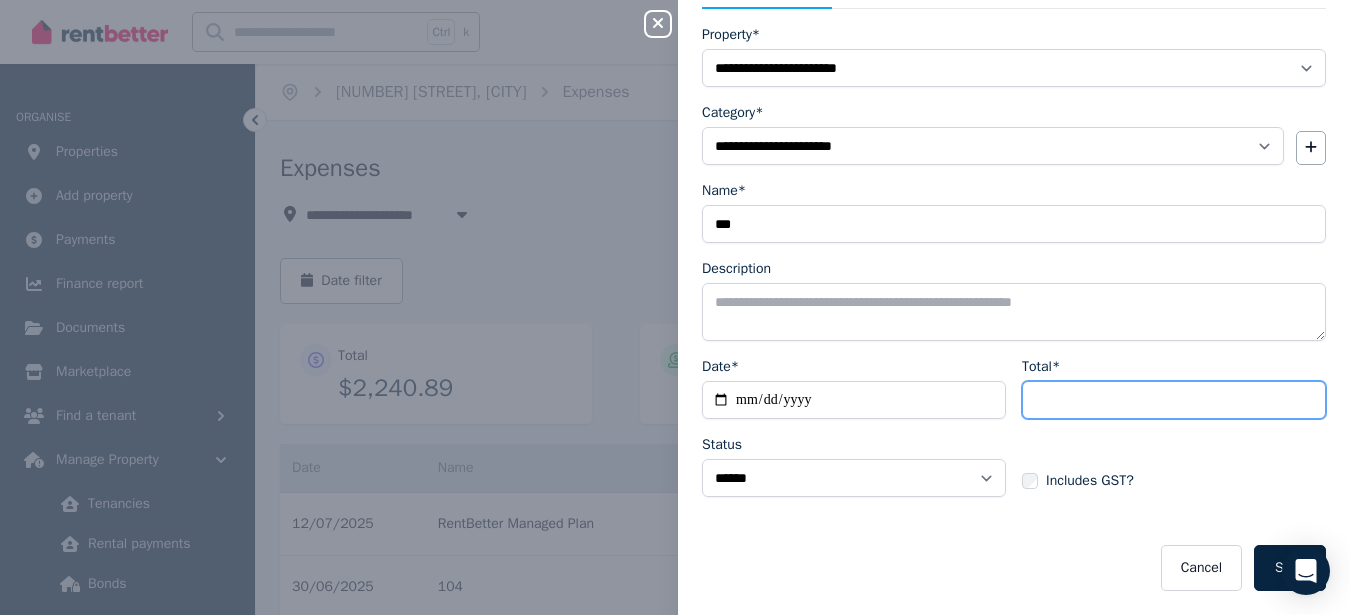 type on "***" 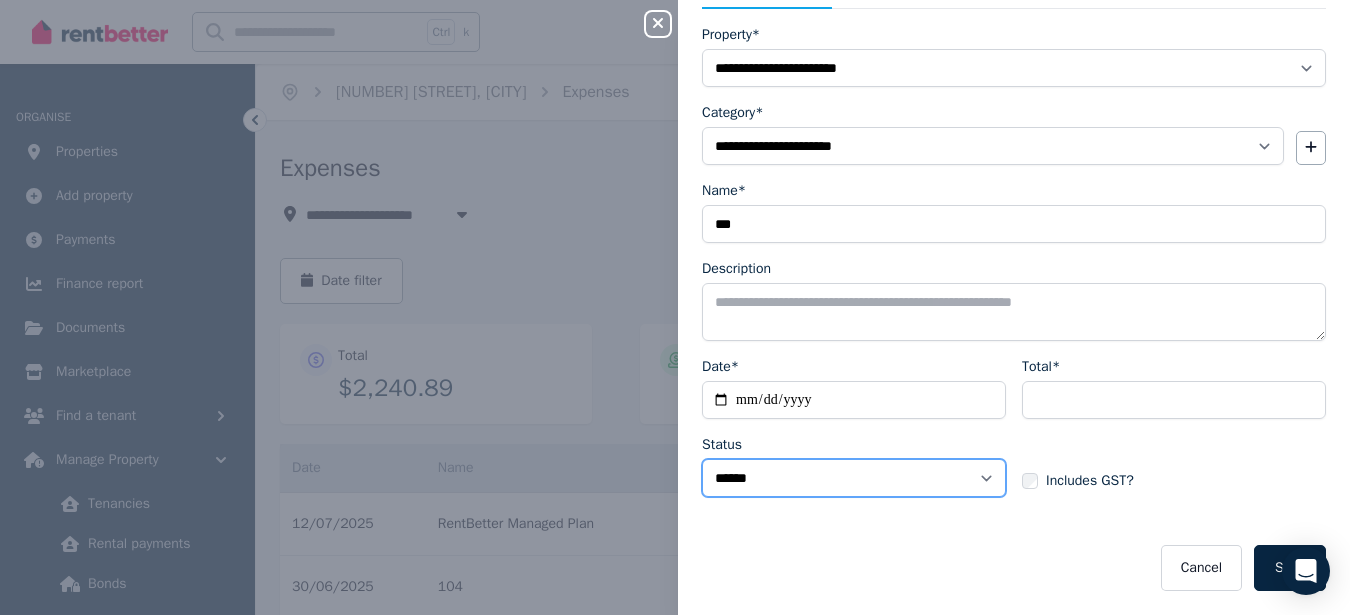 click on "****** ****" at bounding box center (854, 478) 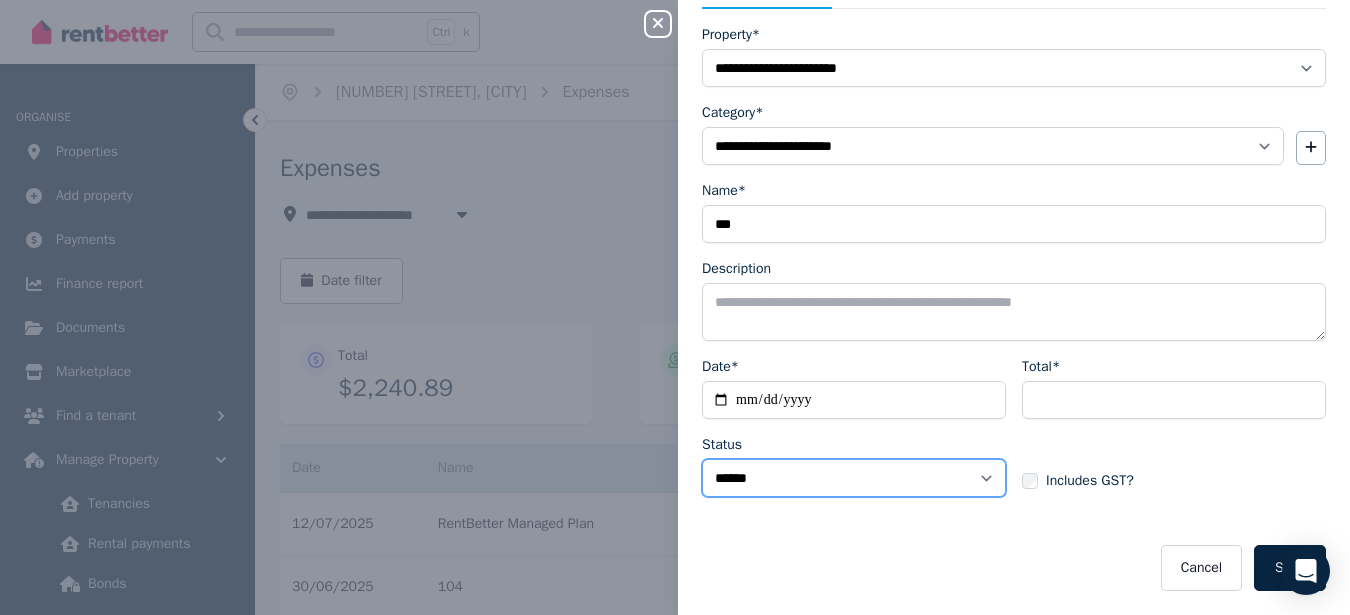 select on "**********" 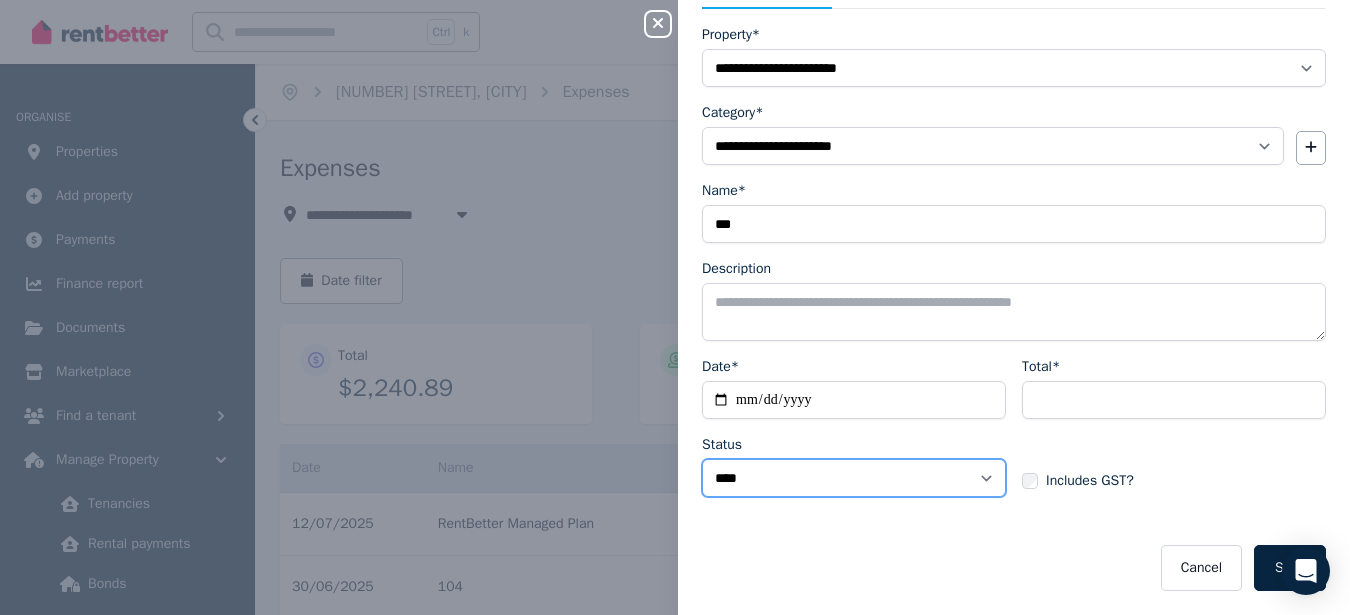 click on "****** ****" at bounding box center (854, 478) 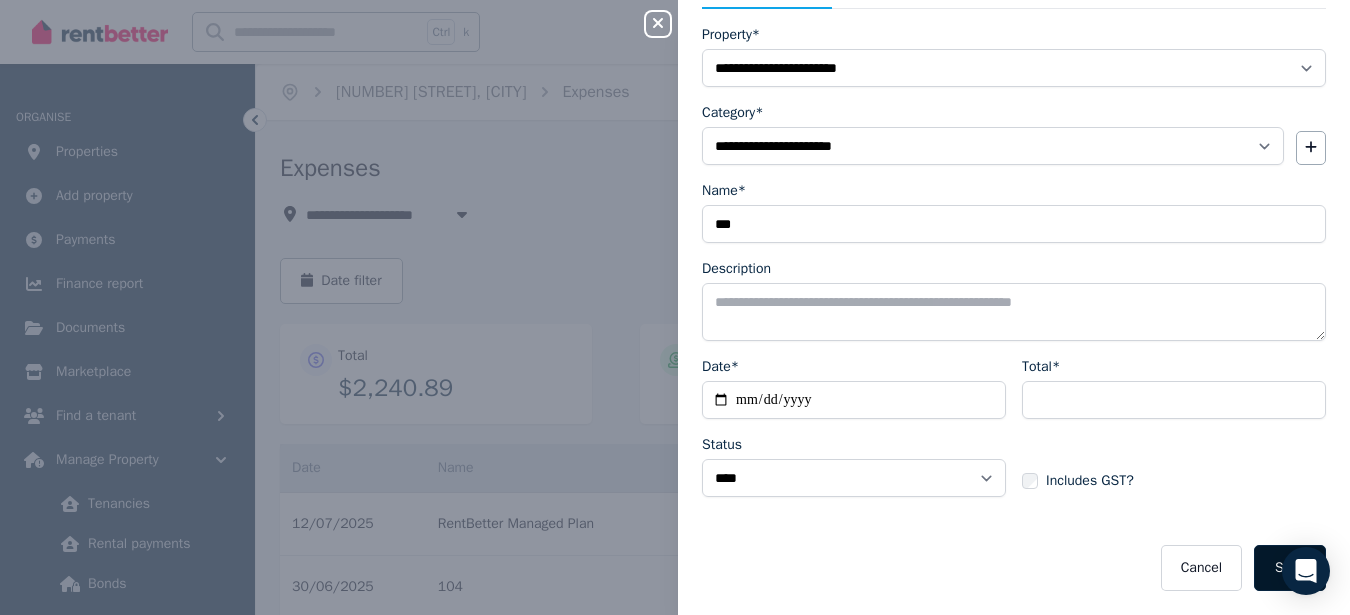 click on "Save" at bounding box center [1290, 568] 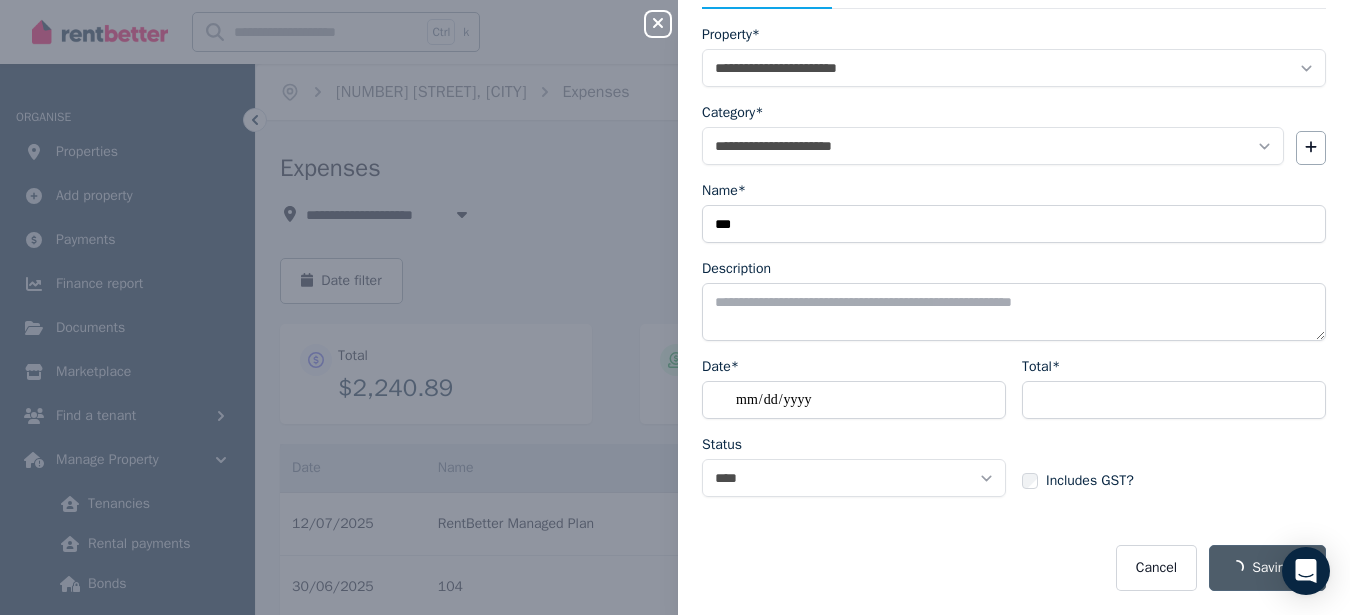 select on "**********" 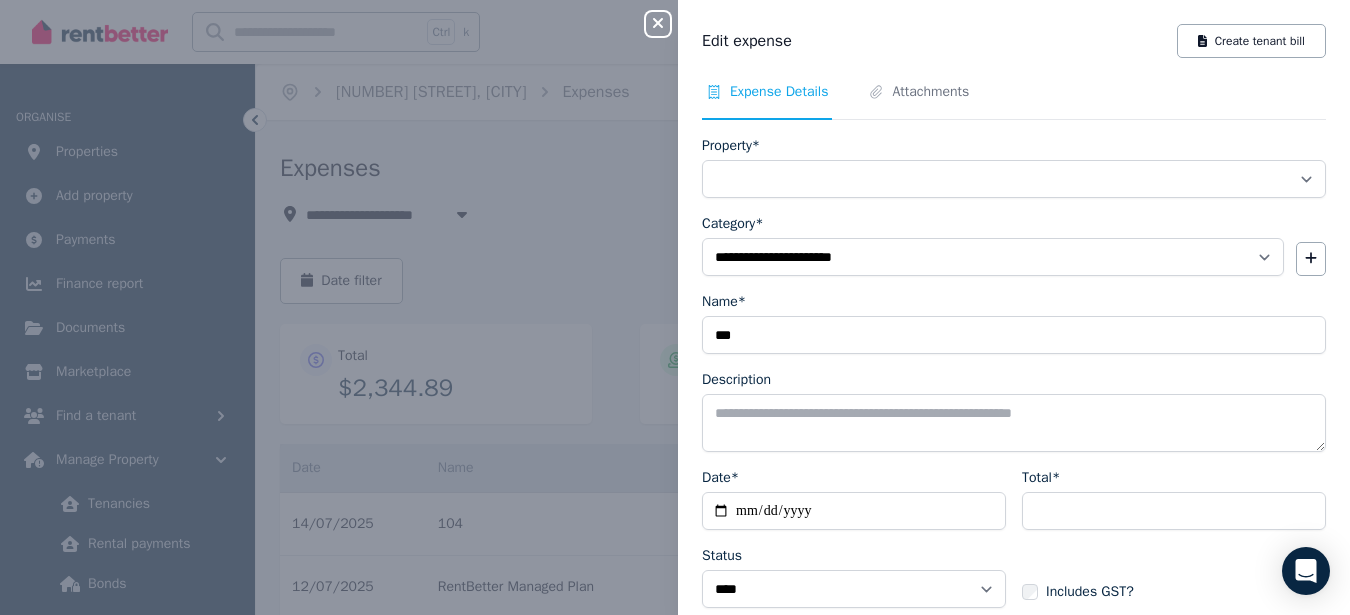 select on "**********" 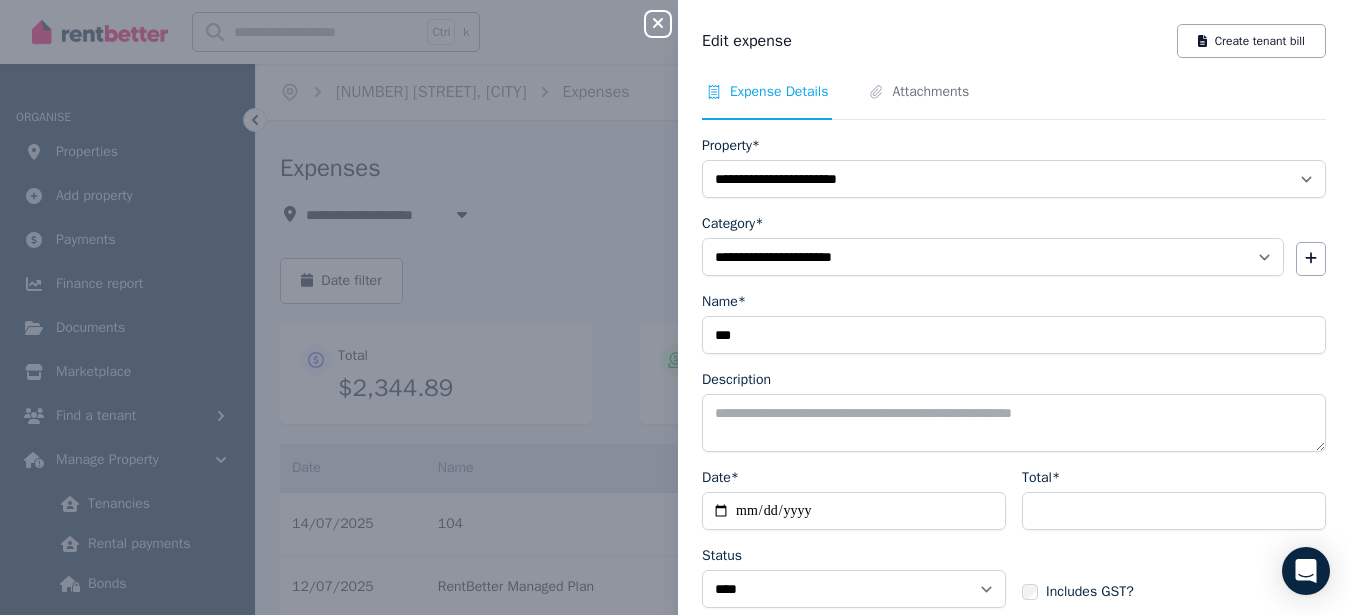click 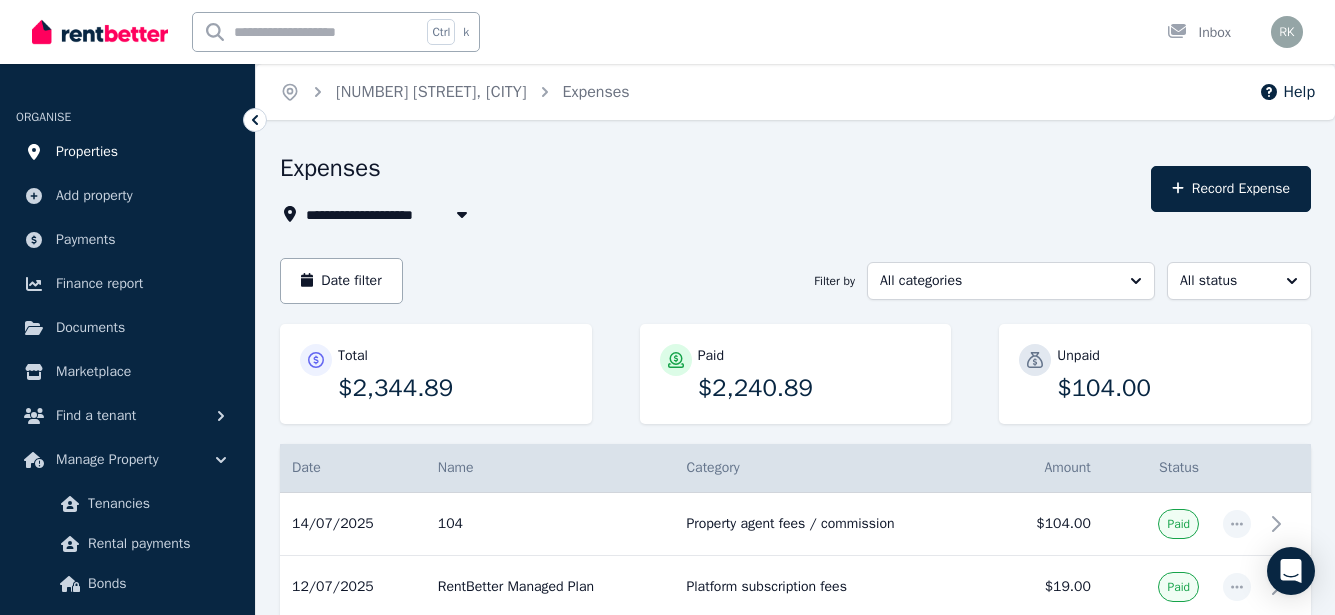 click on "Properties" at bounding box center (87, 152) 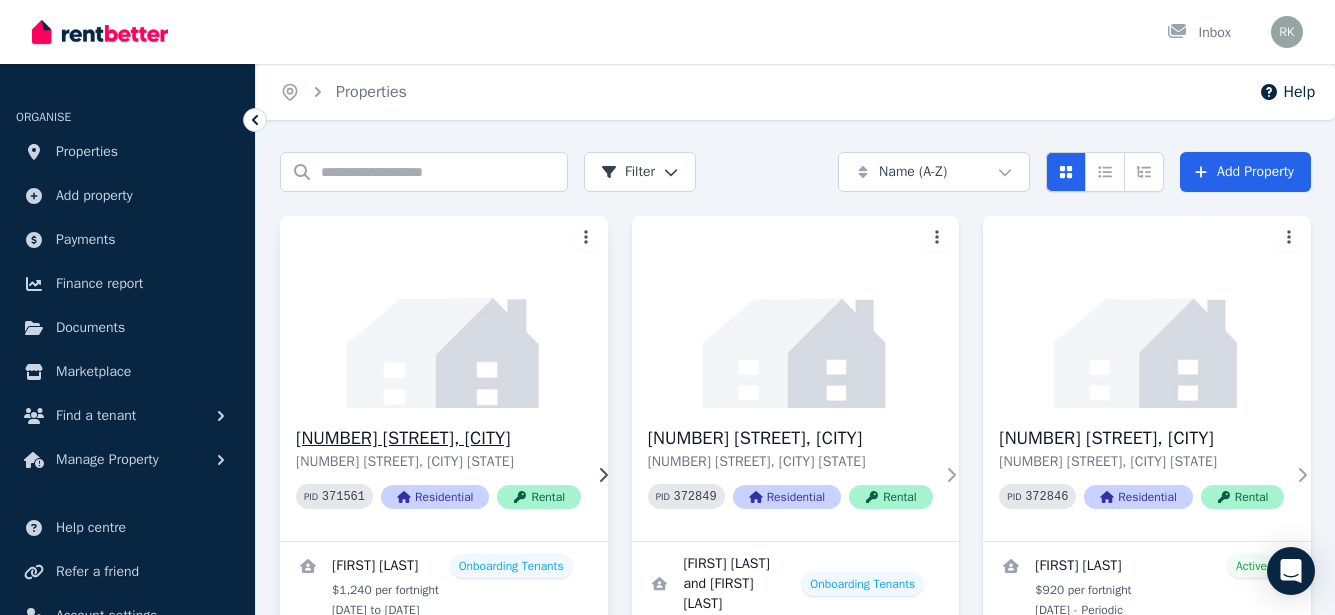 click on "[NUMBER][STREET], [CITY]" at bounding box center (438, 438) 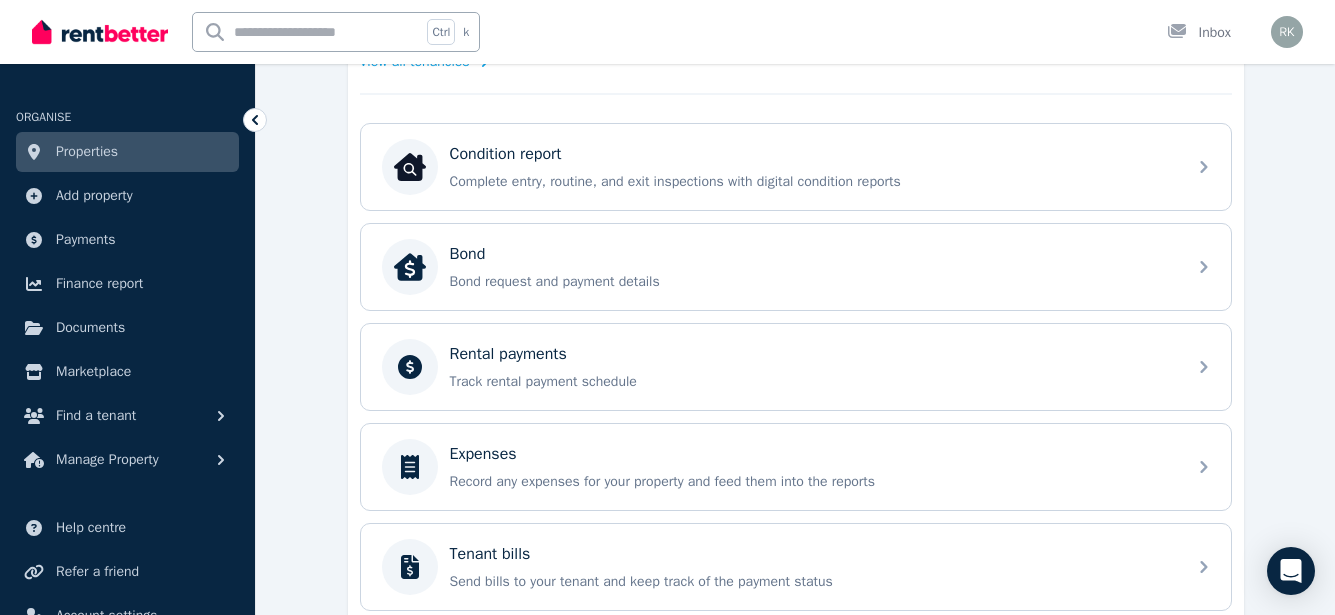 scroll, scrollTop: 600, scrollLeft: 0, axis: vertical 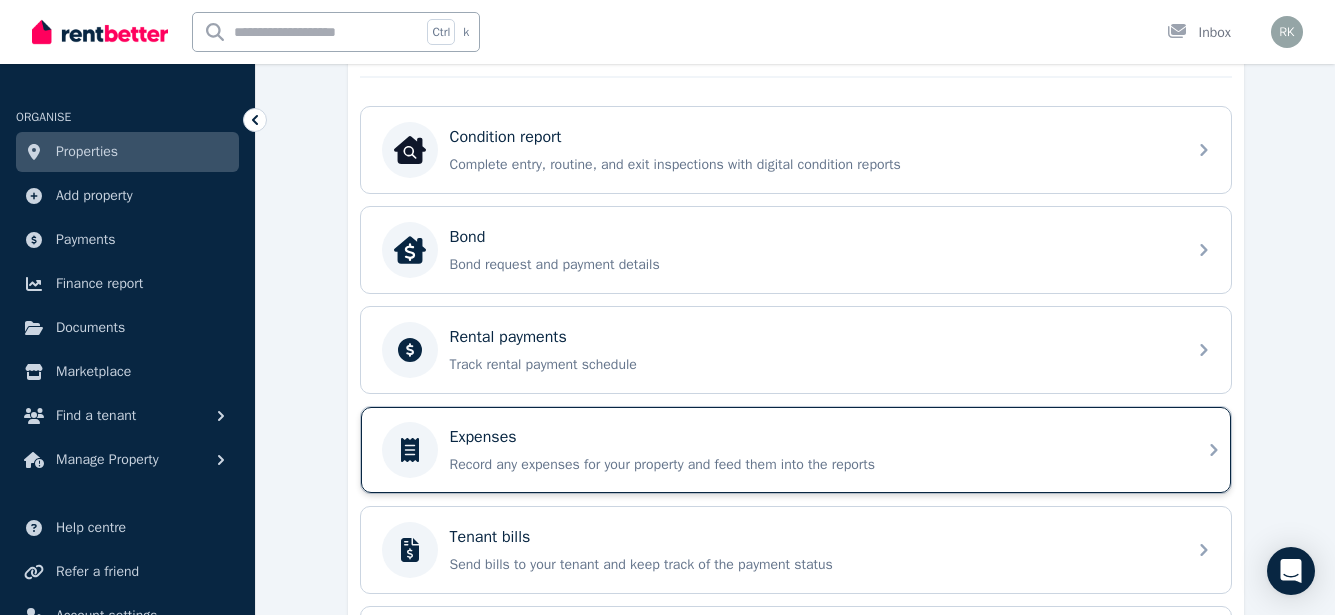 click 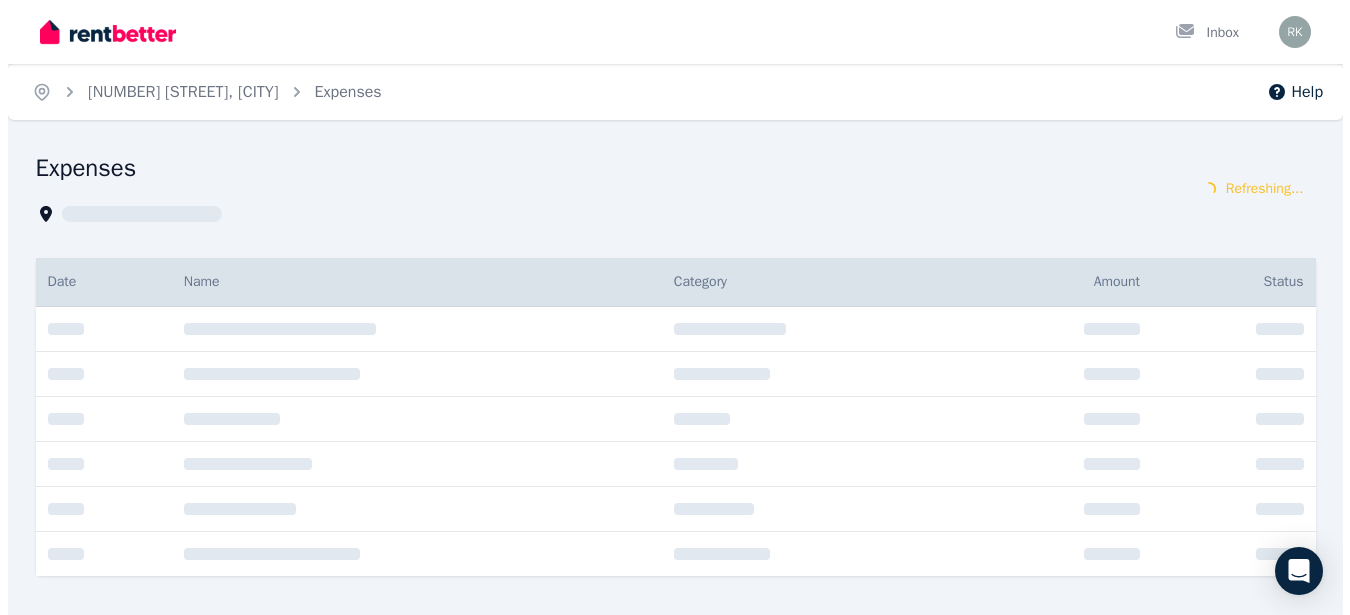 scroll, scrollTop: 0, scrollLeft: 0, axis: both 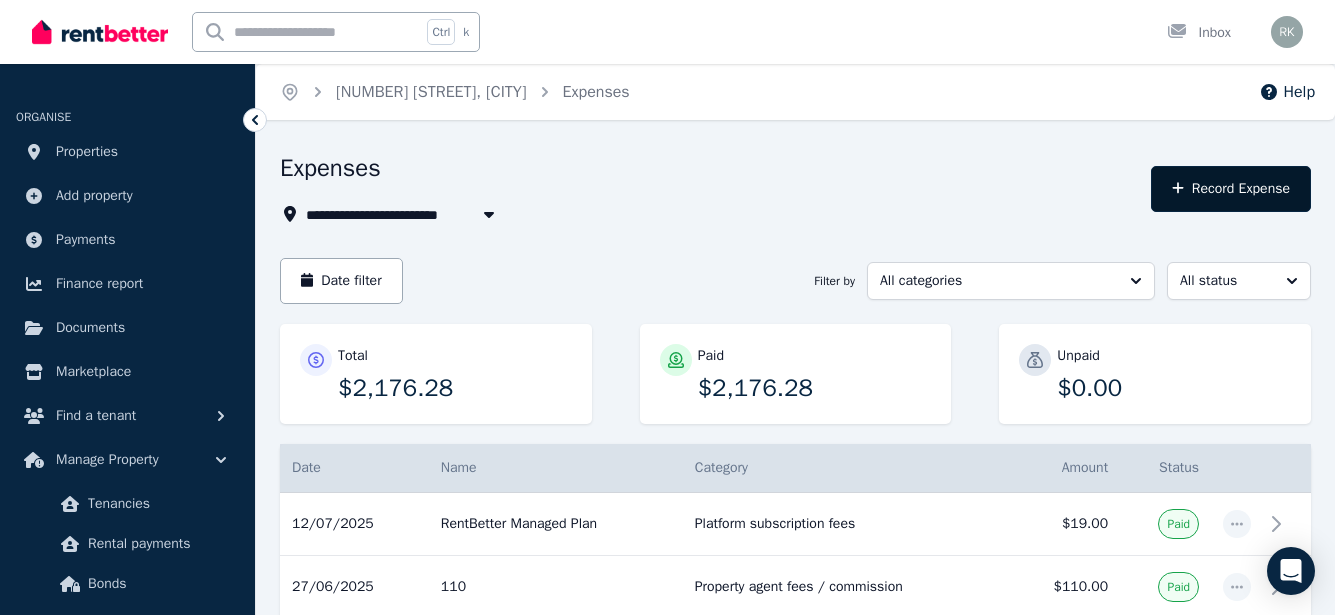 click 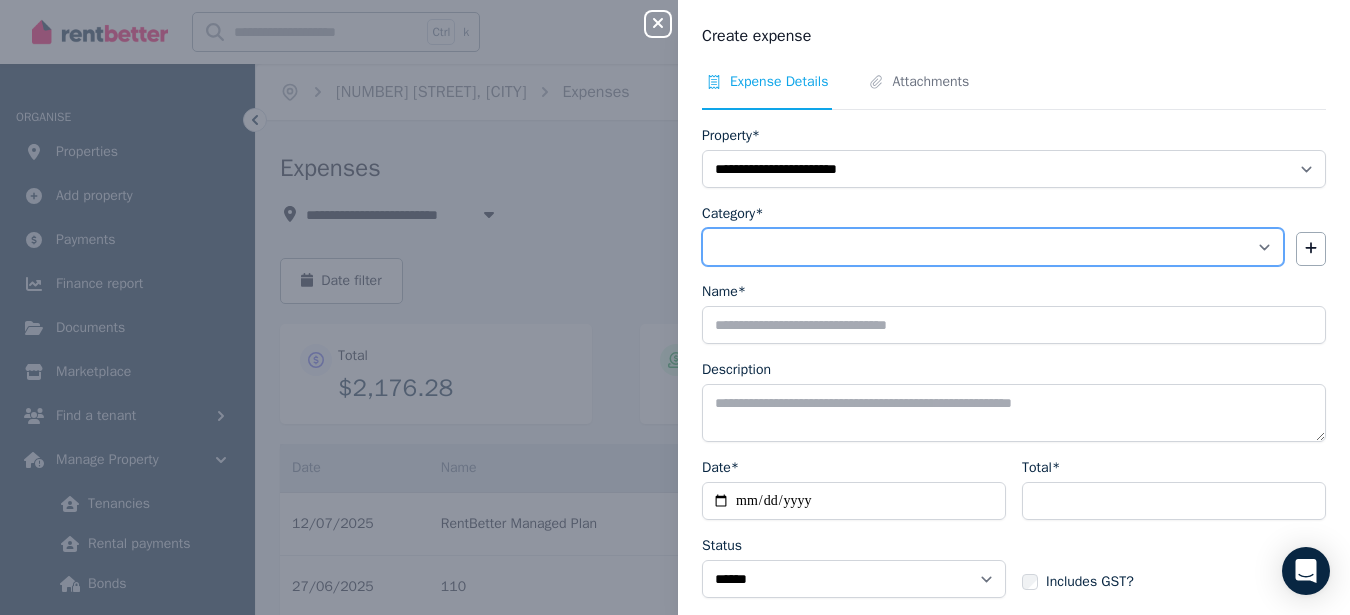 click on "**********" at bounding box center (993, 247) 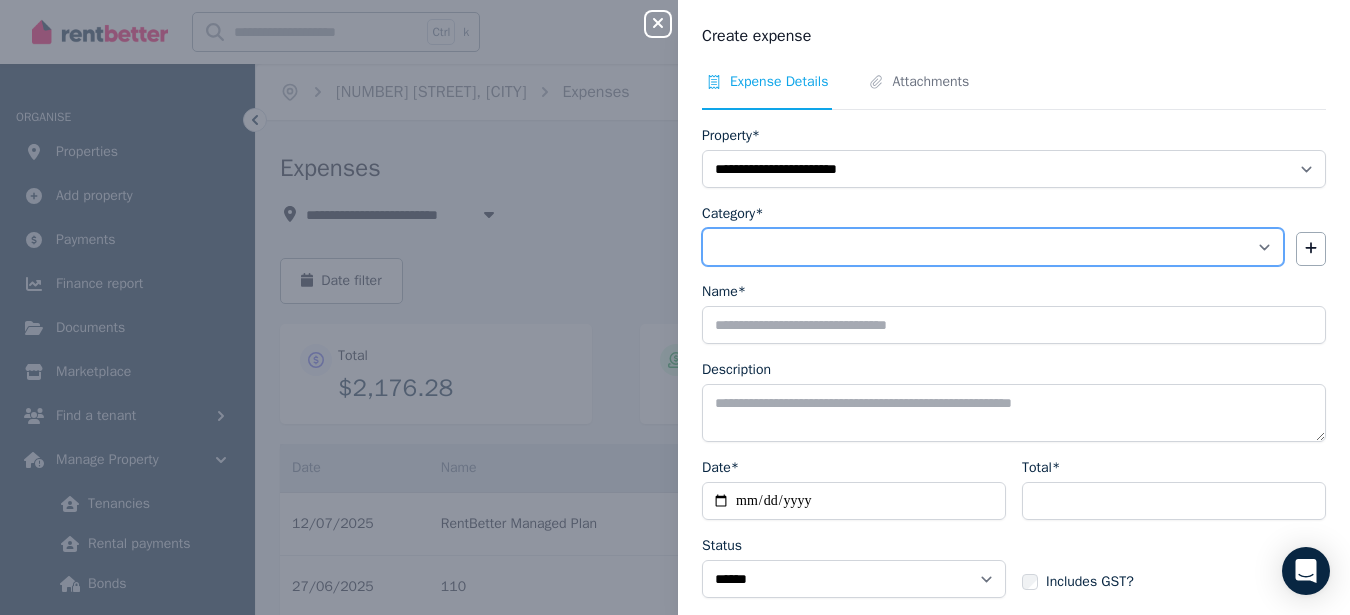 select on "**********" 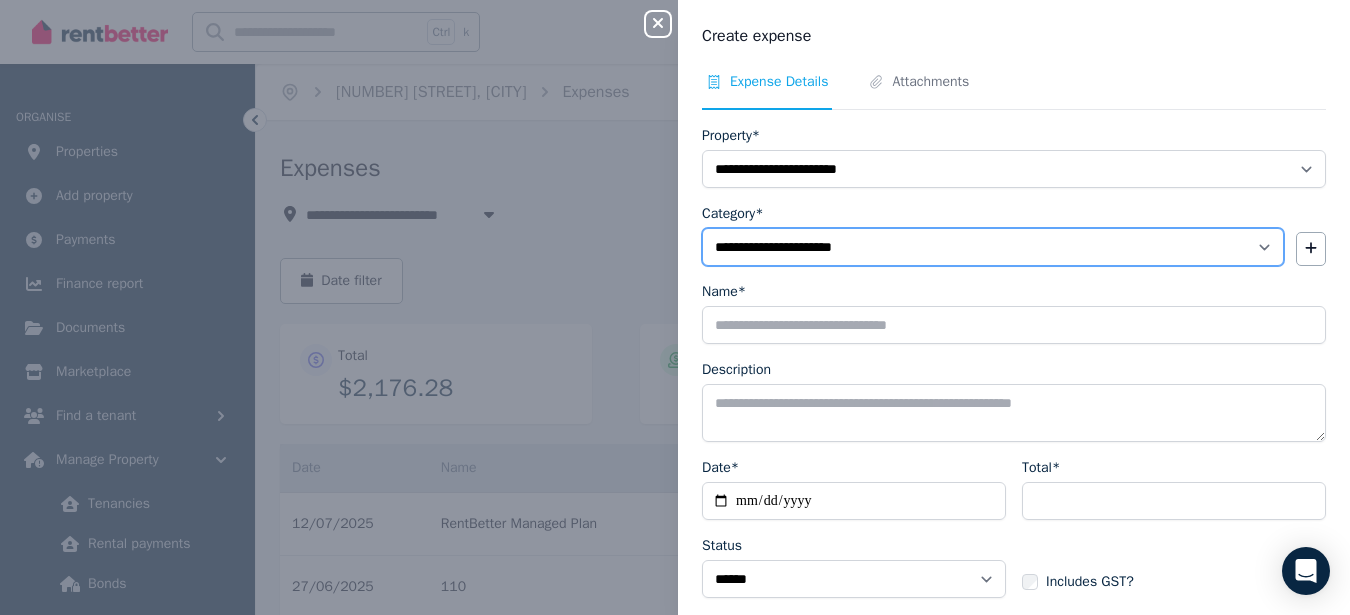click on "**********" at bounding box center (993, 247) 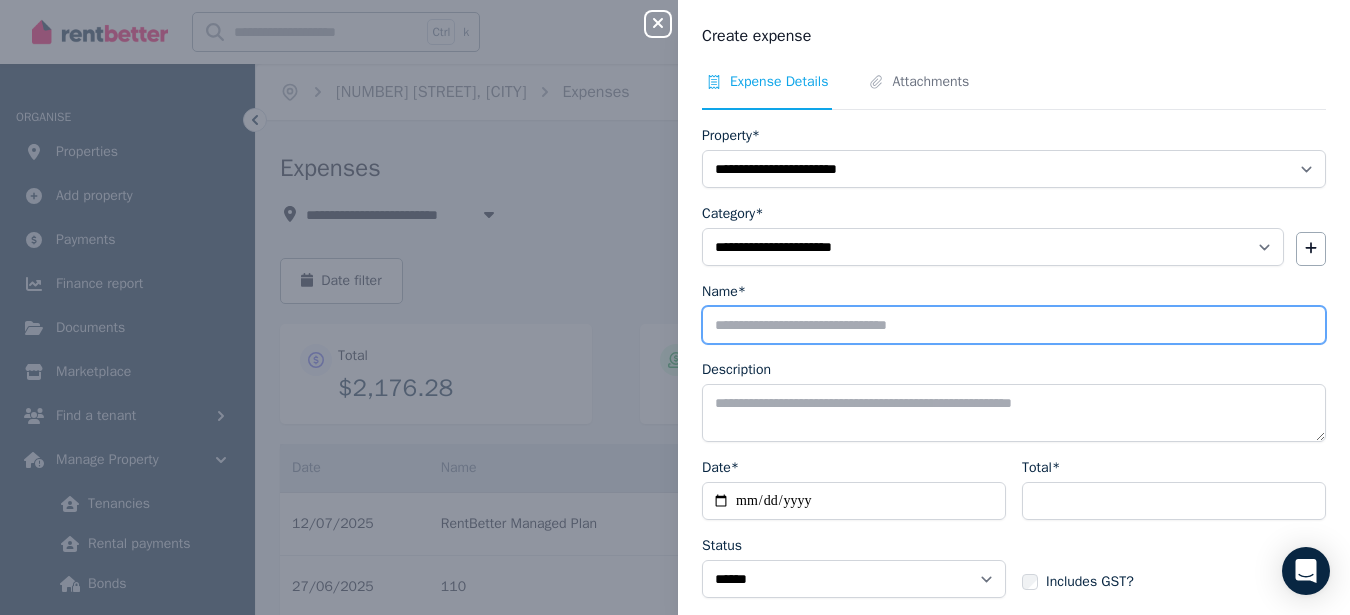 click on "Name*" at bounding box center (1014, 325) 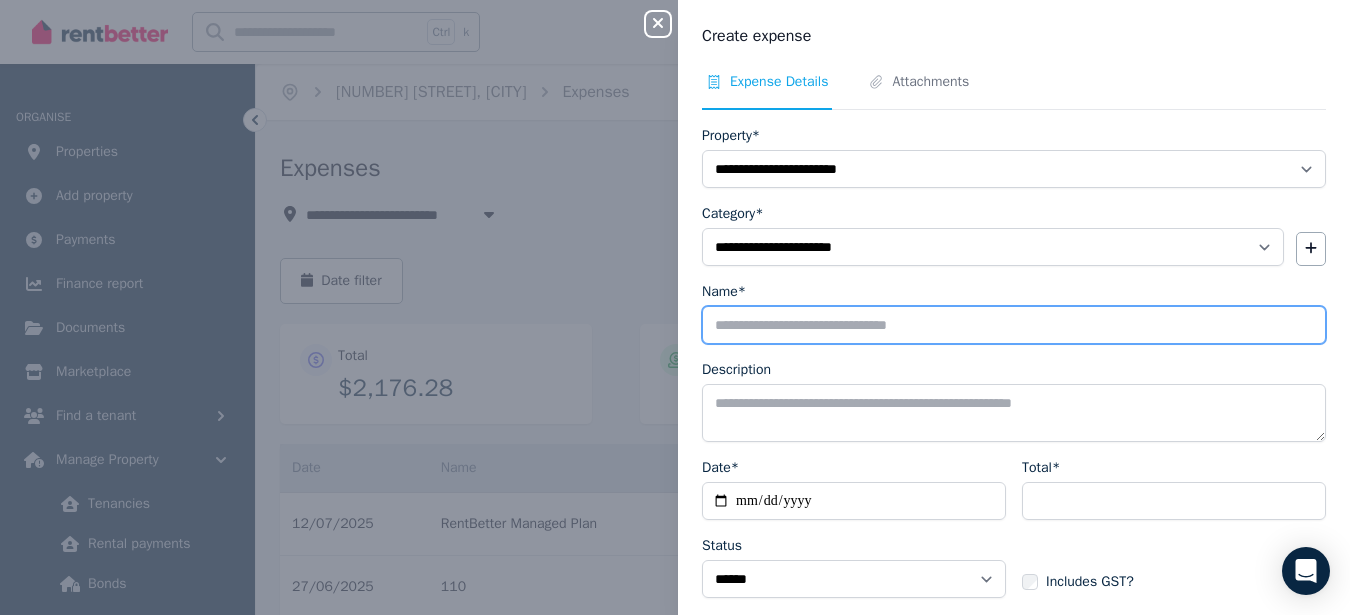 type on "***" 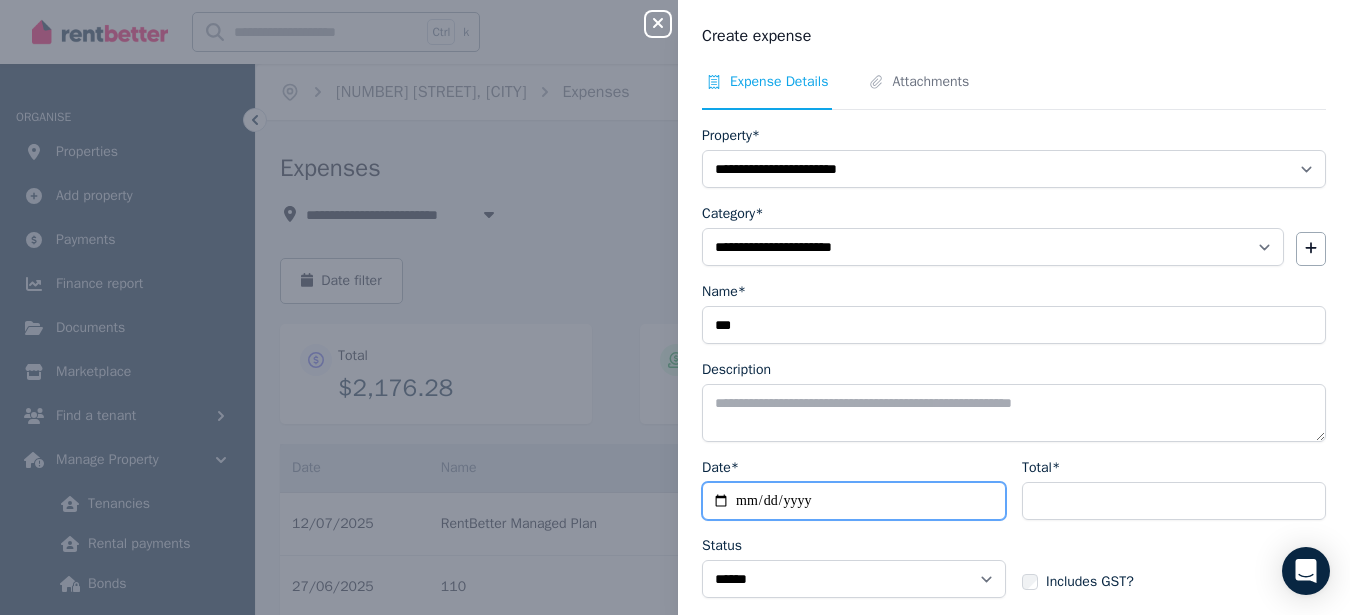 click on "Date*" at bounding box center [854, 501] 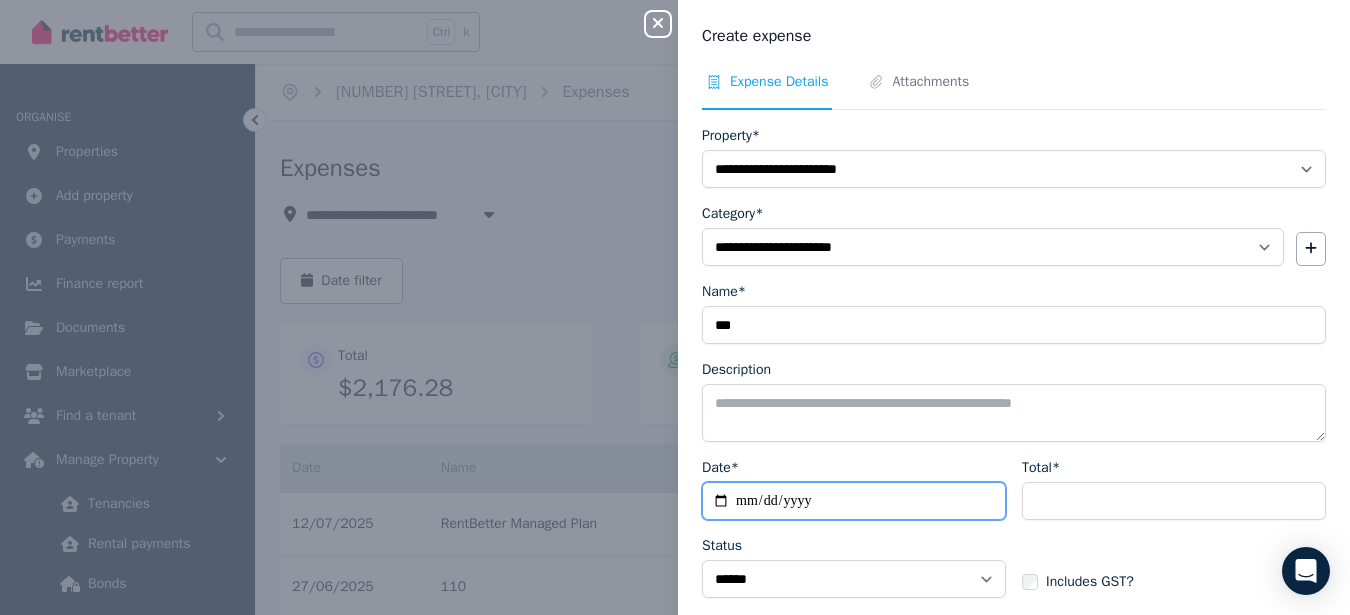 type on "**********" 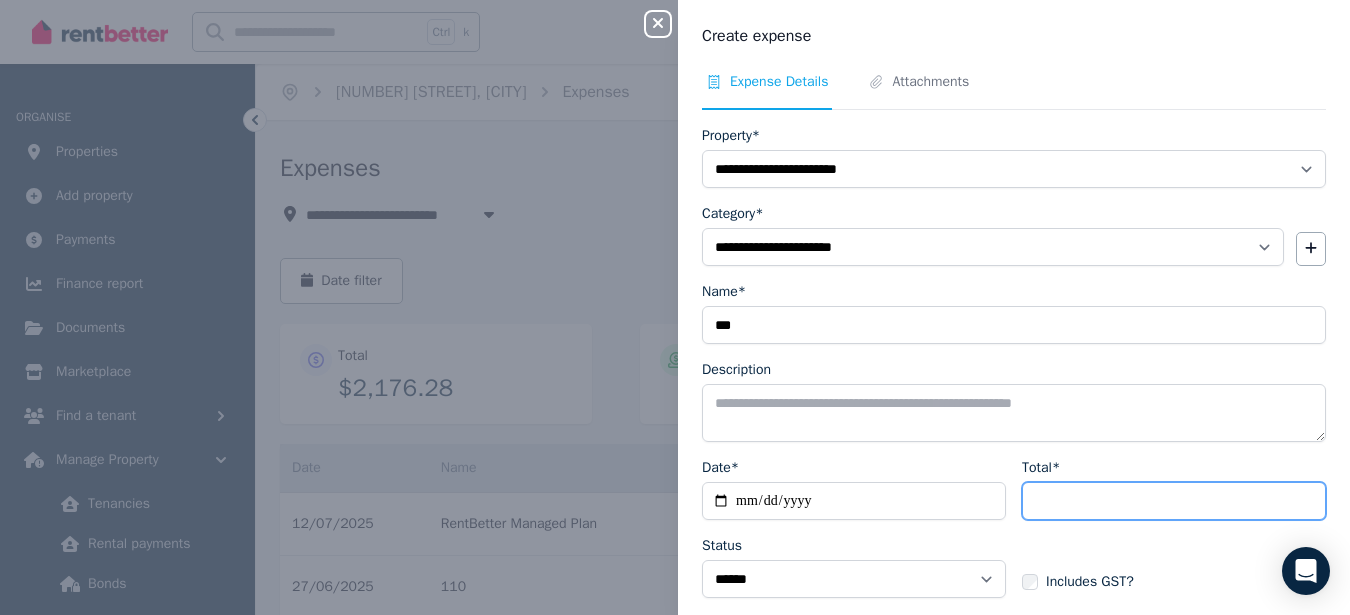 click on "Total*" at bounding box center [1174, 501] 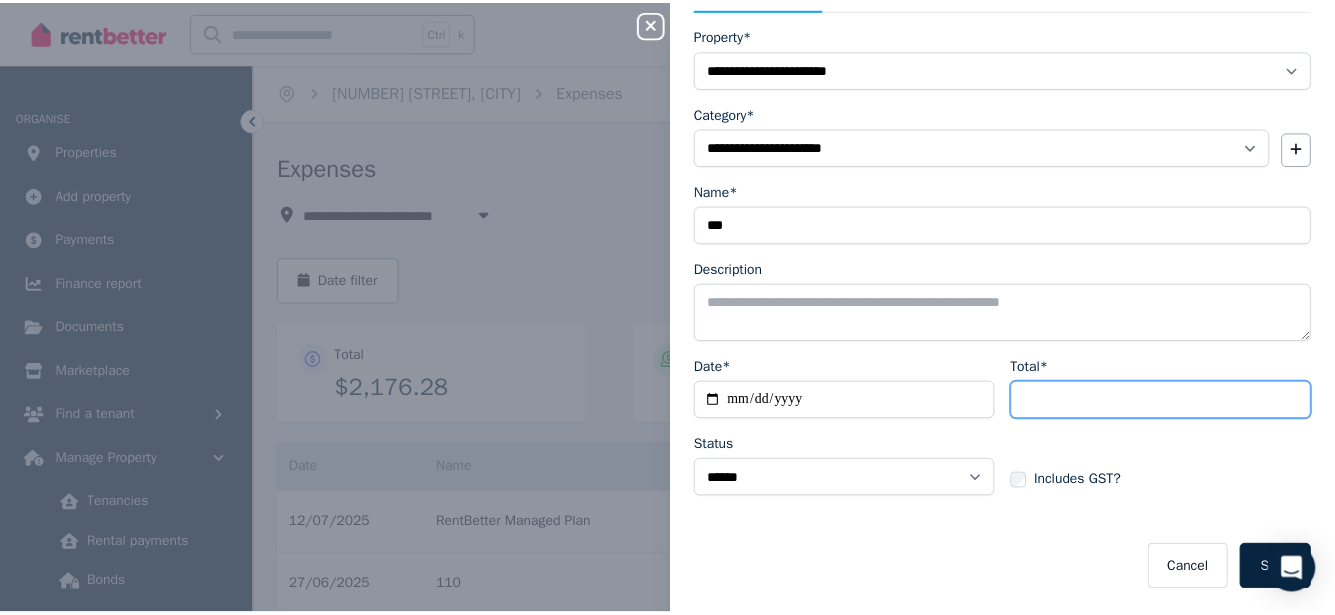 scroll, scrollTop: 101, scrollLeft: 0, axis: vertical 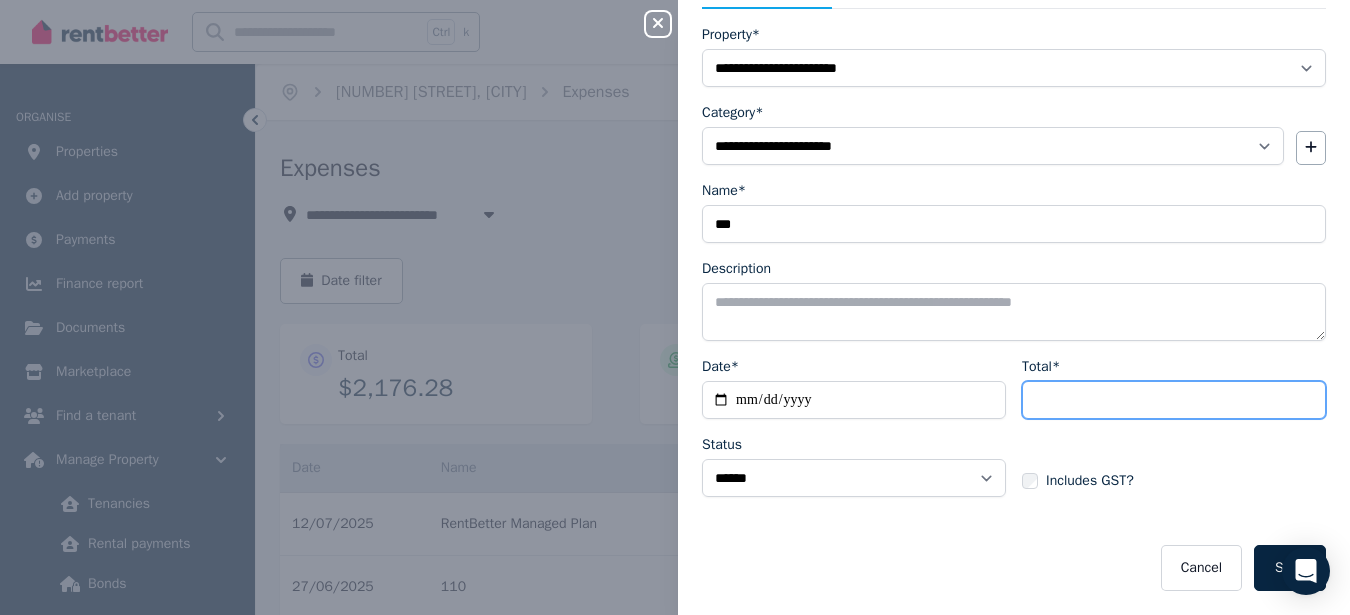 type on "***" 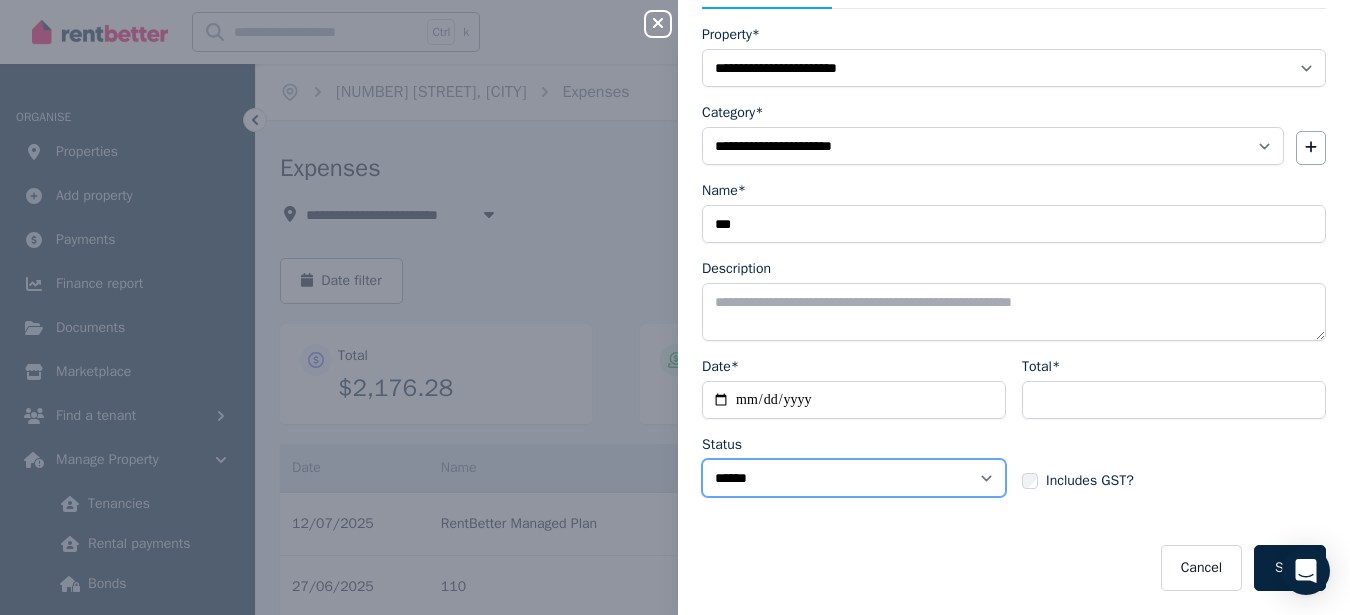 click on "****** ****" at bounding box center [854, 478] 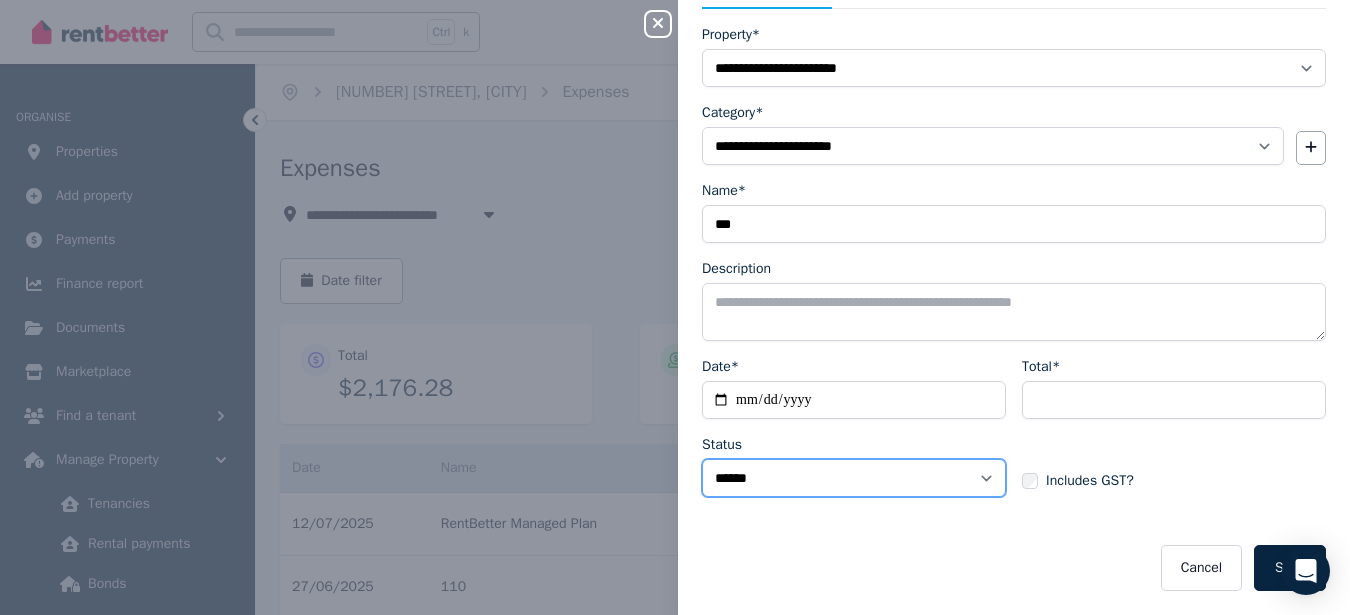 select on "**********" 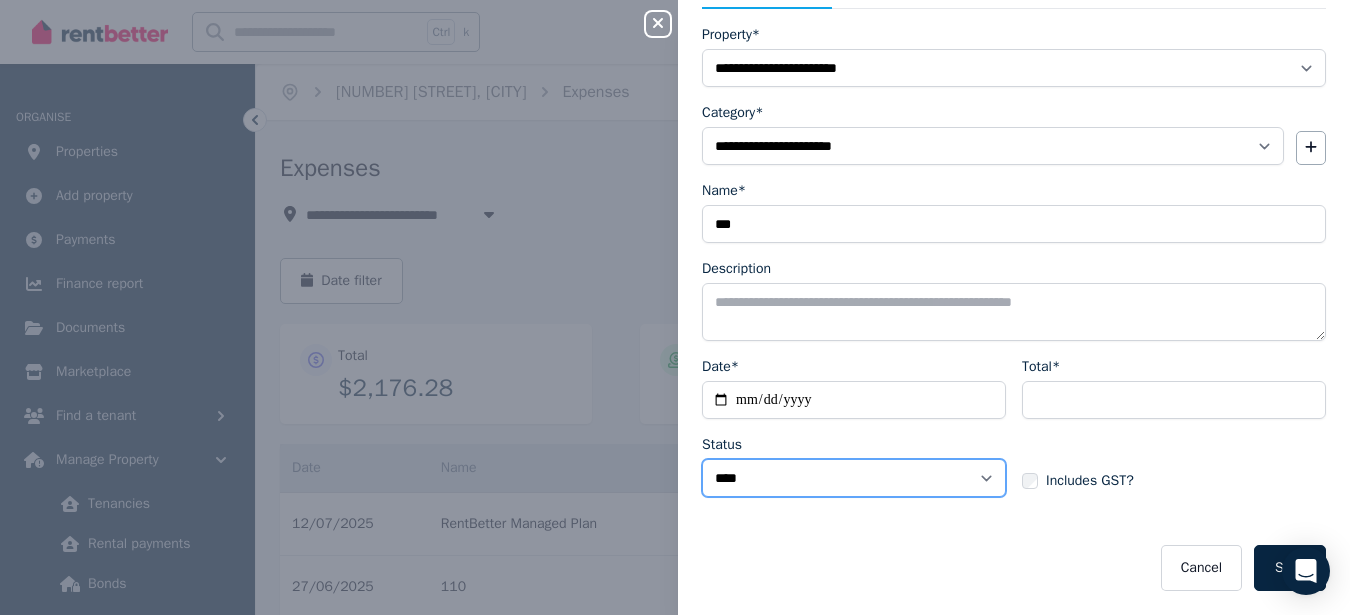click on "****** ****" at bounding box center (854, 478) 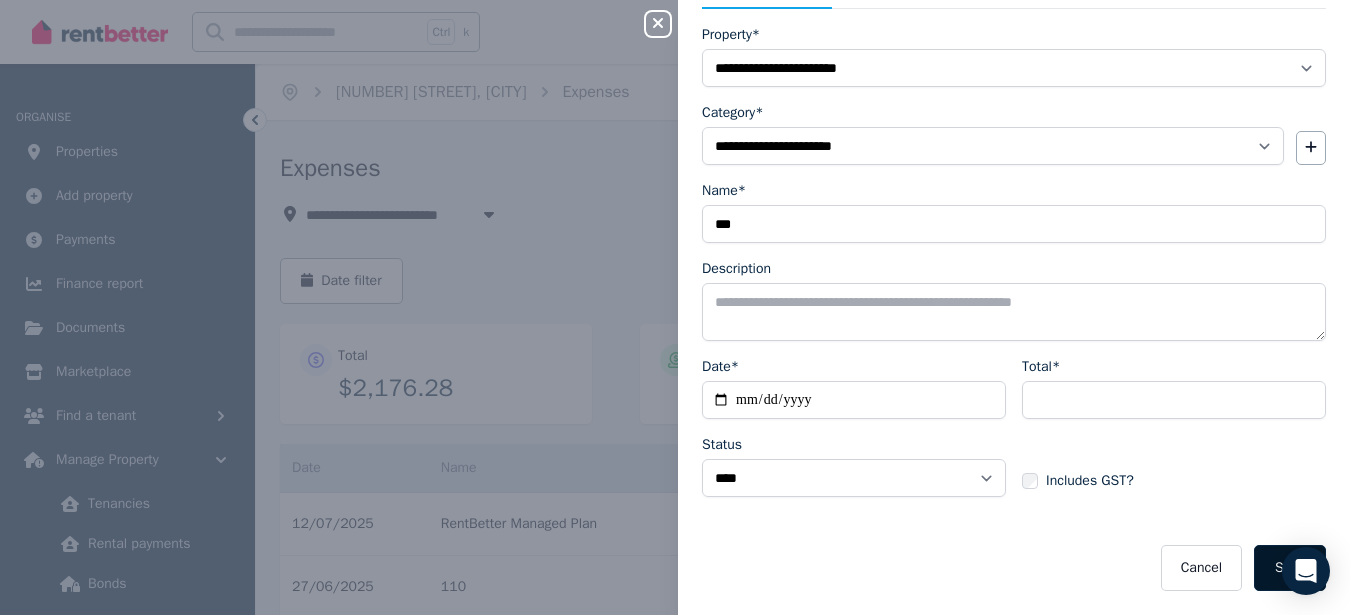click on "Save" at bounding box center [1290, 568] 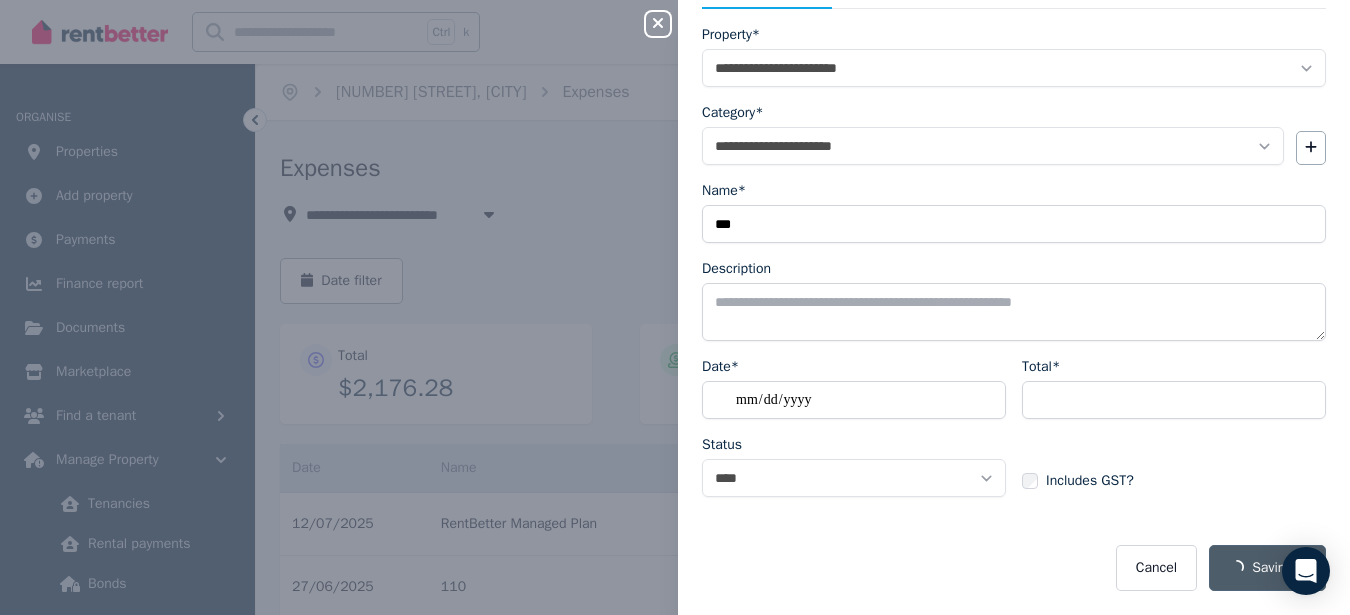 select on "**********" 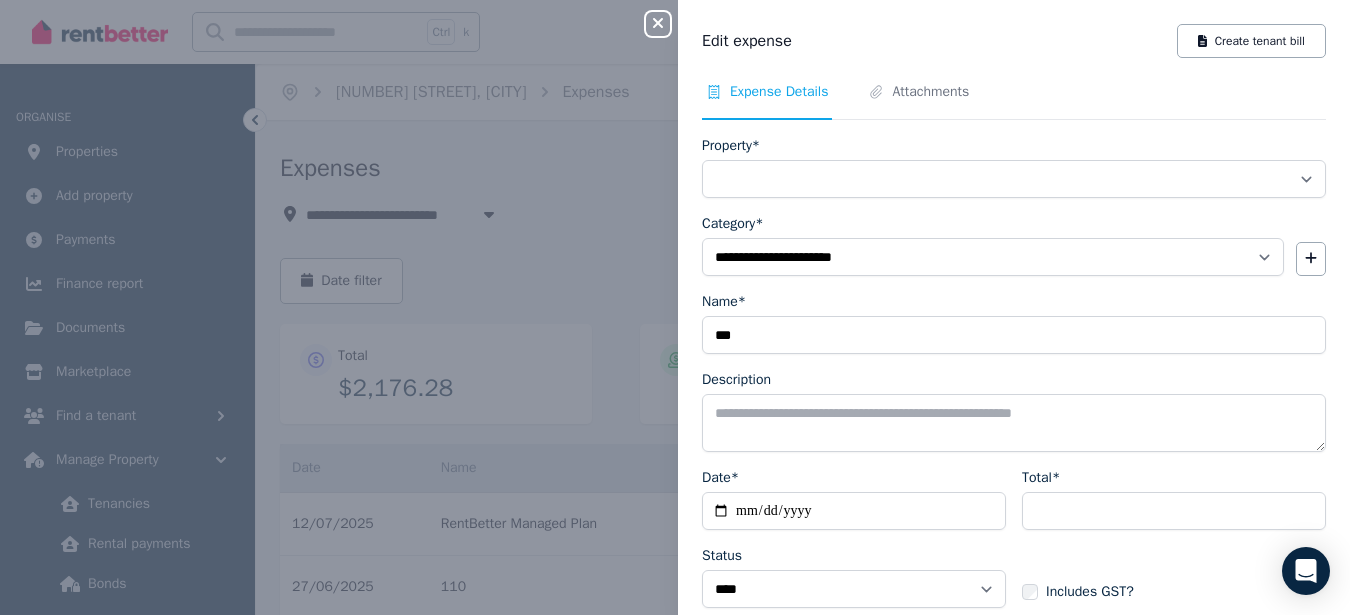 select on "**********" 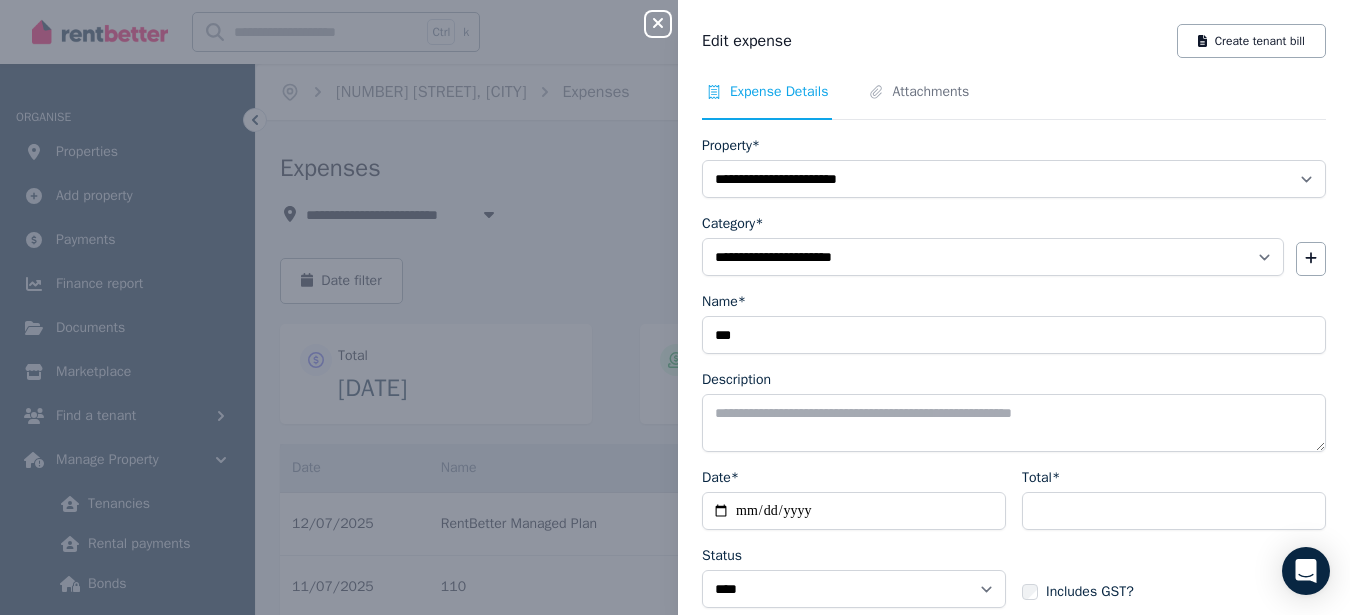 click 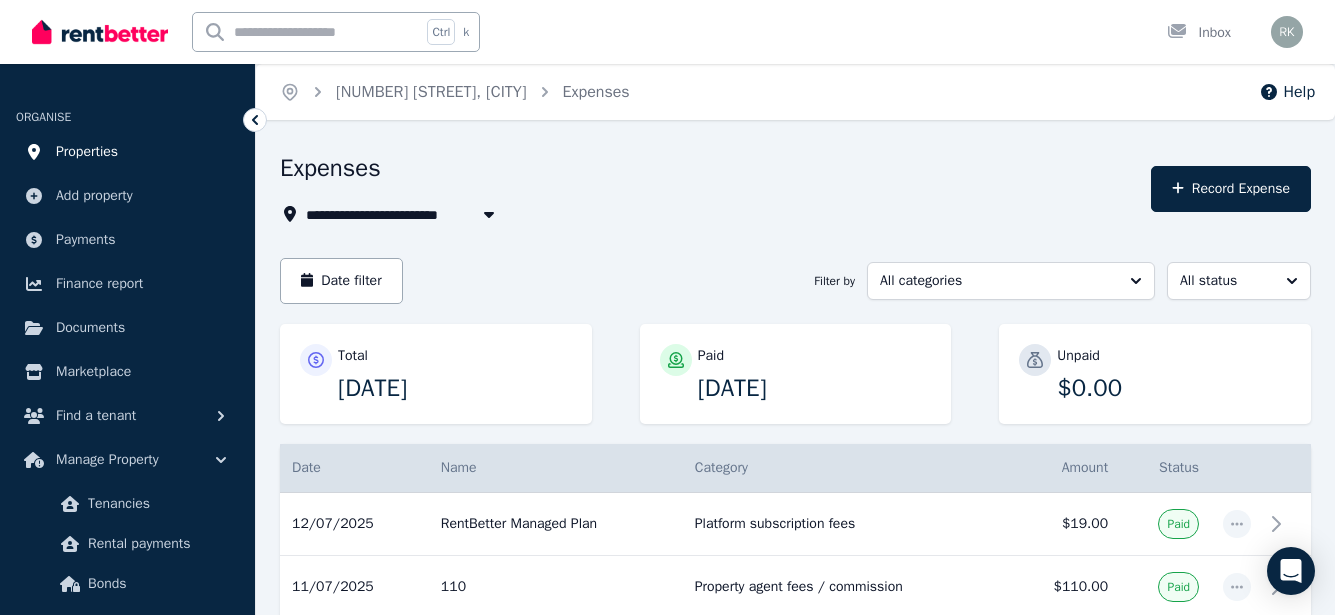 click on "Properties" at bounding box center (87, 152) 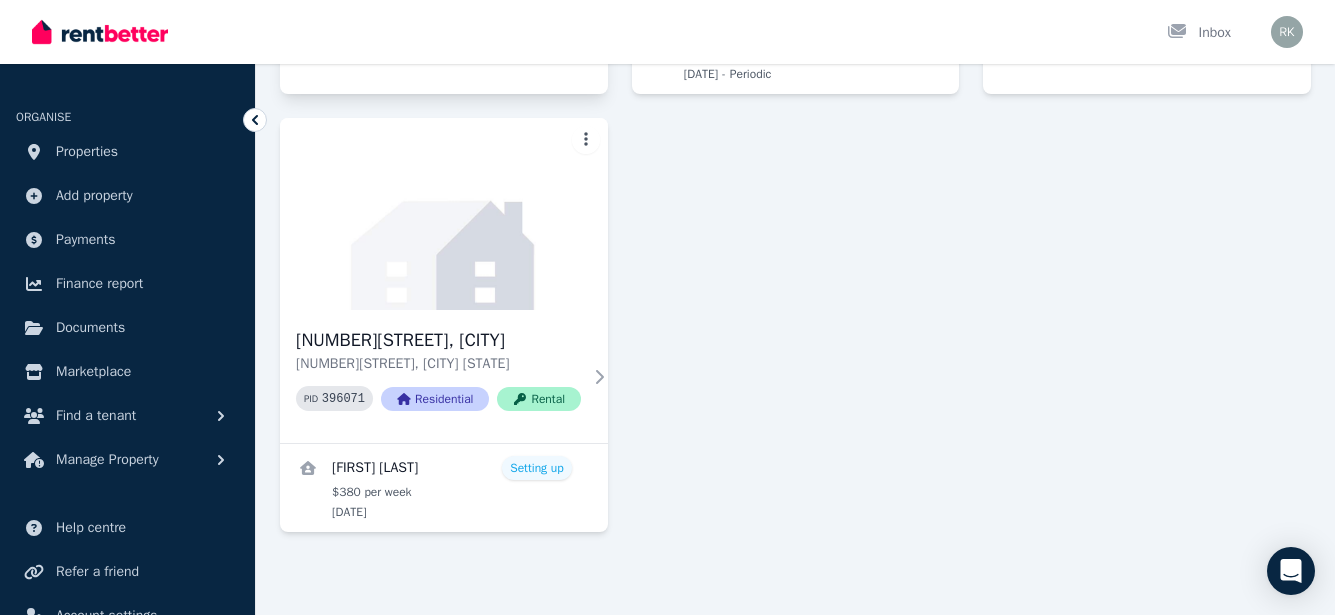 scroll, scrollTop: 600, scrollLeft: 0, axis: vertical 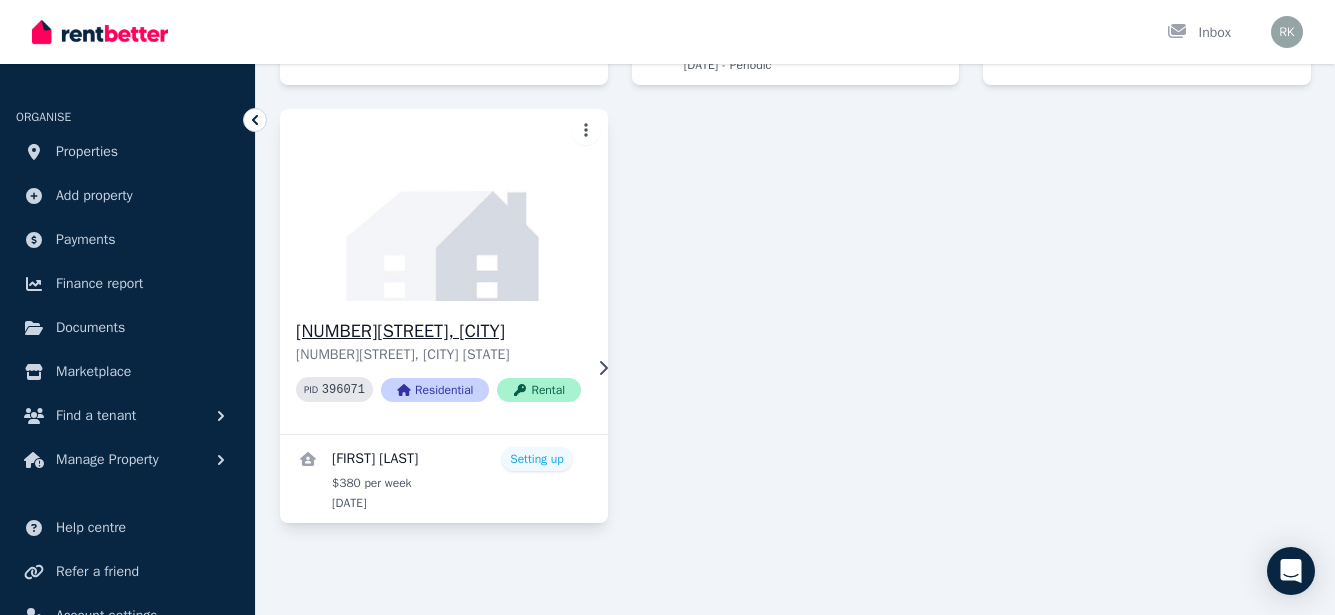 click on "[NUMBER][STREET], [CITY]" at bounding box center [438, 331] 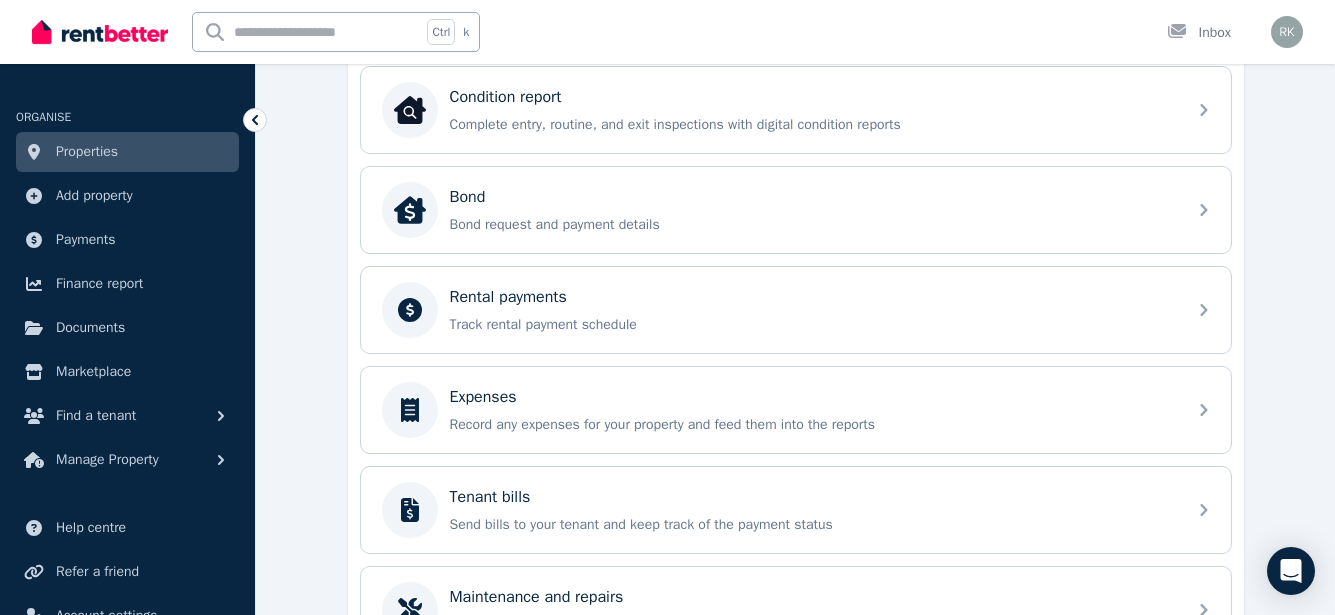 scroll, scrollTop: 600, scrollLeft: 0, axis: vertical 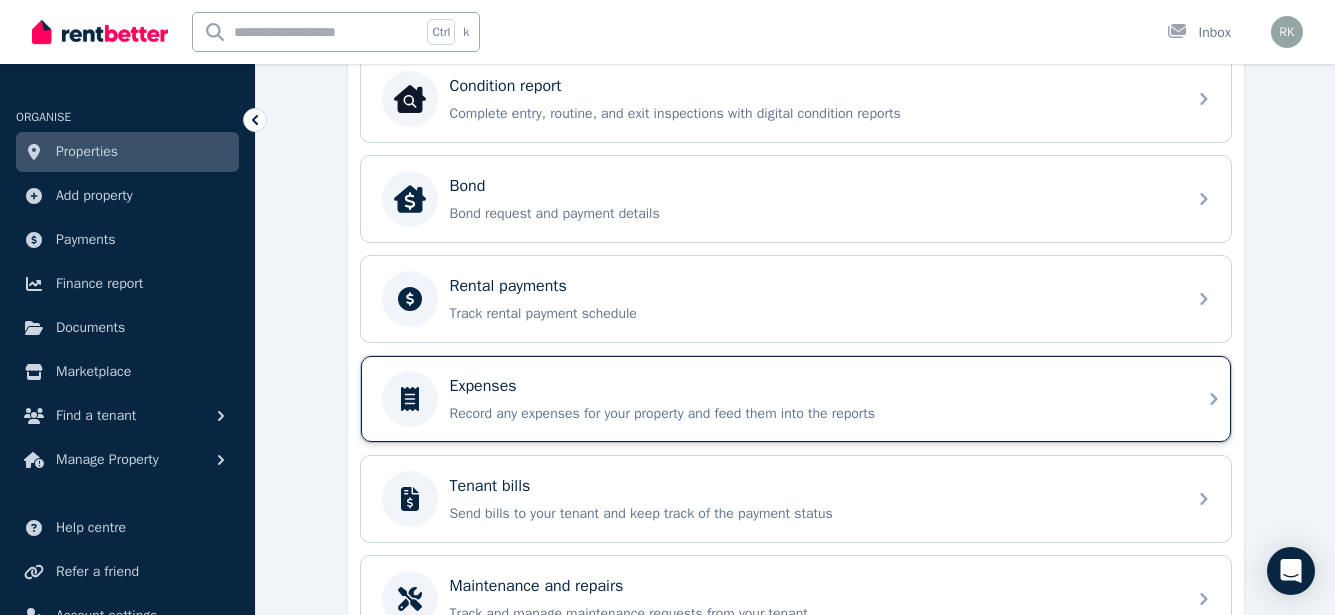 click on "Expenses" at bounding box center [483, 386] 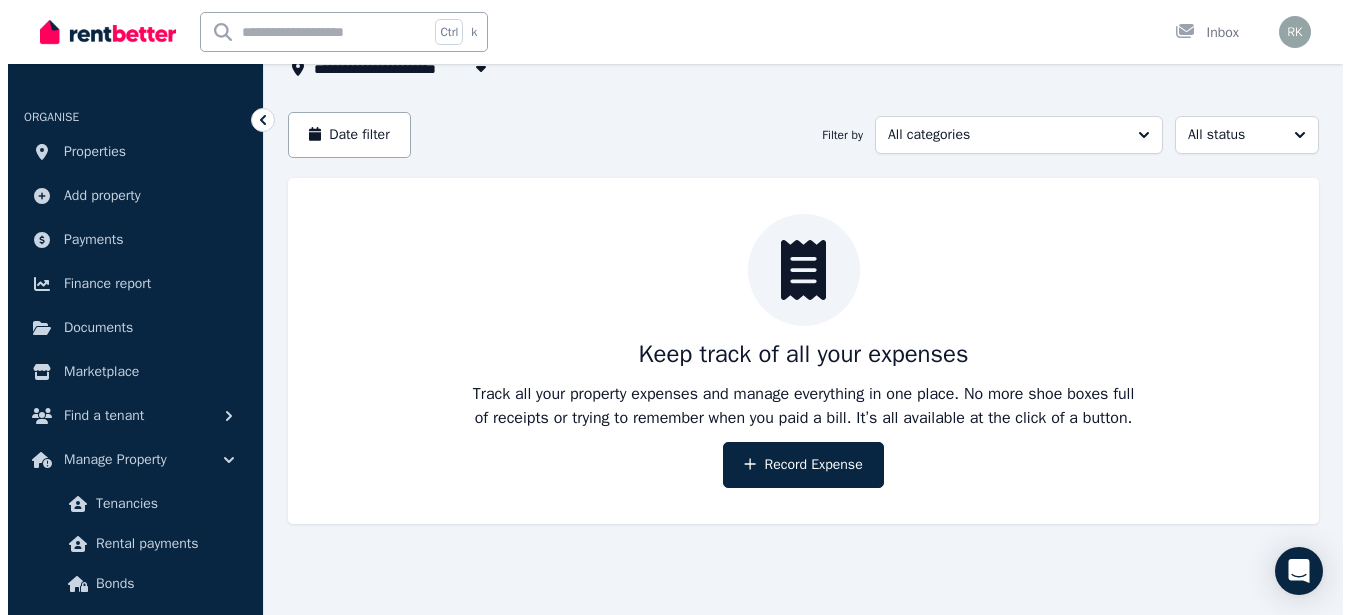 scroll, scrollTop: 147, scrollLeft: 0, axis: vertical 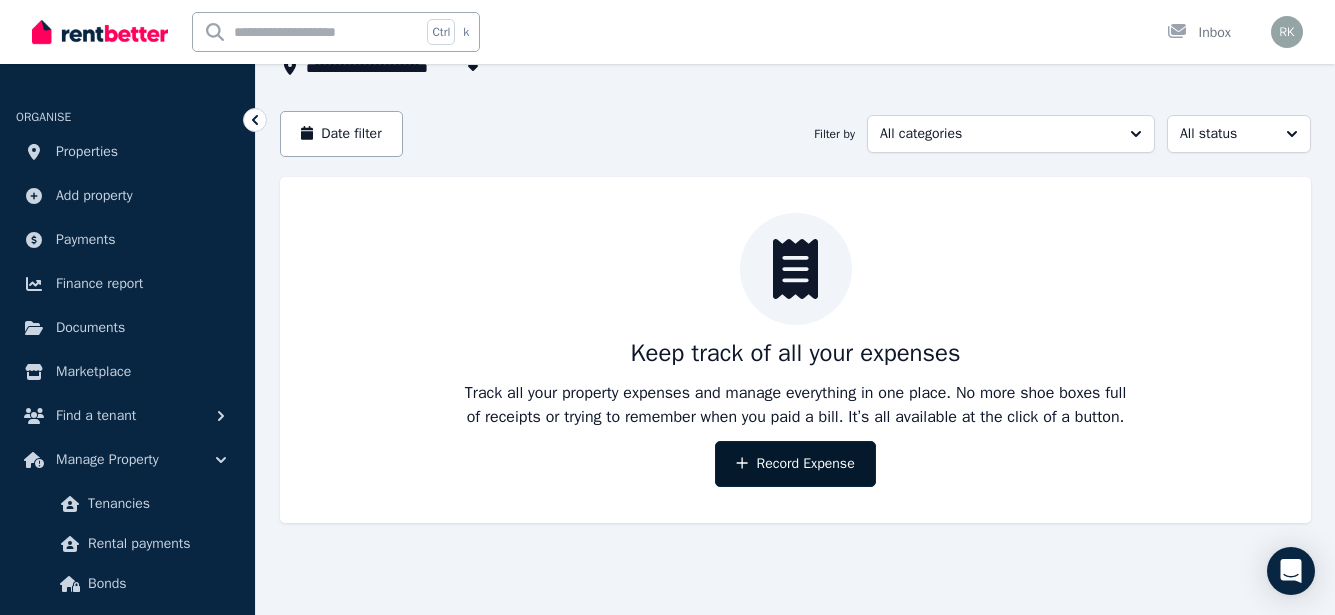 click on "Record Expense" at bounding box center [795, 464] 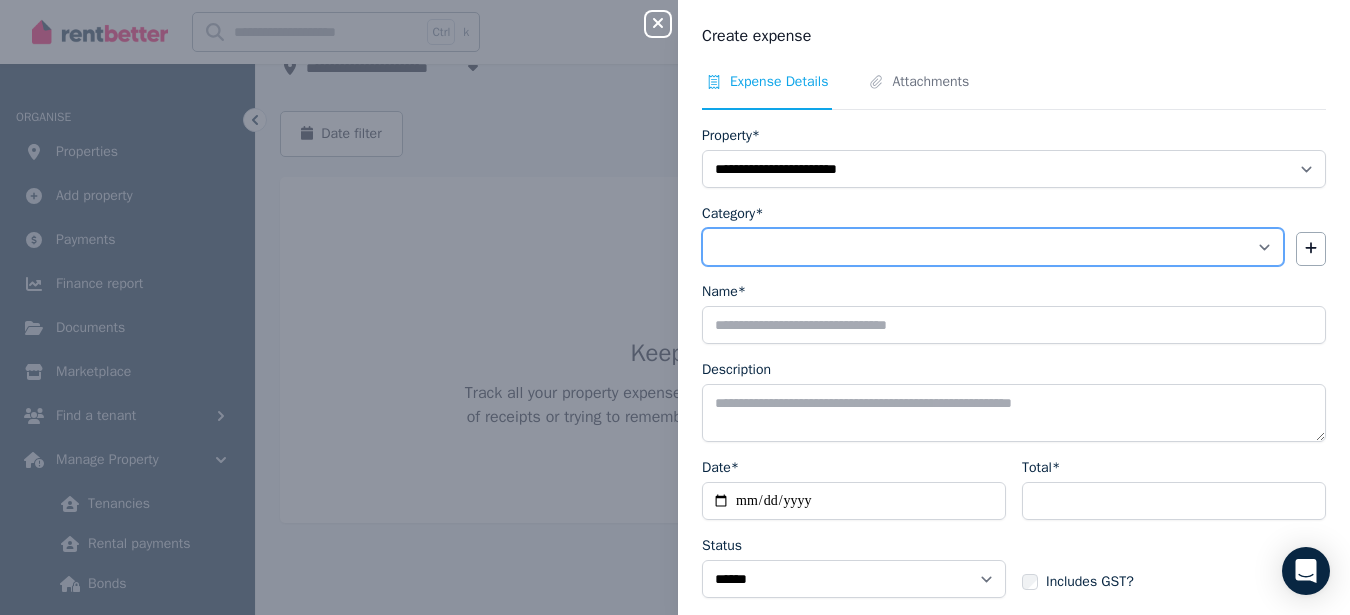 click on "**********" at bounding box center (993, 247) 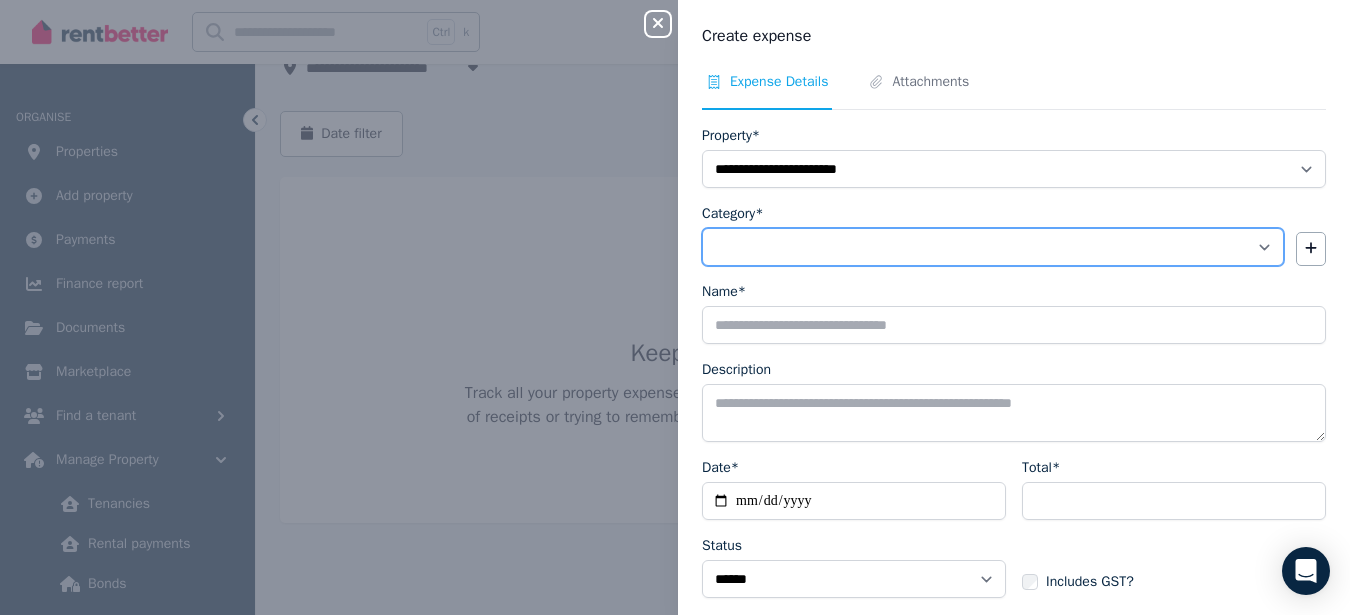 select on "**********" 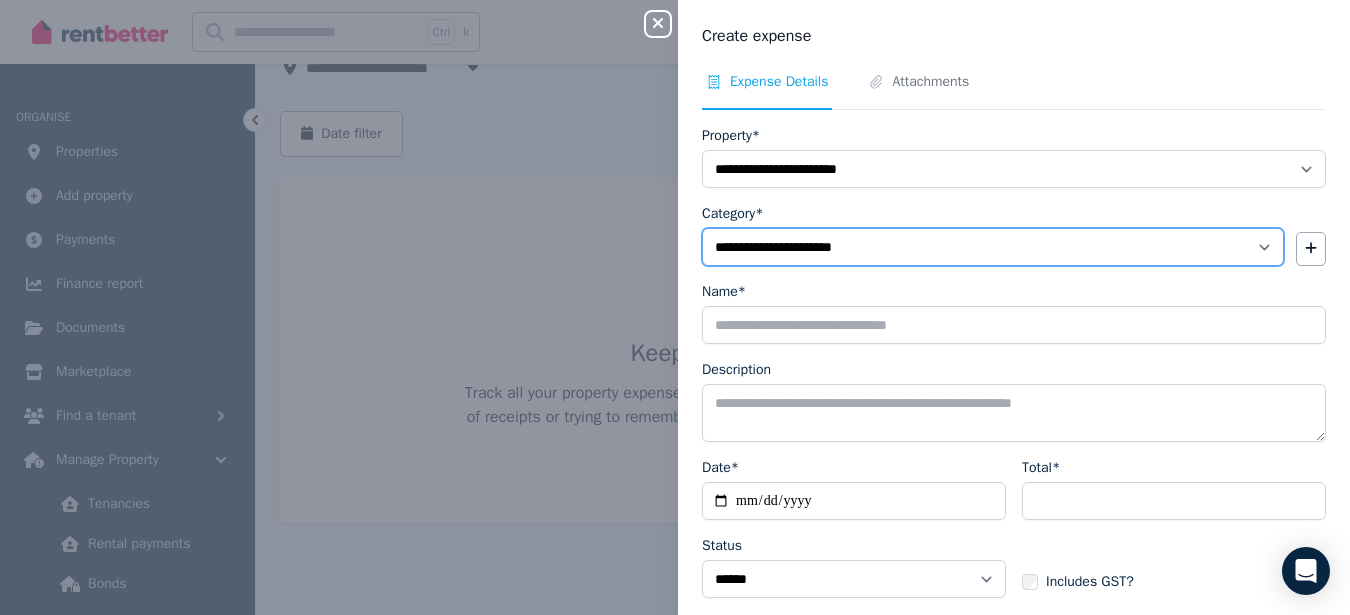 click on "**********" at bounding box center (993, 247) 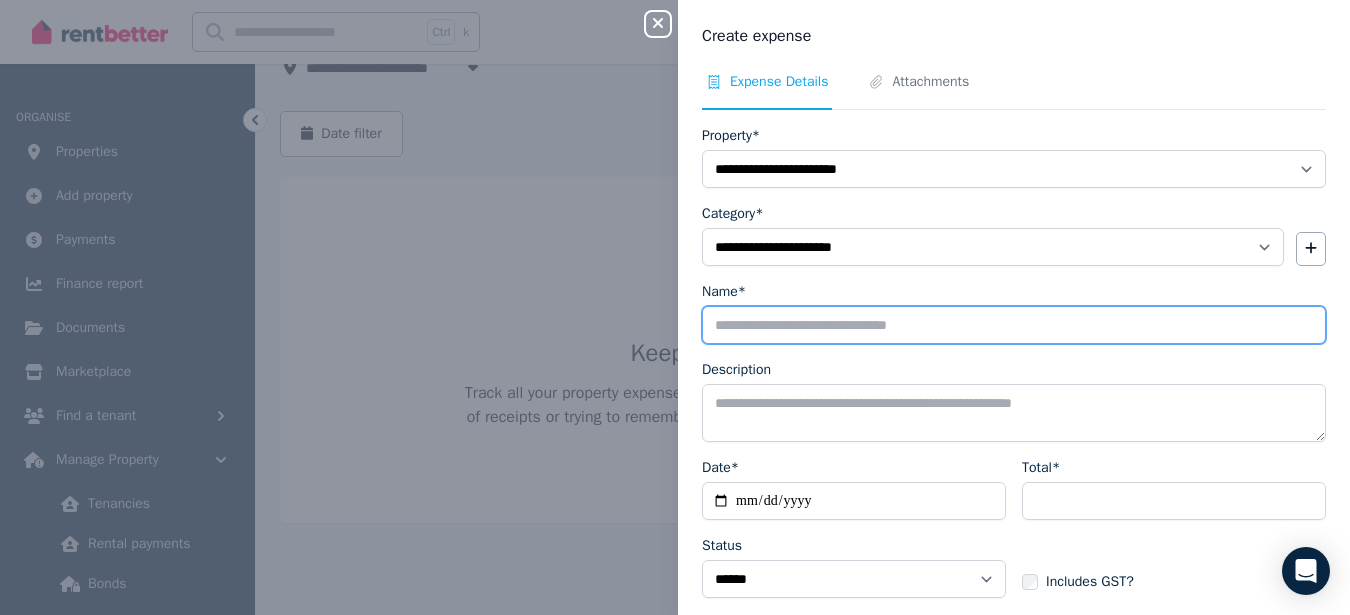 click on "Name*" at bounding box center [1014, 325] 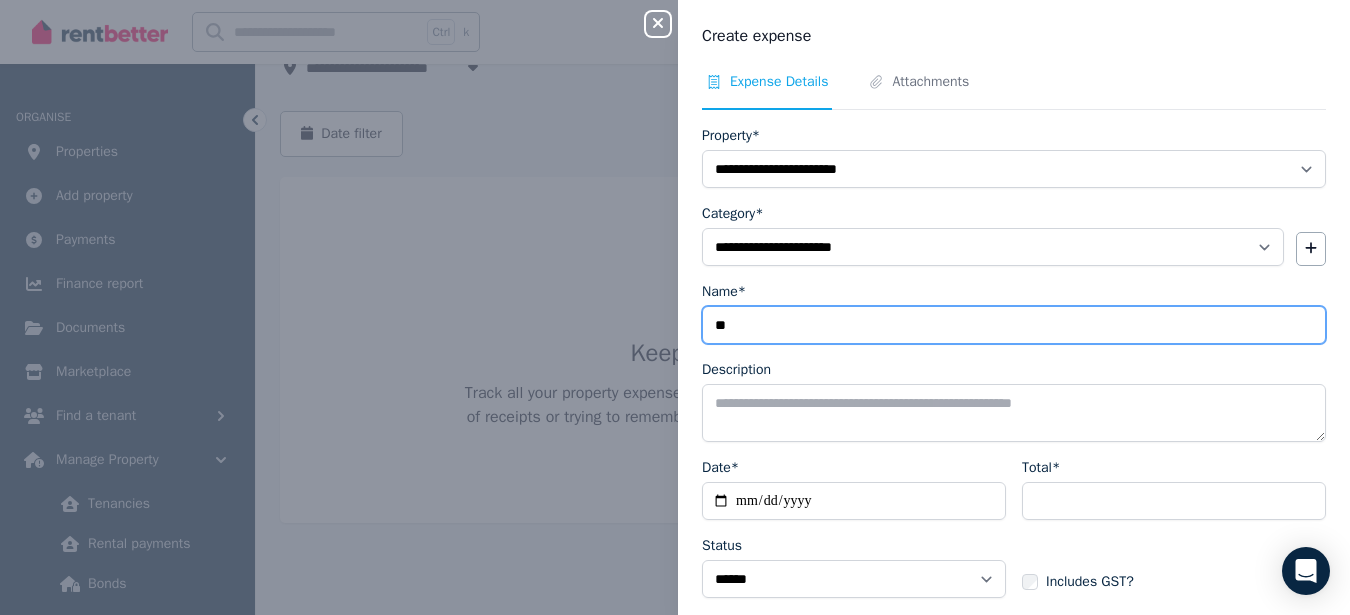 type on "**" 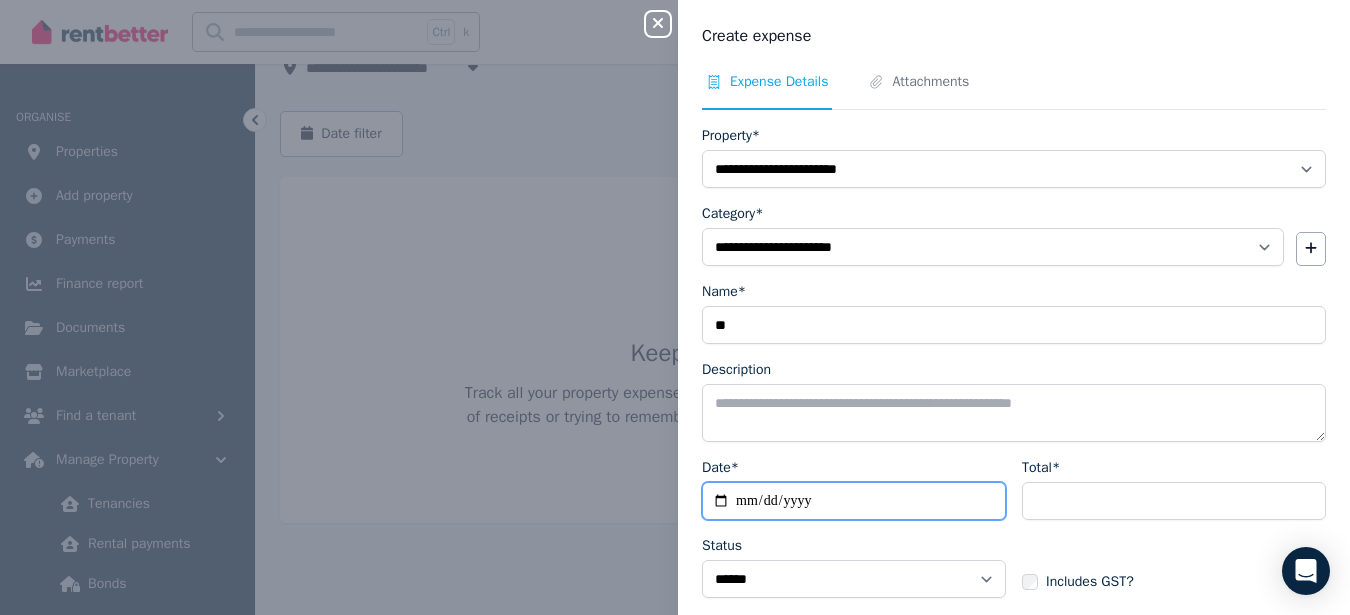 click on "Date*" at bounding box center [854, 501] 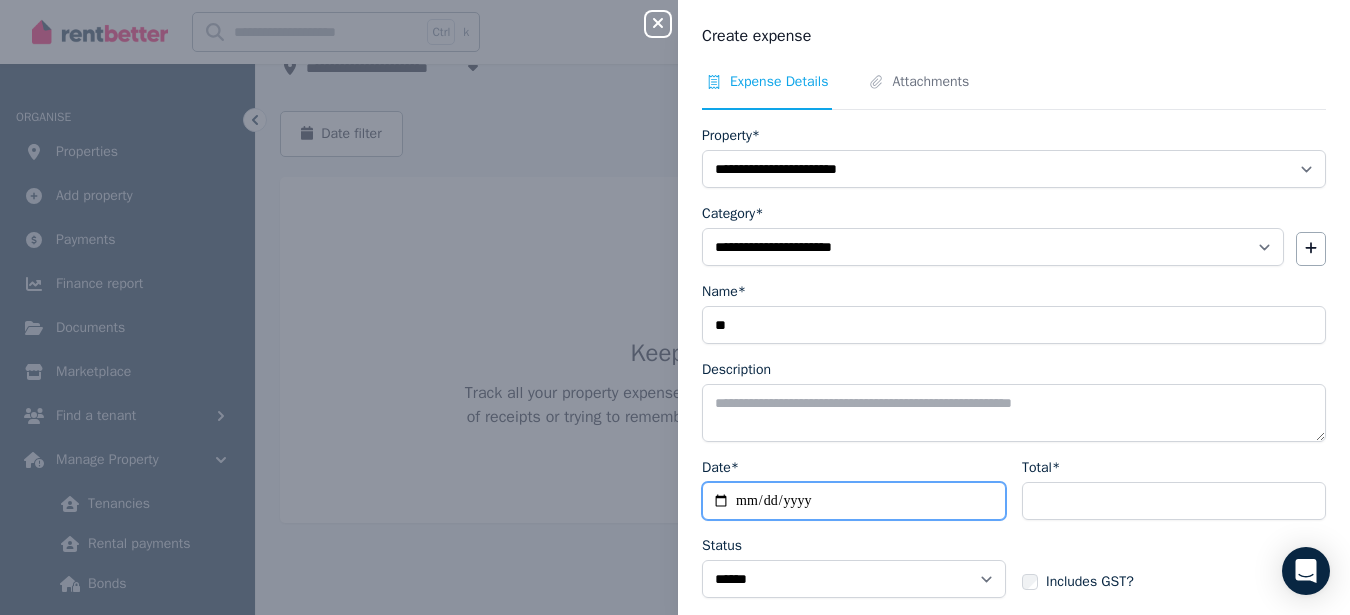 type on "**********" 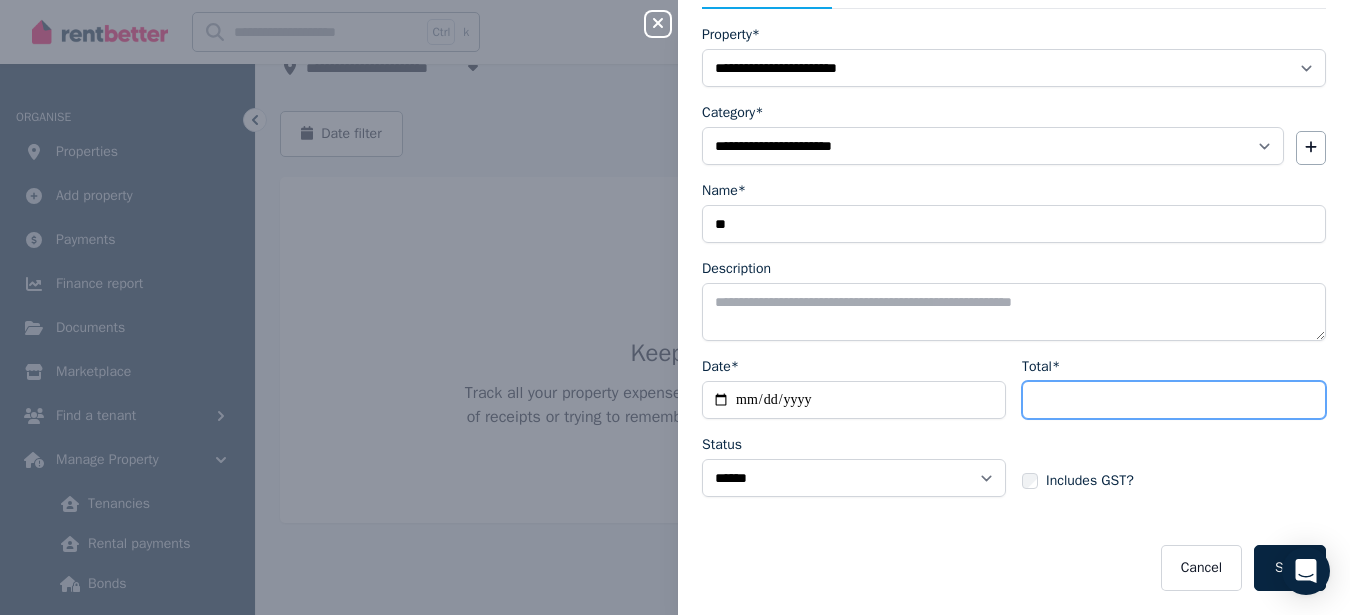 click on "Total*" at bounding box center (1174, 400) 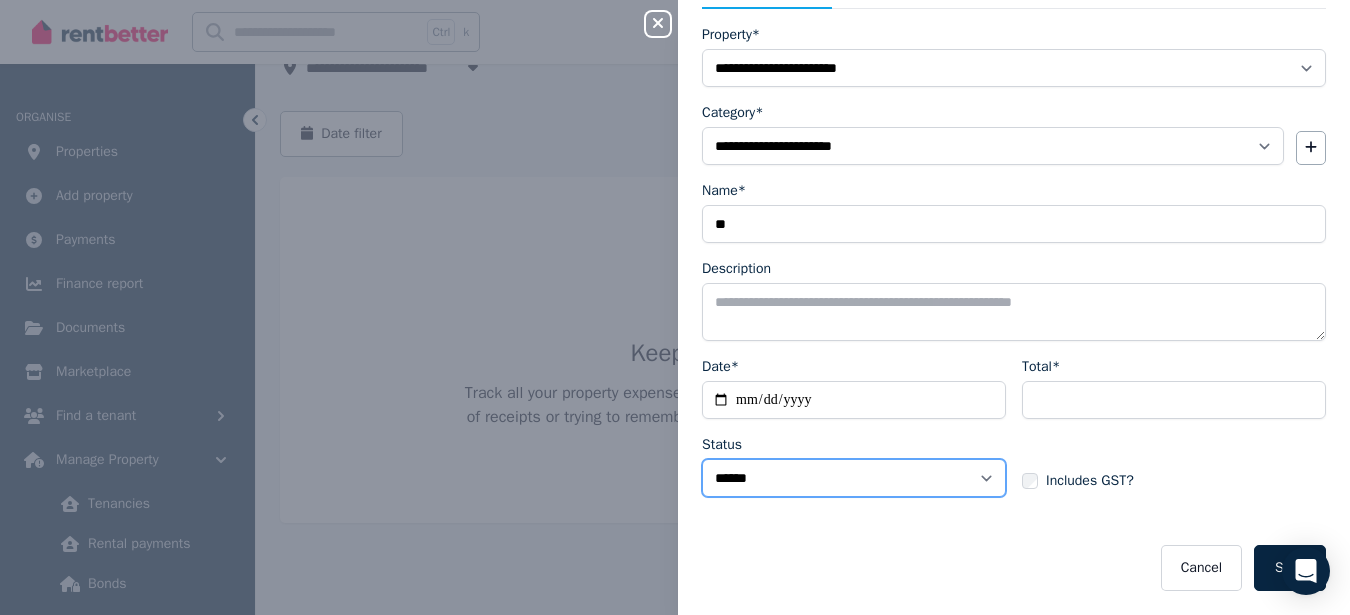 click on "****** ****" at bounding box center [854, 478] 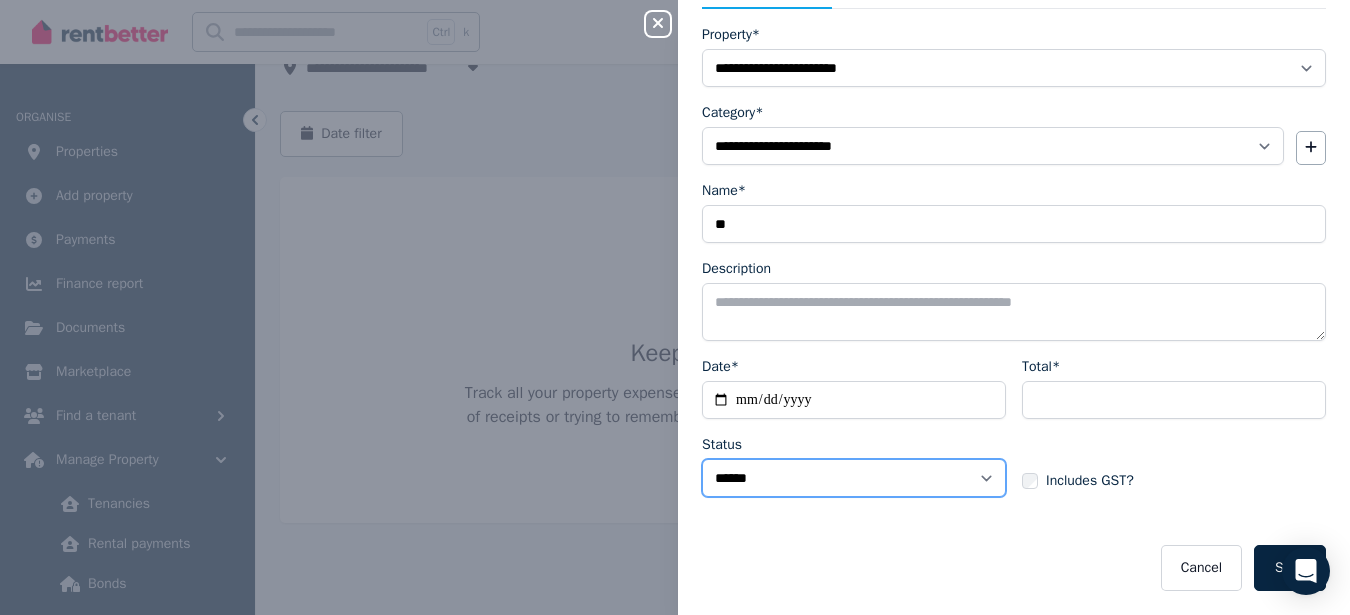 select on "**********" 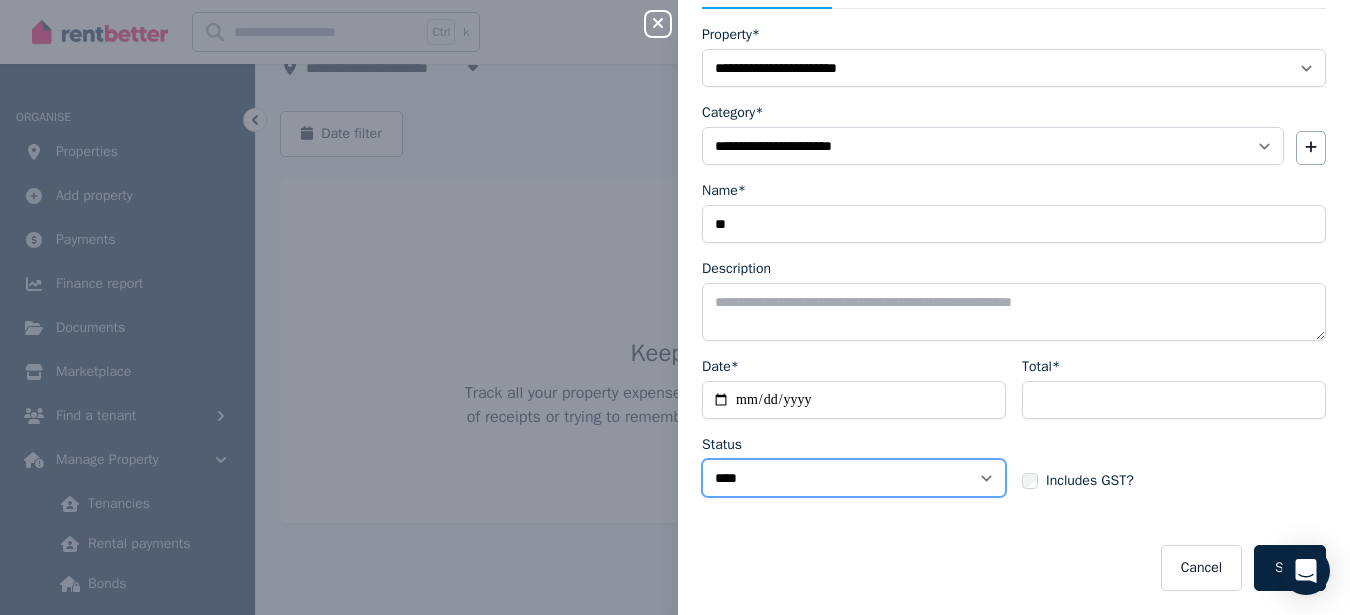 click on "****** ****" at bounding box center [854, 478] 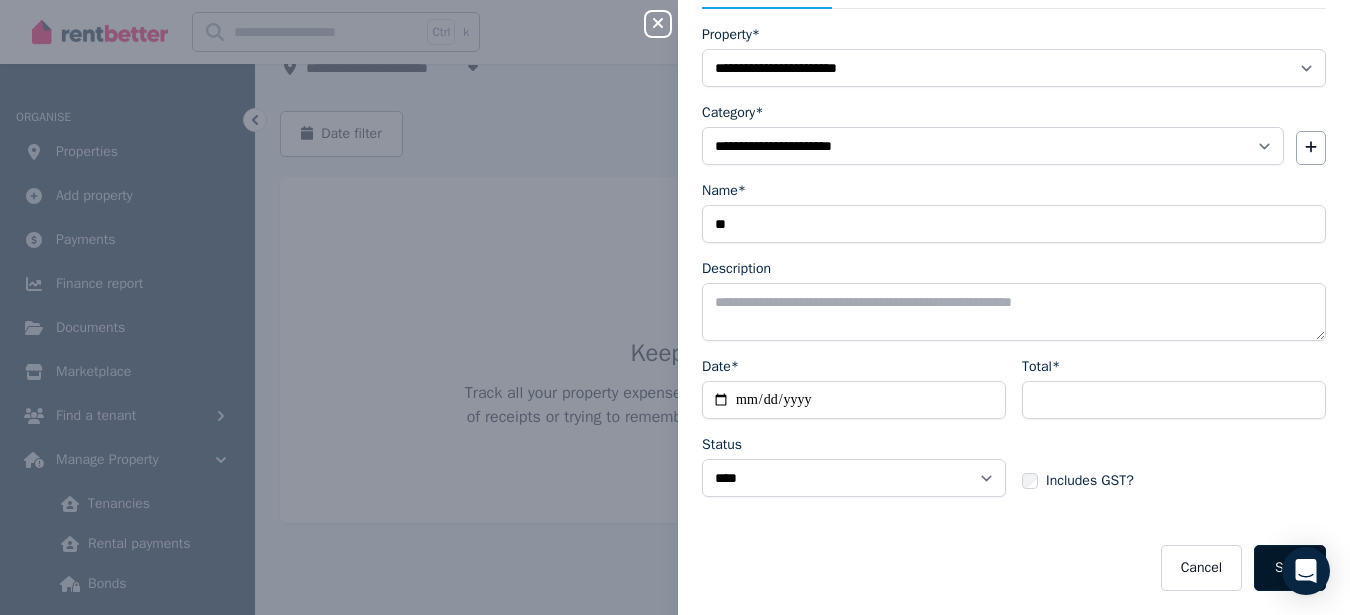 click on "Save" at bounding box center (1290, 568) 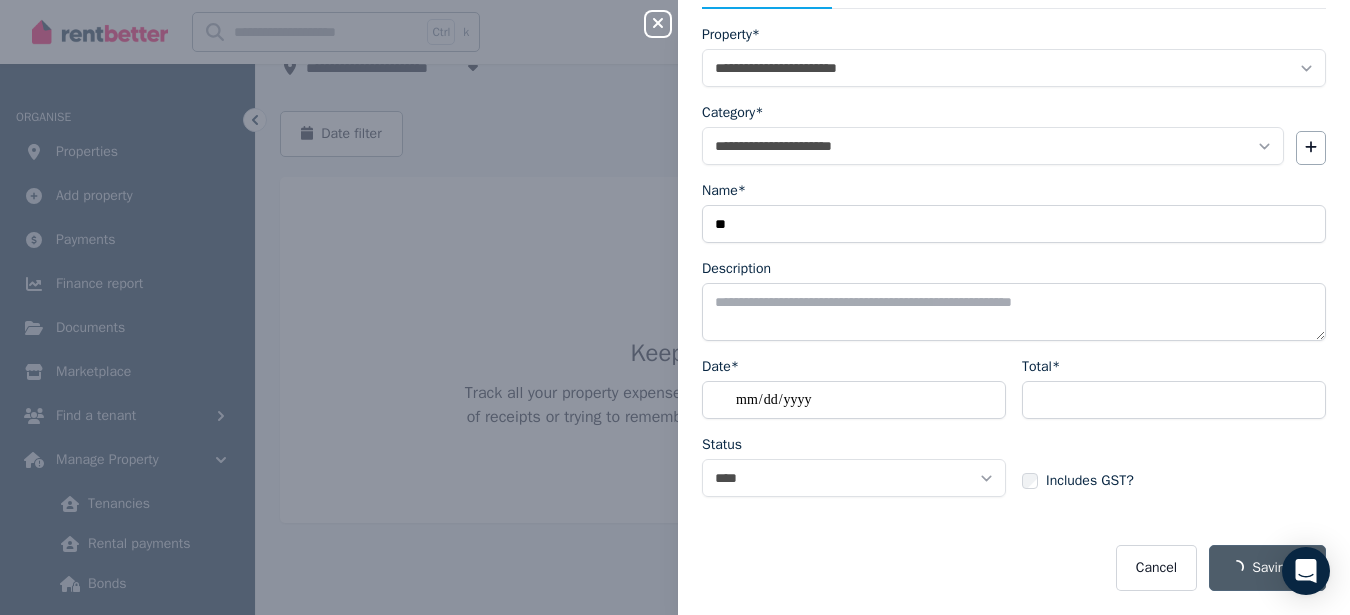 select on "**********" 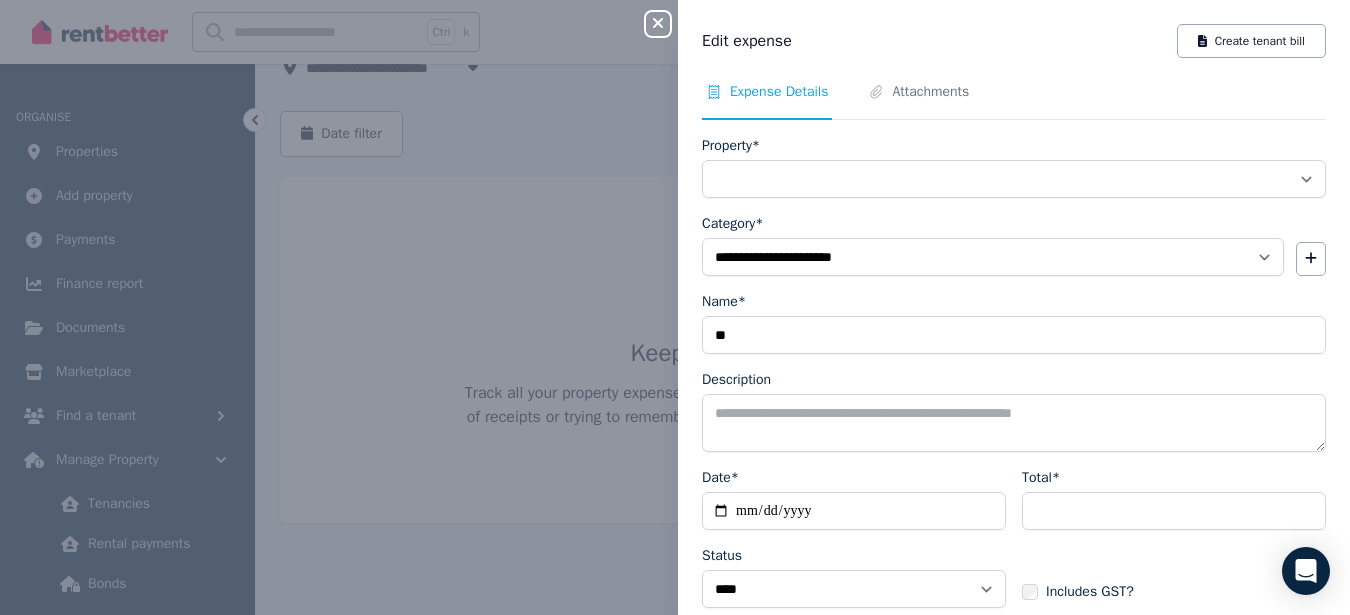 select on "**********" 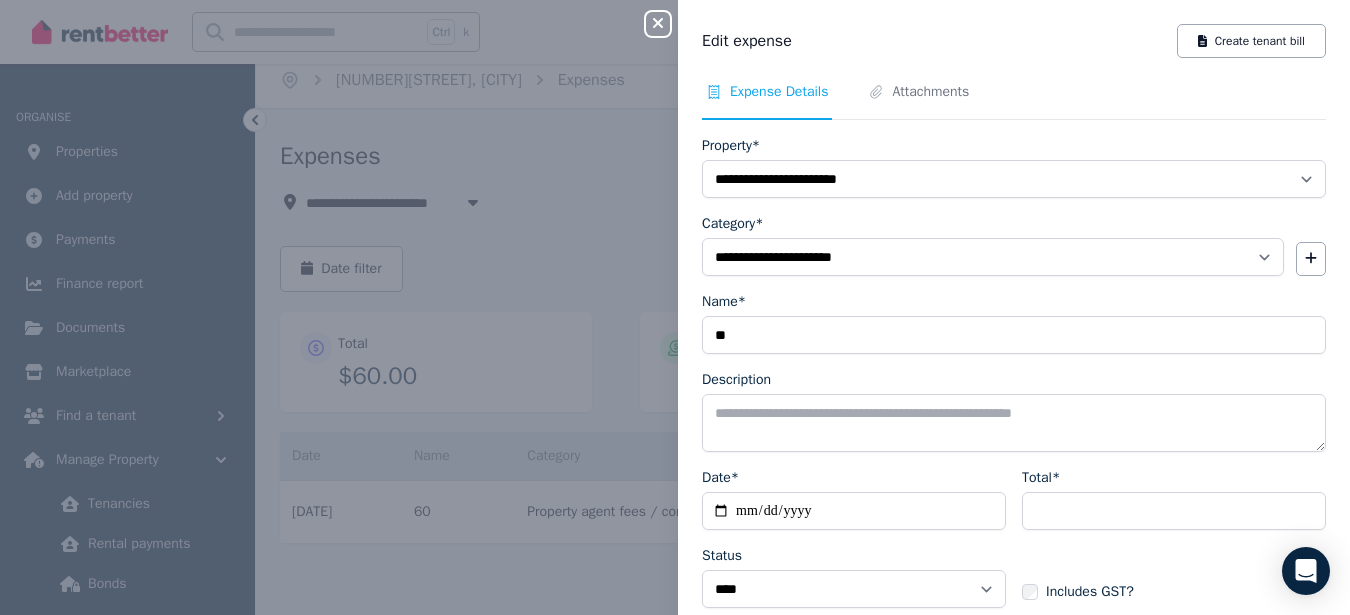 scroll, scrollTop: 12, scrollLeft: 0, axis: vertical 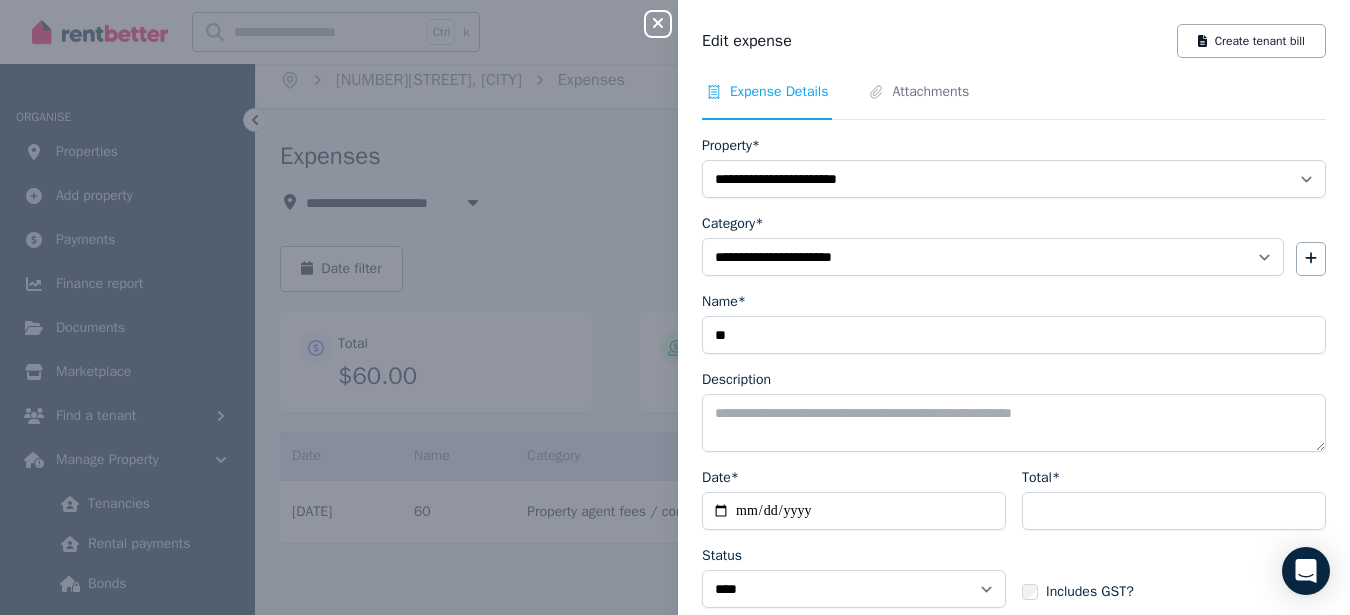 click on "Close panel" at bounding box center [658, 24] 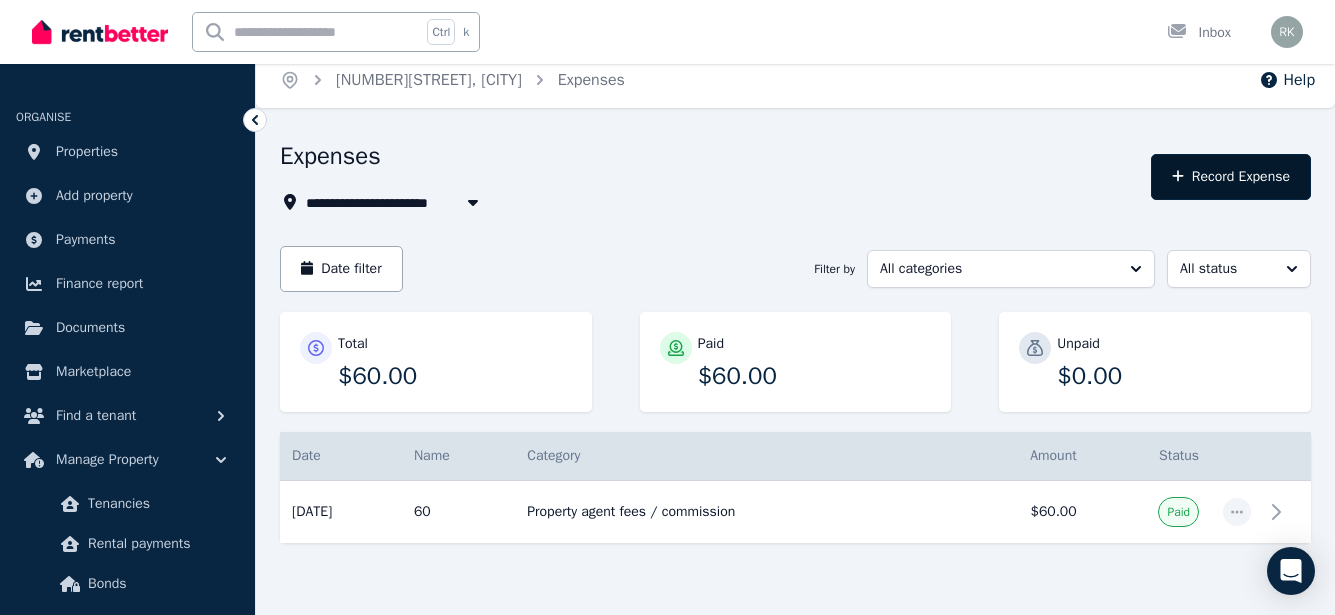 click 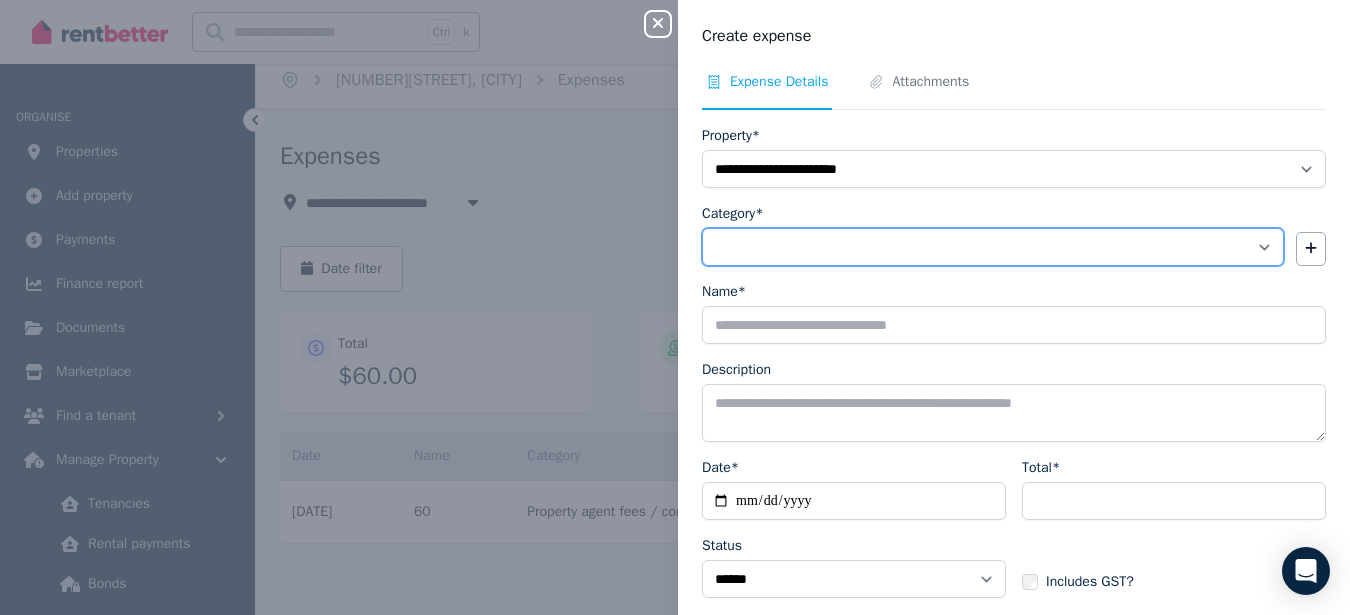 click on "**********" at bounding box center [993, 247] 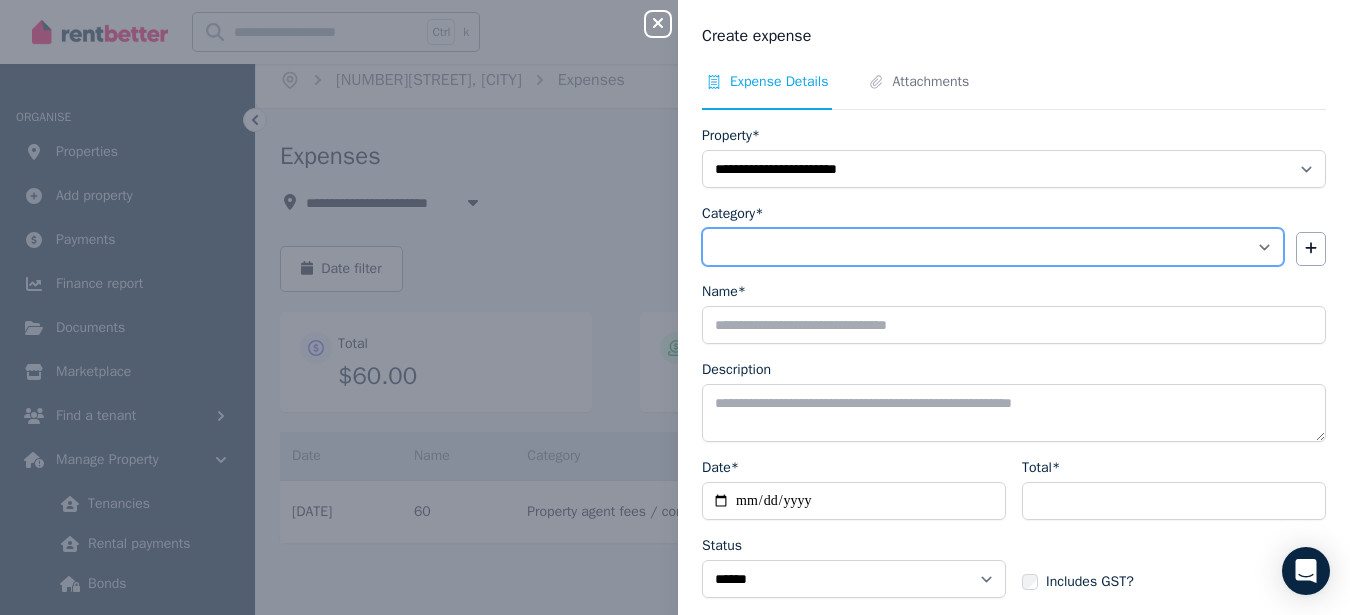 select on "**********" 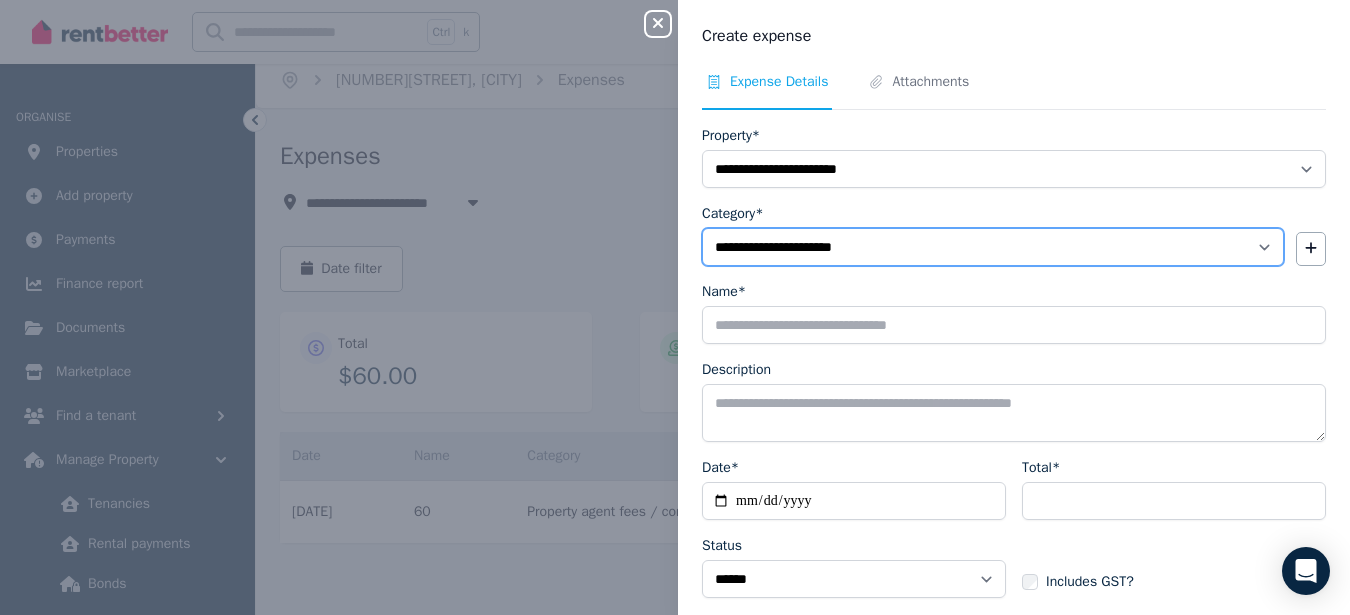 click on "**********" at bounding box center [993, 247] 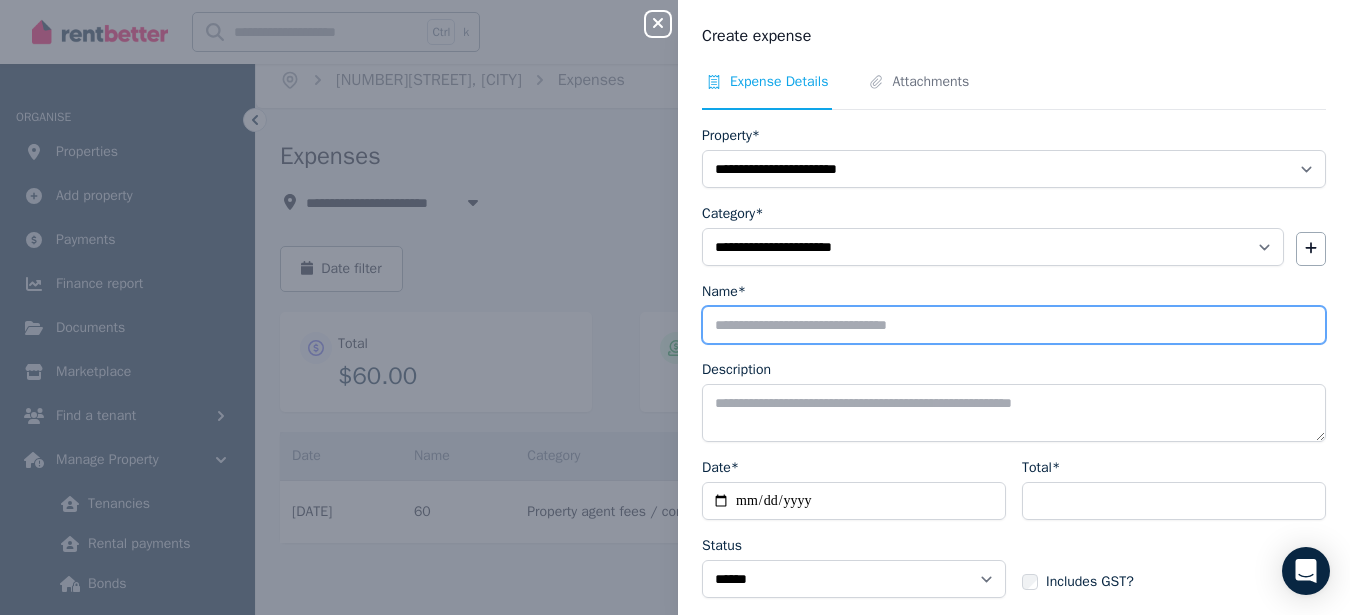 click on "Name*" at bounding box center (1014, 325) 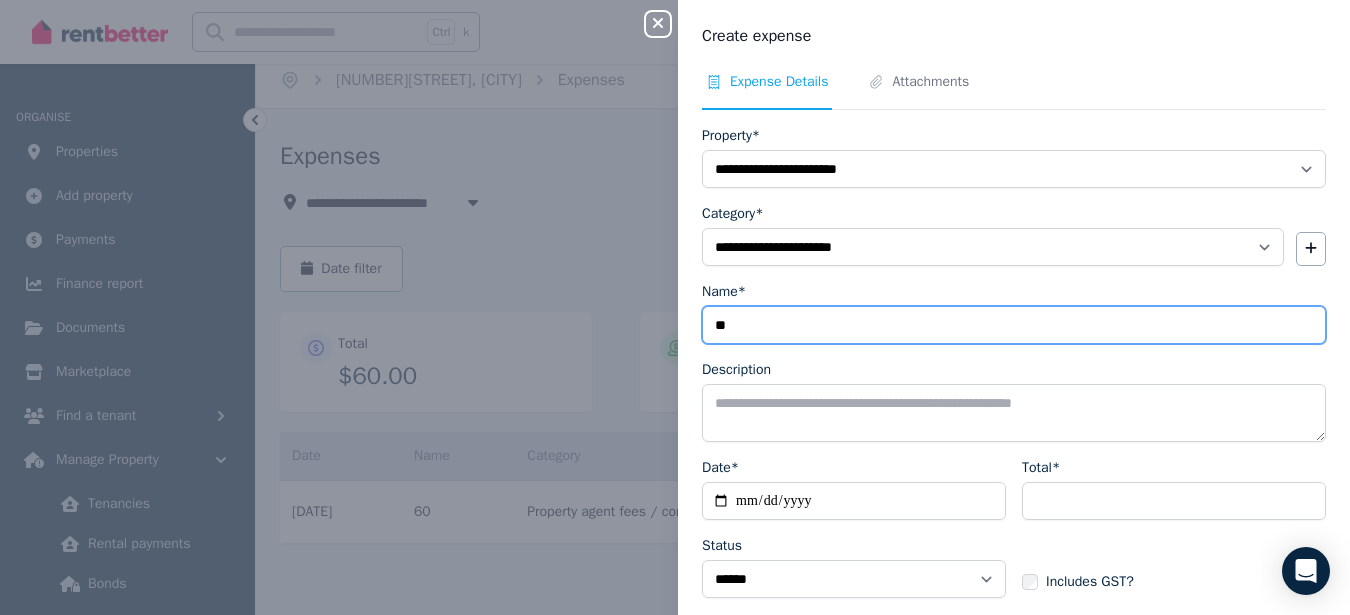 type on "**" 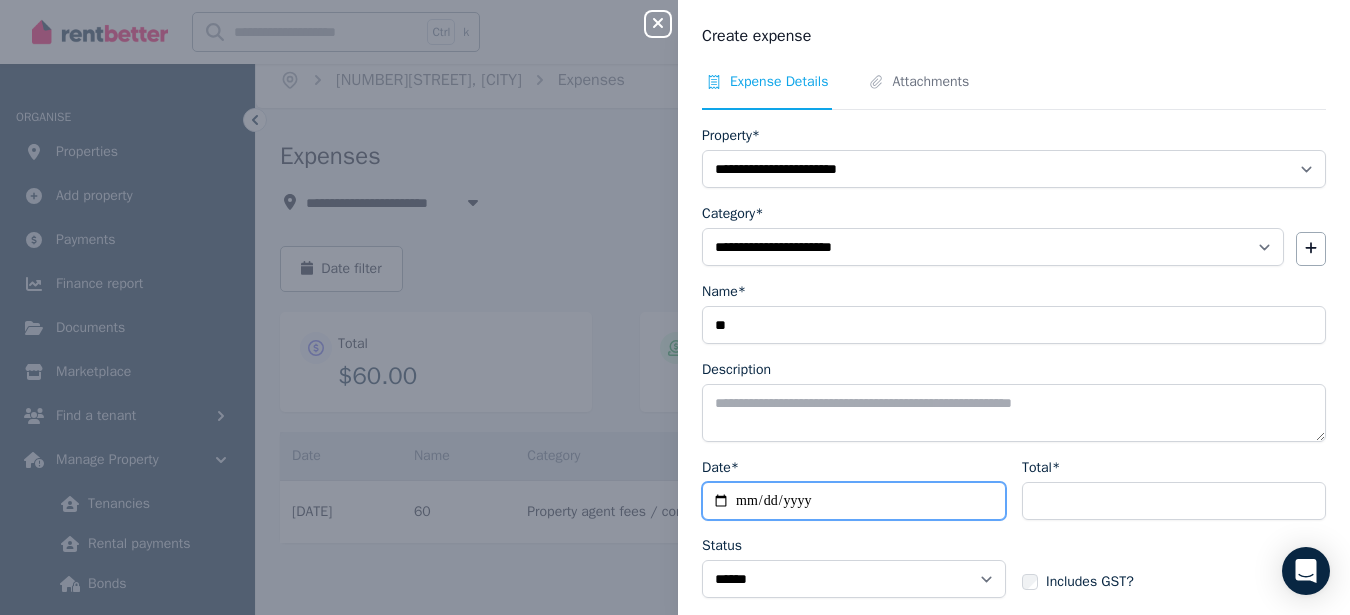 click on "Date*" at bounding box center (854, 501) 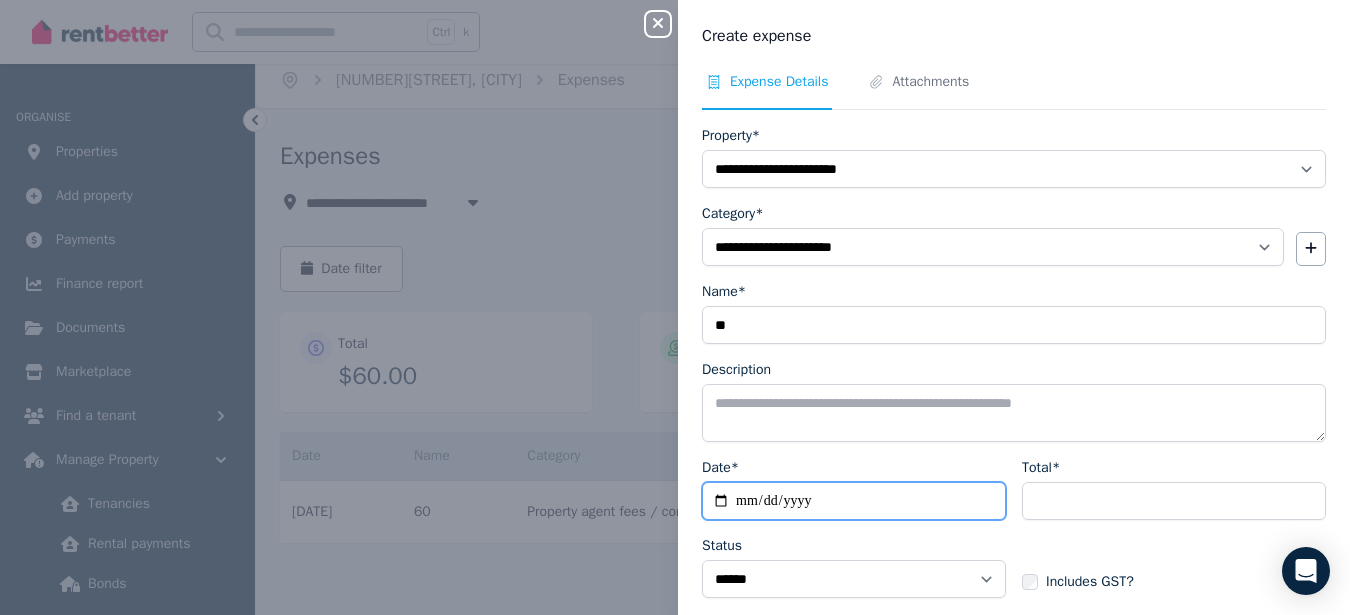 type on "**********" 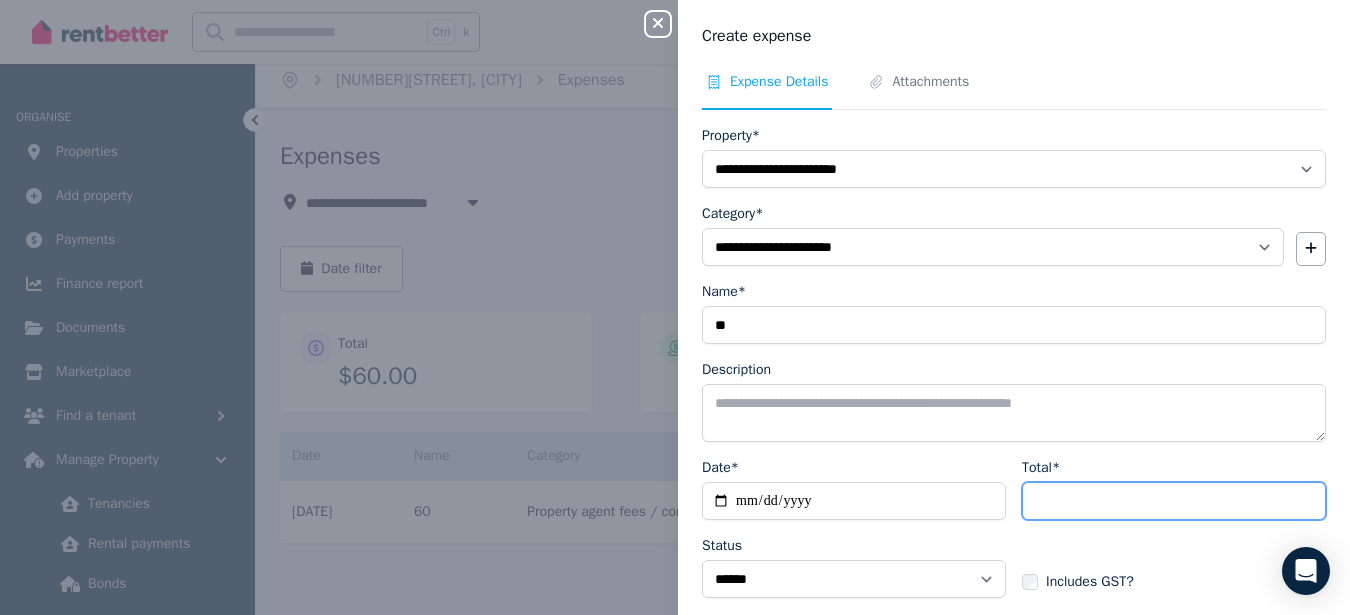 click on "Total*" at bounding box center [1174, 501] 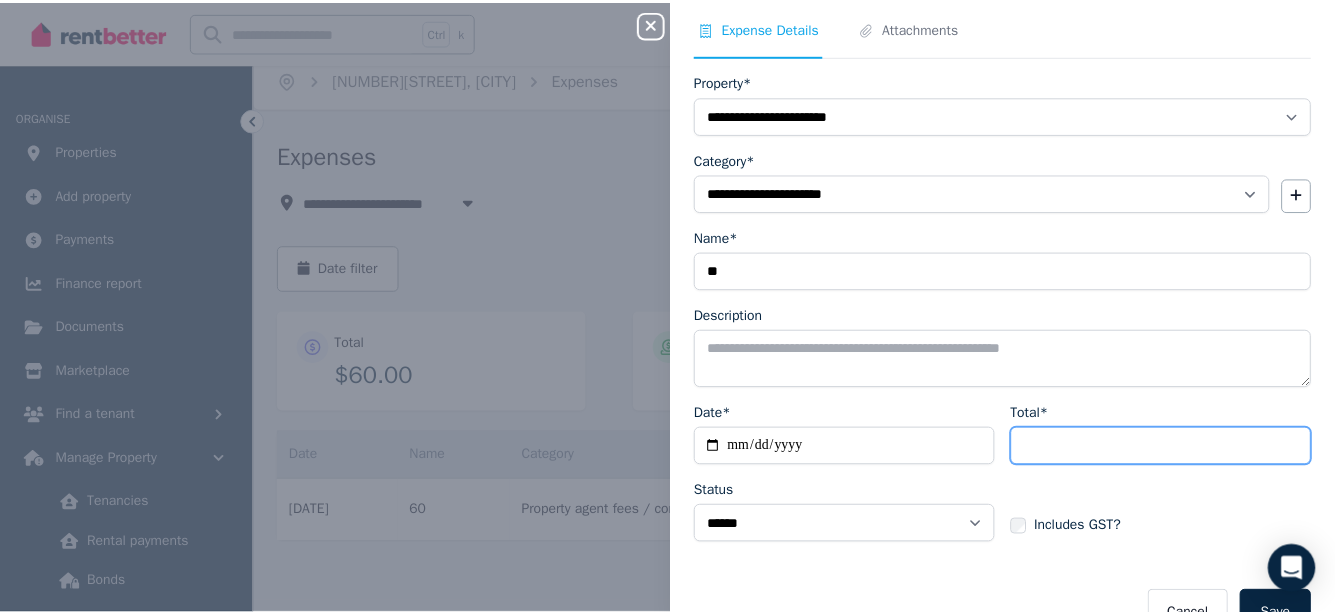 scroll, scrollTop: 101, scrollLeft: 0, axis: vertical 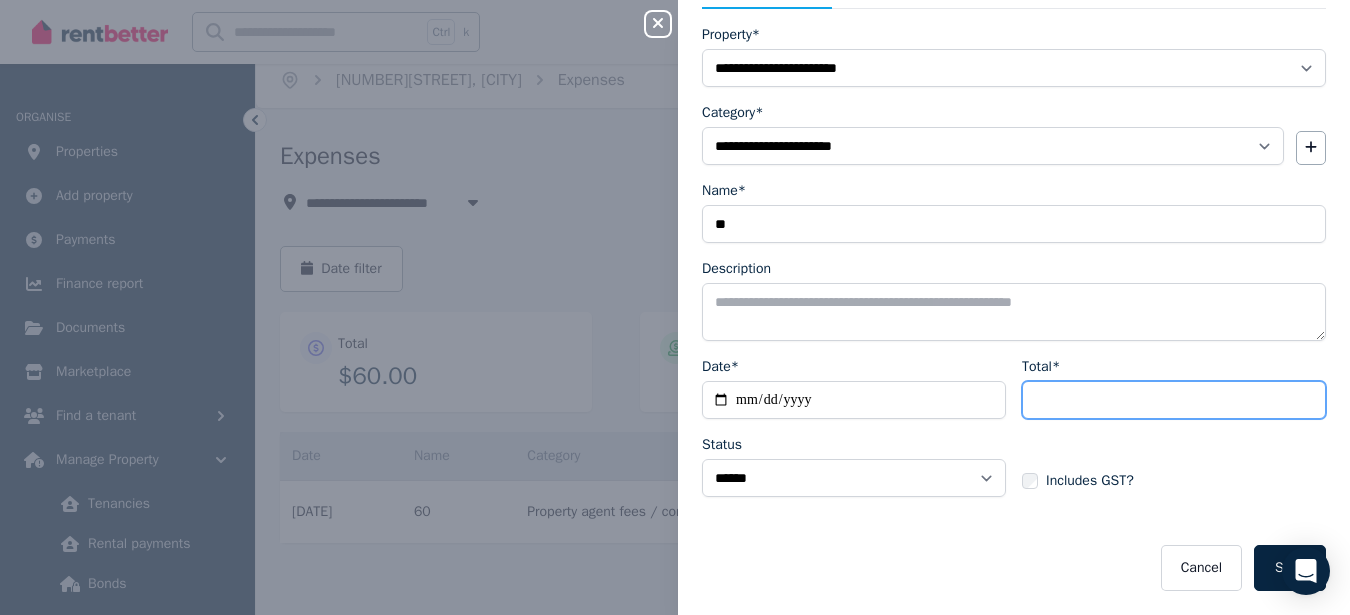 type on "**" 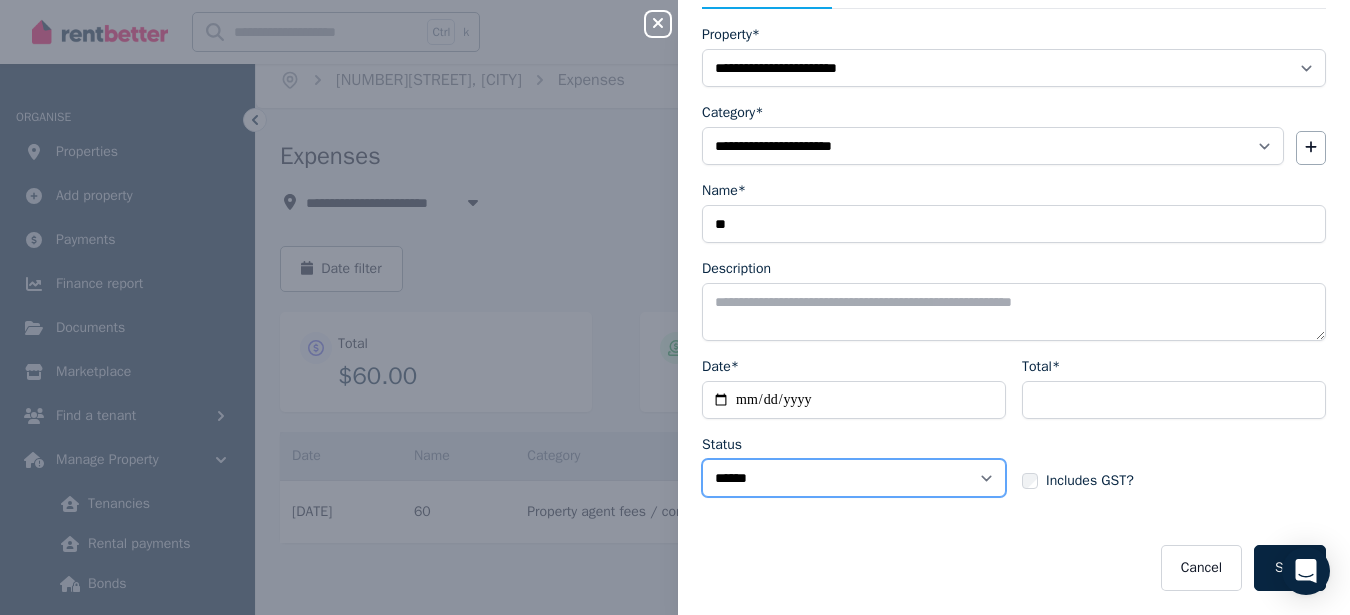 click on "****** ****" at bounding box center (854, 478) 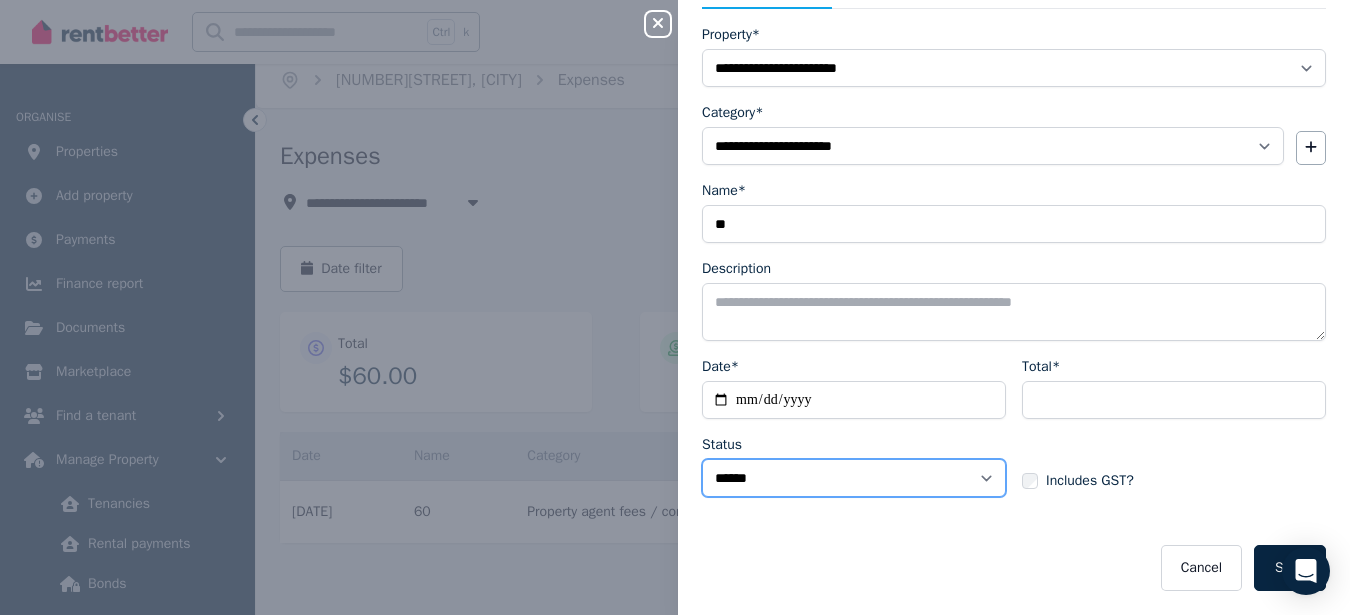 select on "**********" 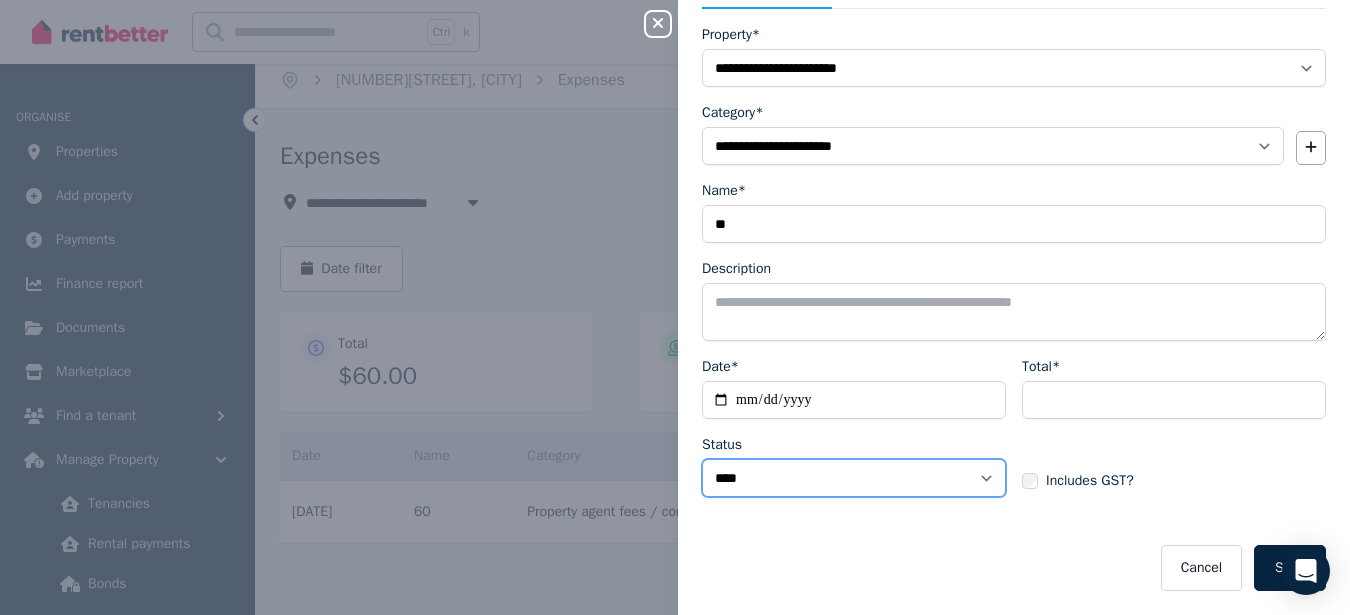 click on "****** ****" at bounding box center [854, 478] 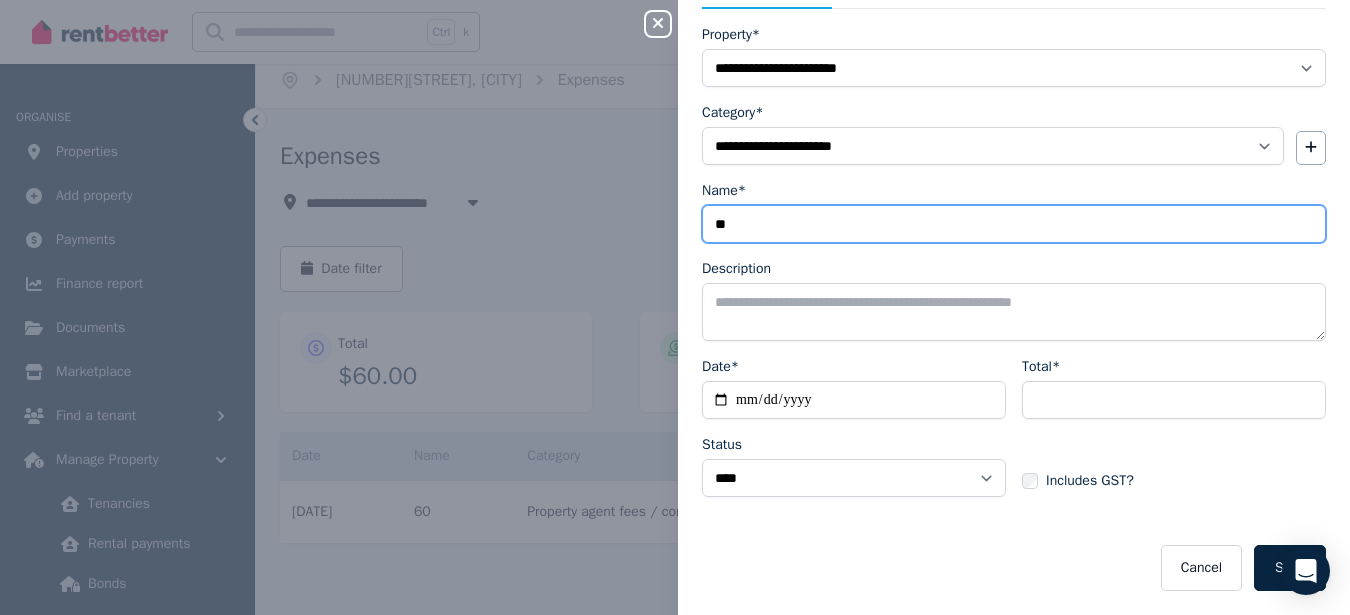 click on "**" at bounding box center [1014, 224] 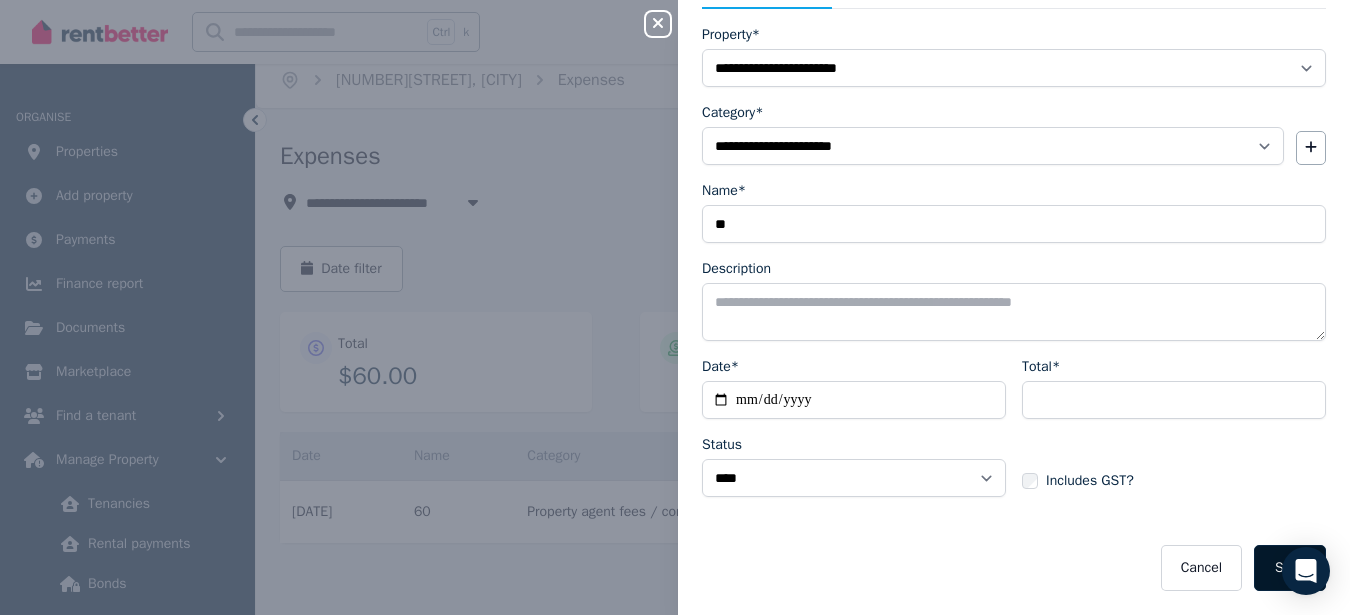 click on "Save" at bounding box center [1290, 568] 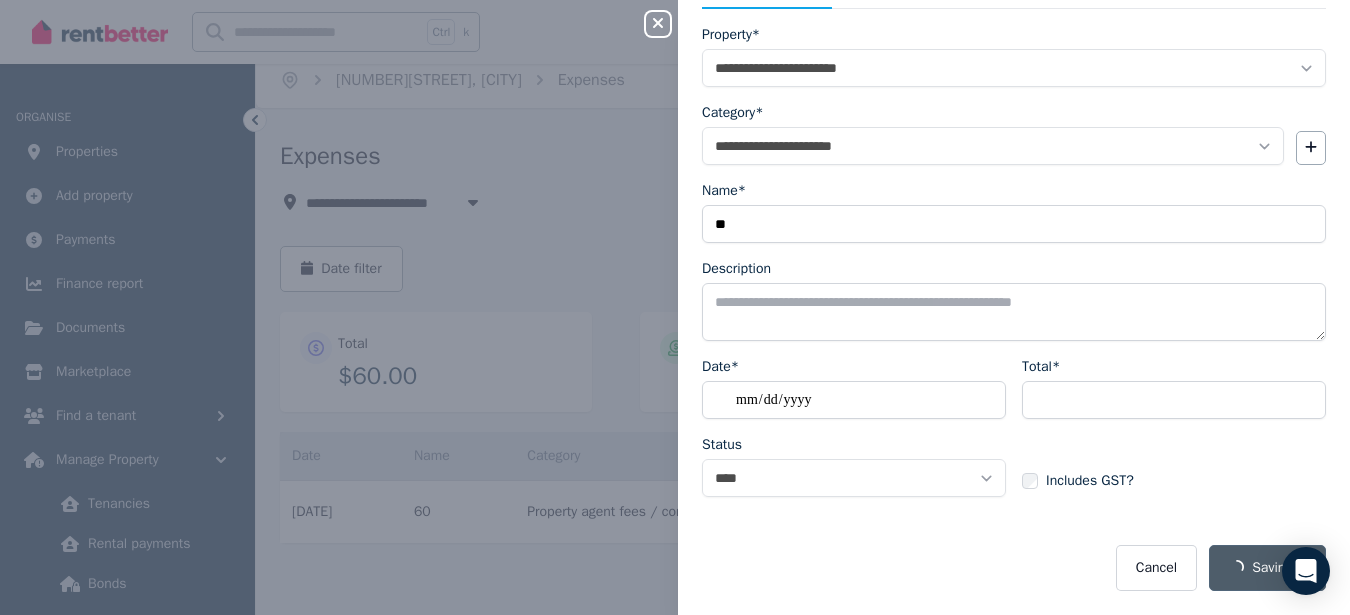 select on "**********" 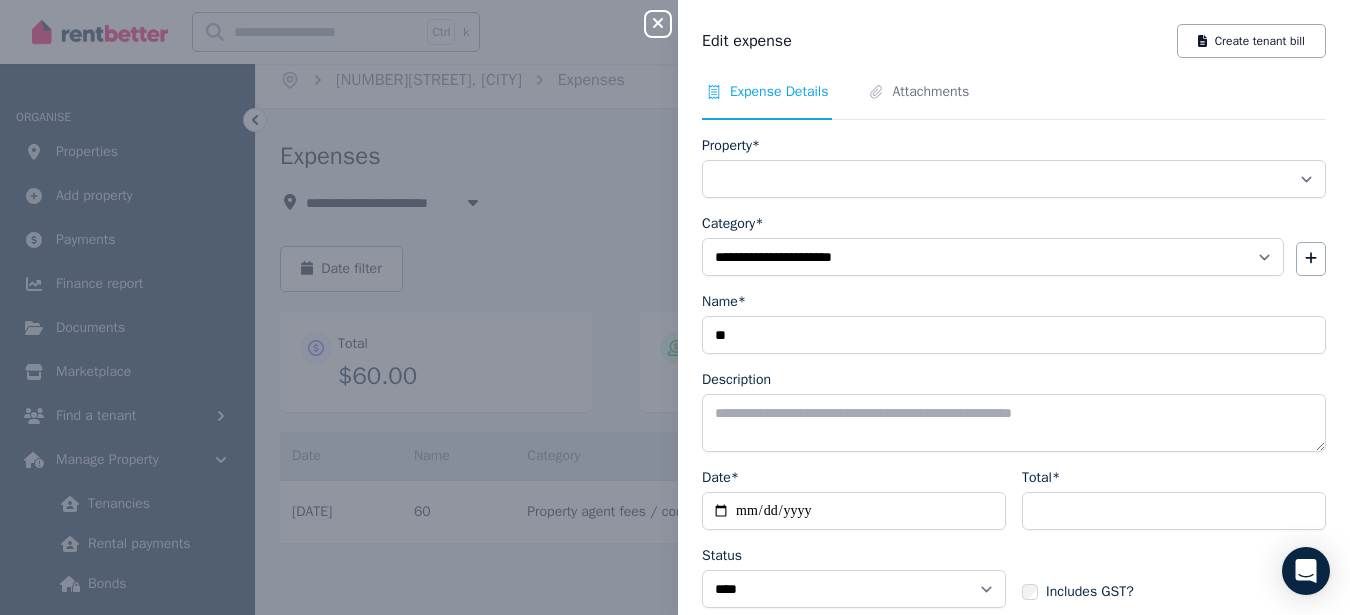 select on "**********" 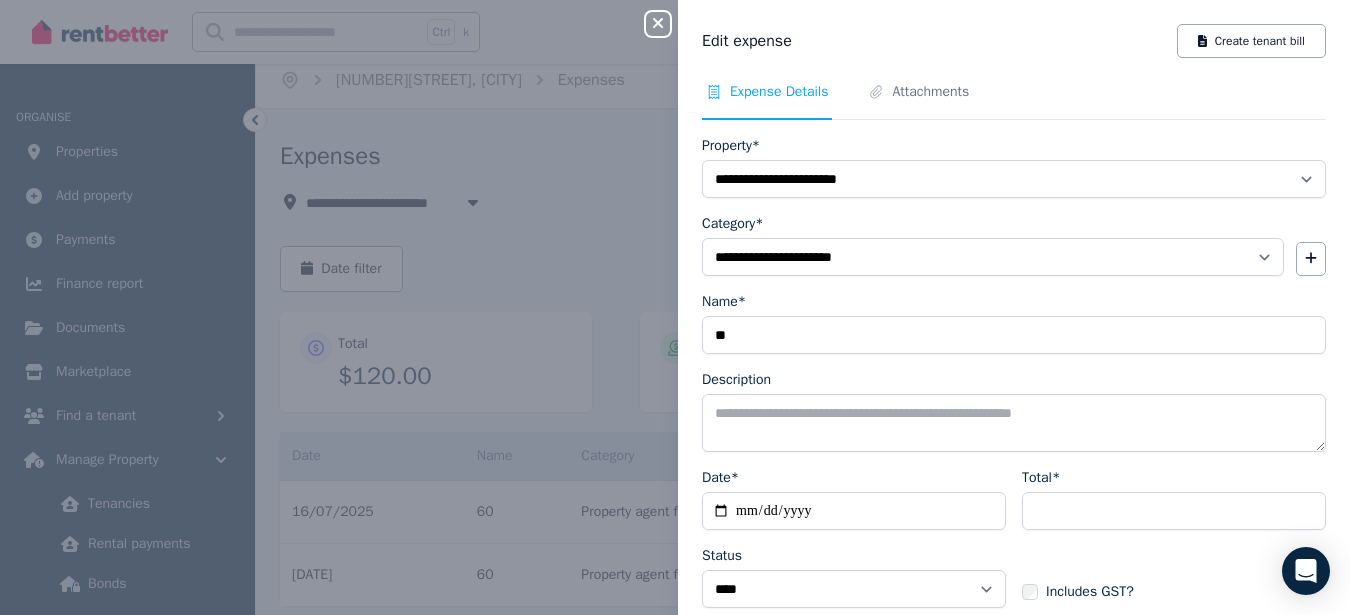 click 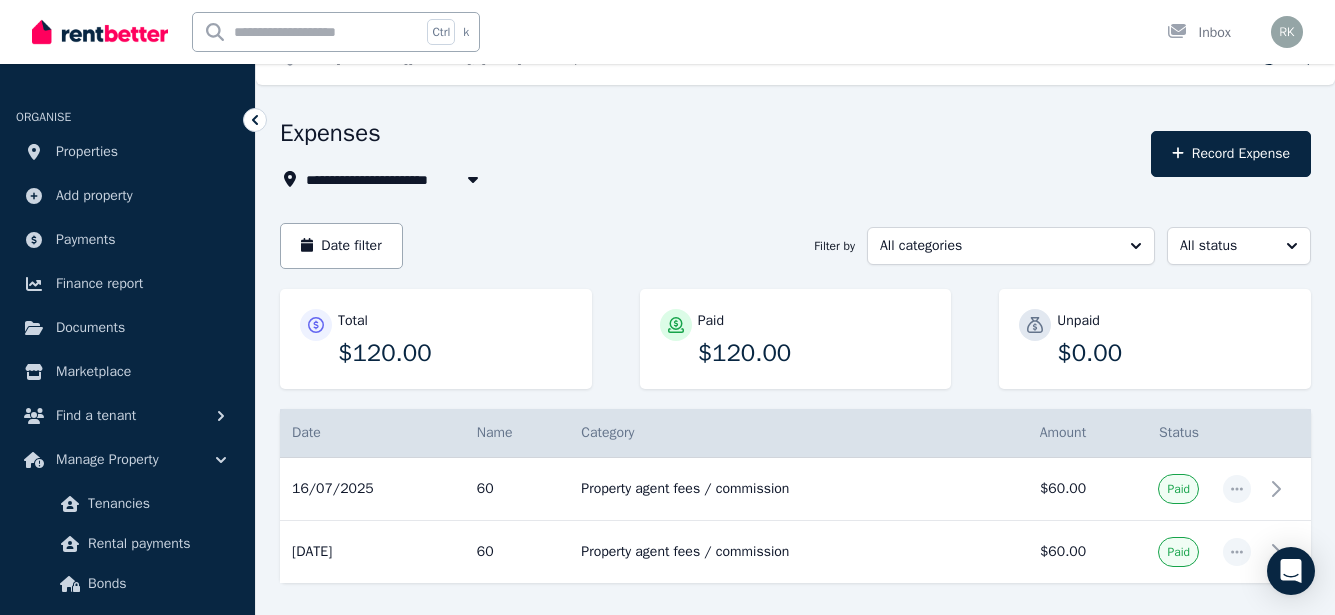 scroll, scrollTop: 0, scrollLeft: 0, axis: both 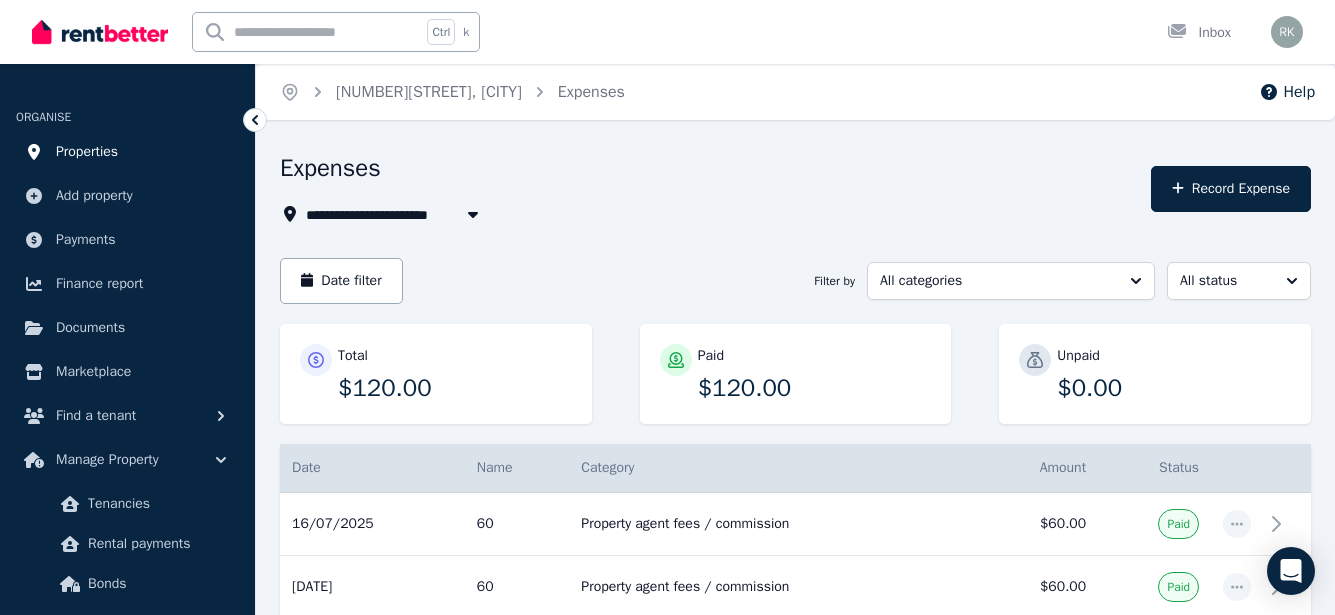click on "Properties" at bounding box center [87, 152] 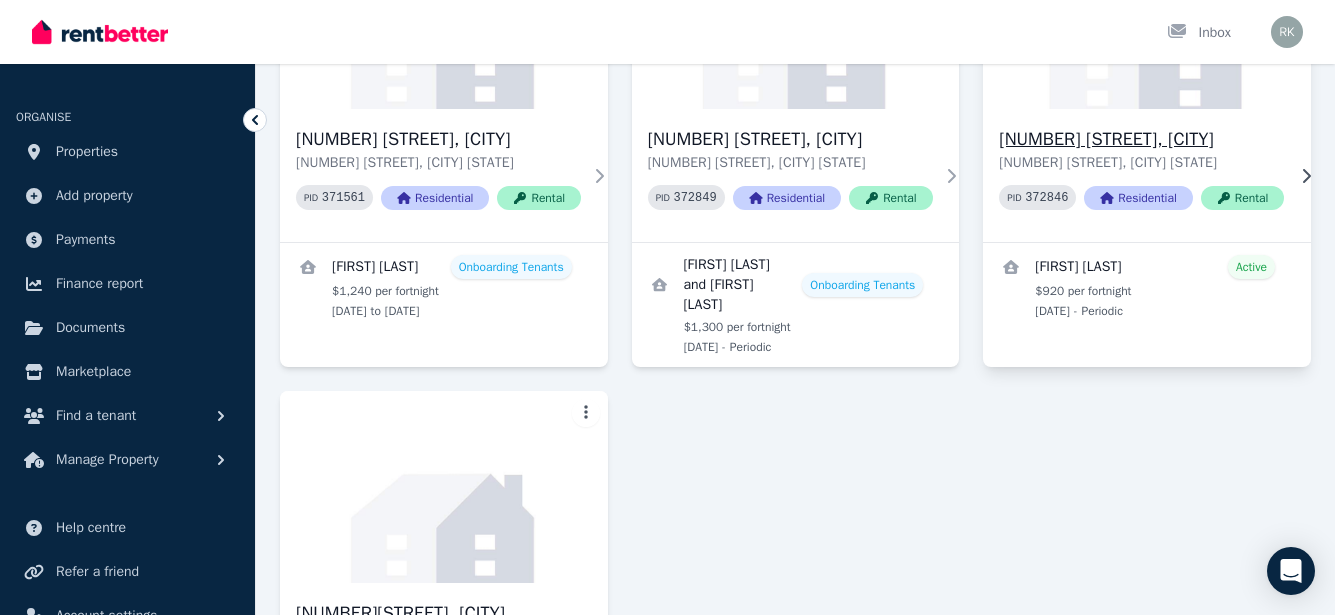 scroll, scrollTop: 300, scrollLeft: 0, axis: vertical 